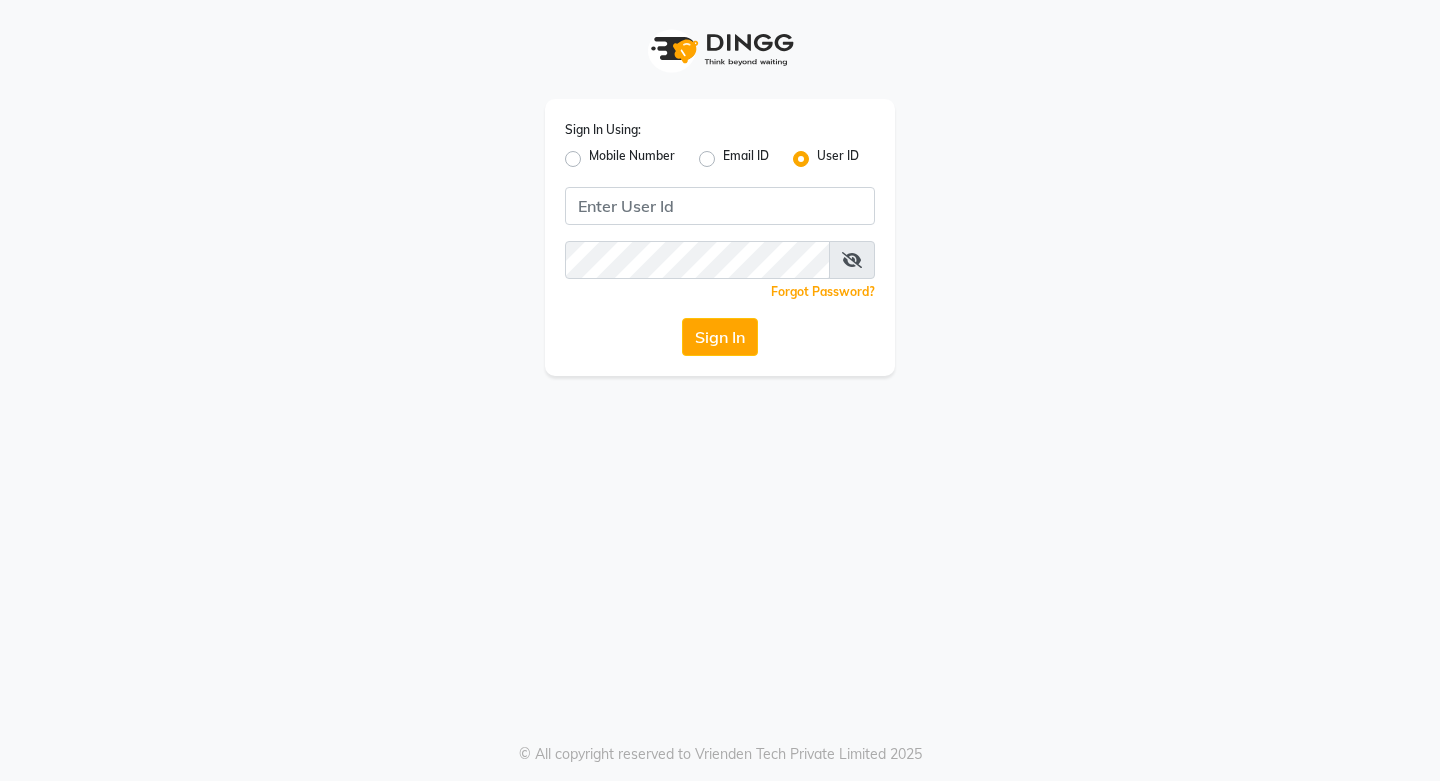 scroll, scrollTop: 0, scrollLeft: 0, axis: both 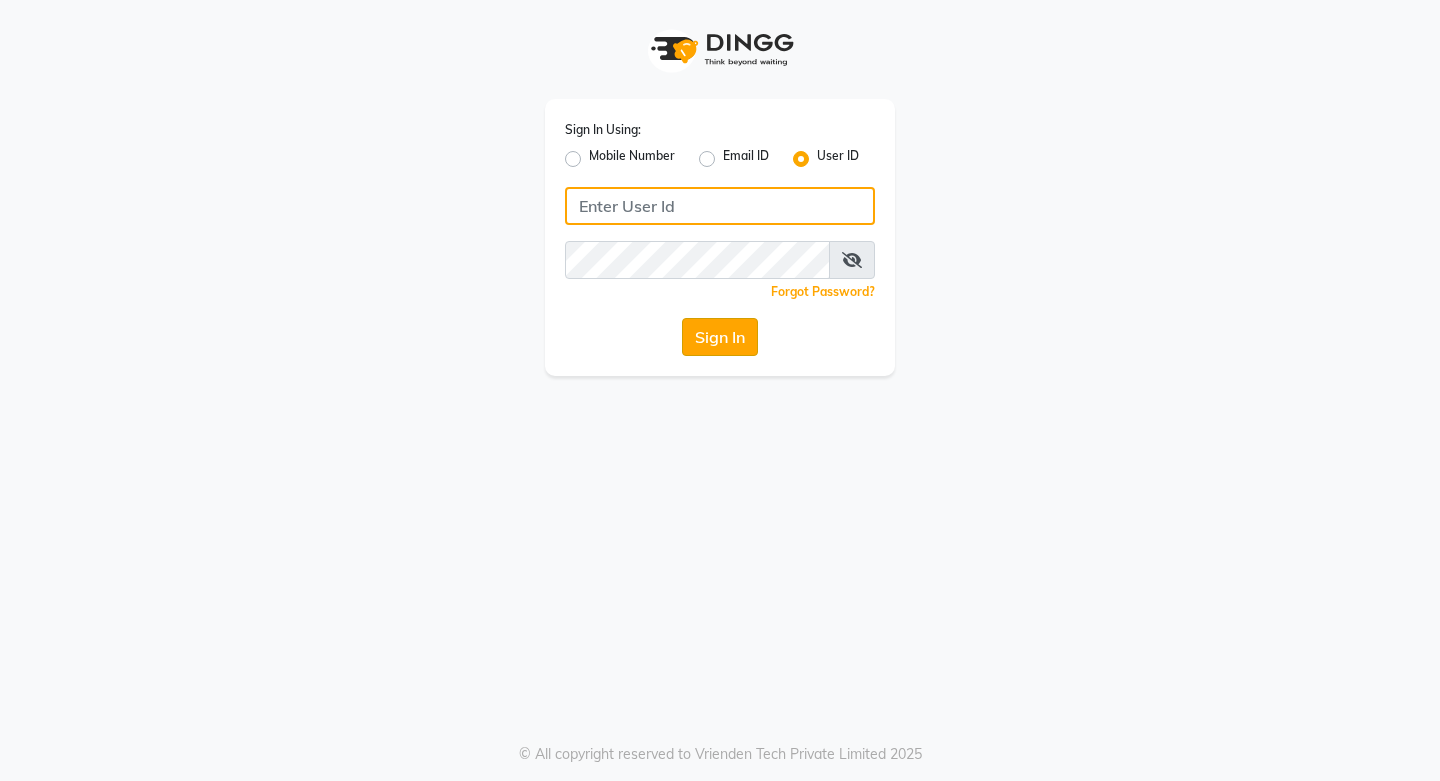type on "snobsalon" 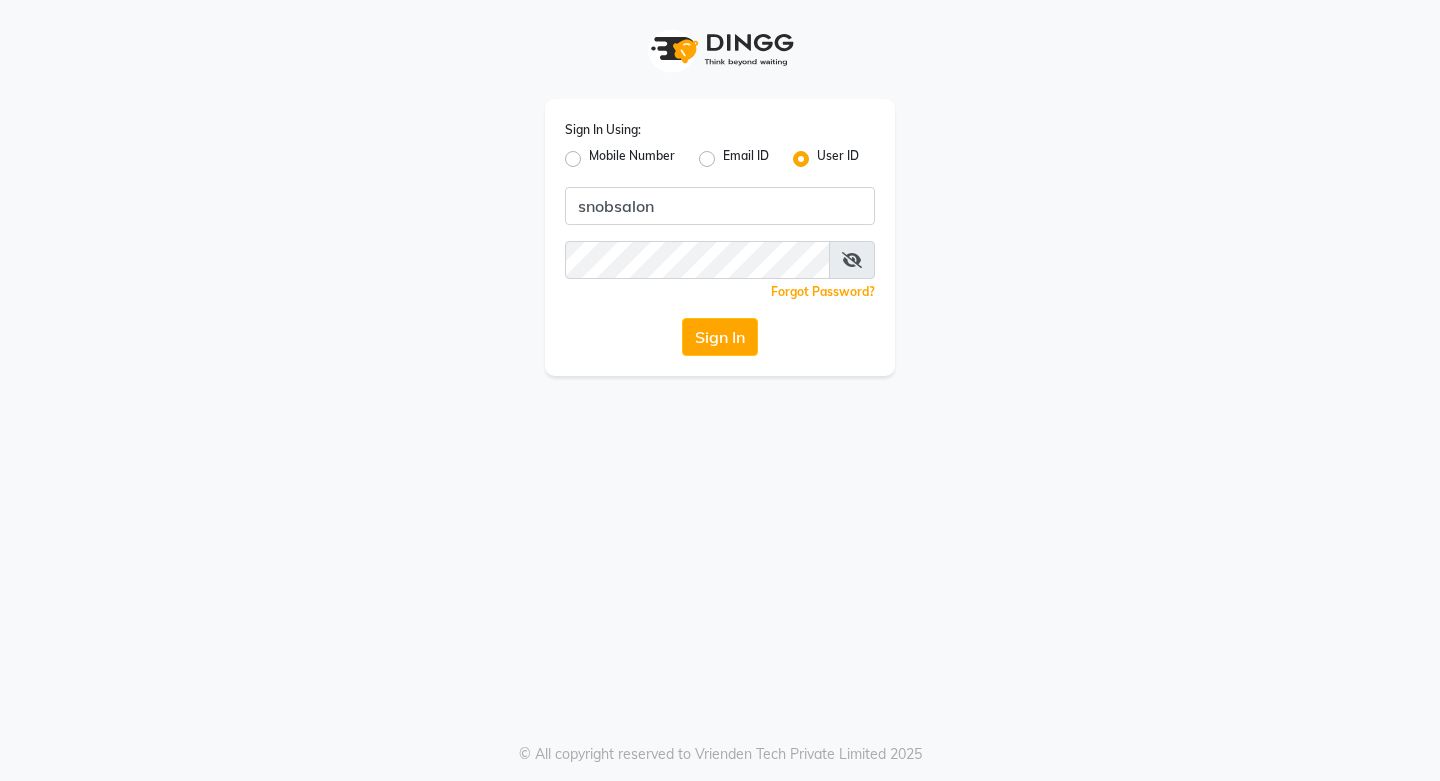 click on "Sign In" 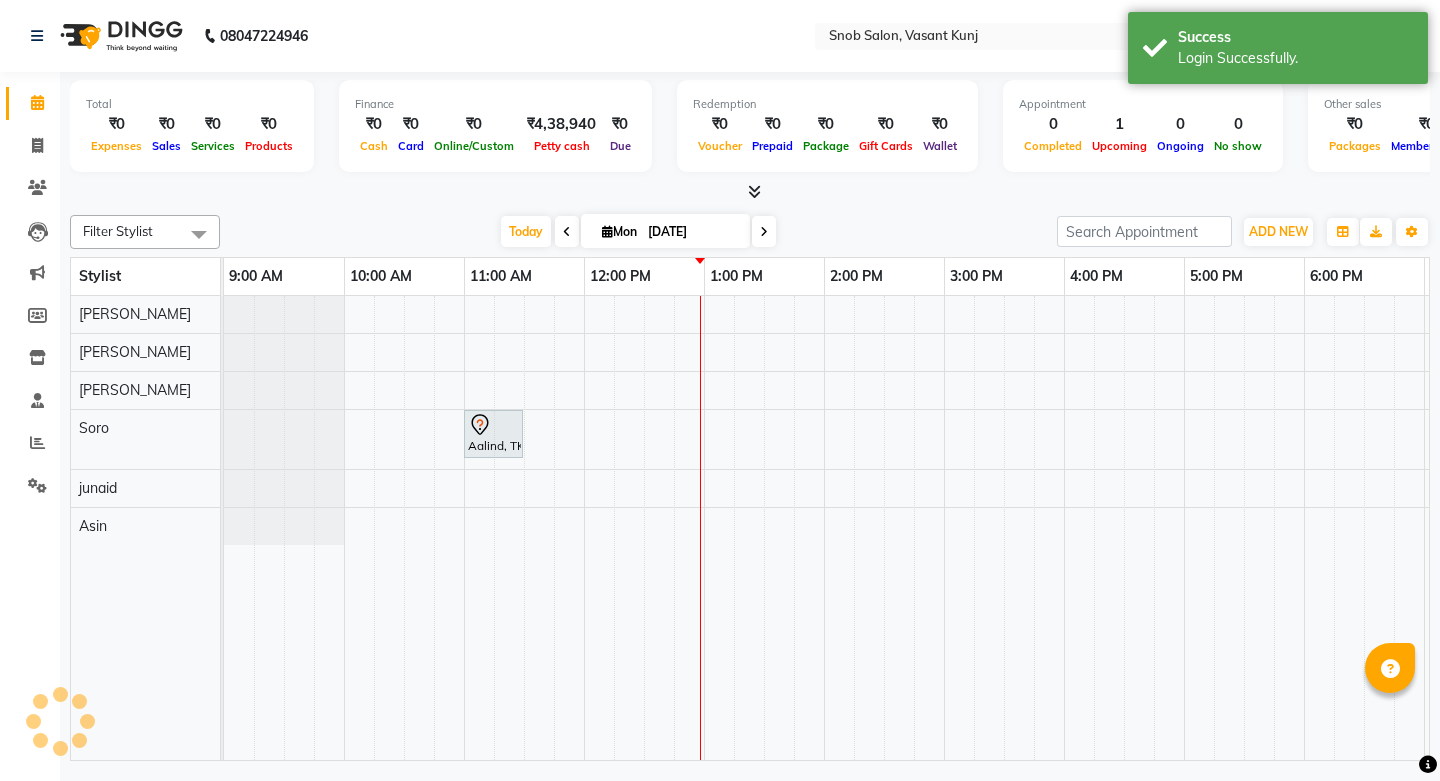 scroll, scrollTop: 0, scrollLeft: 0, axis: both 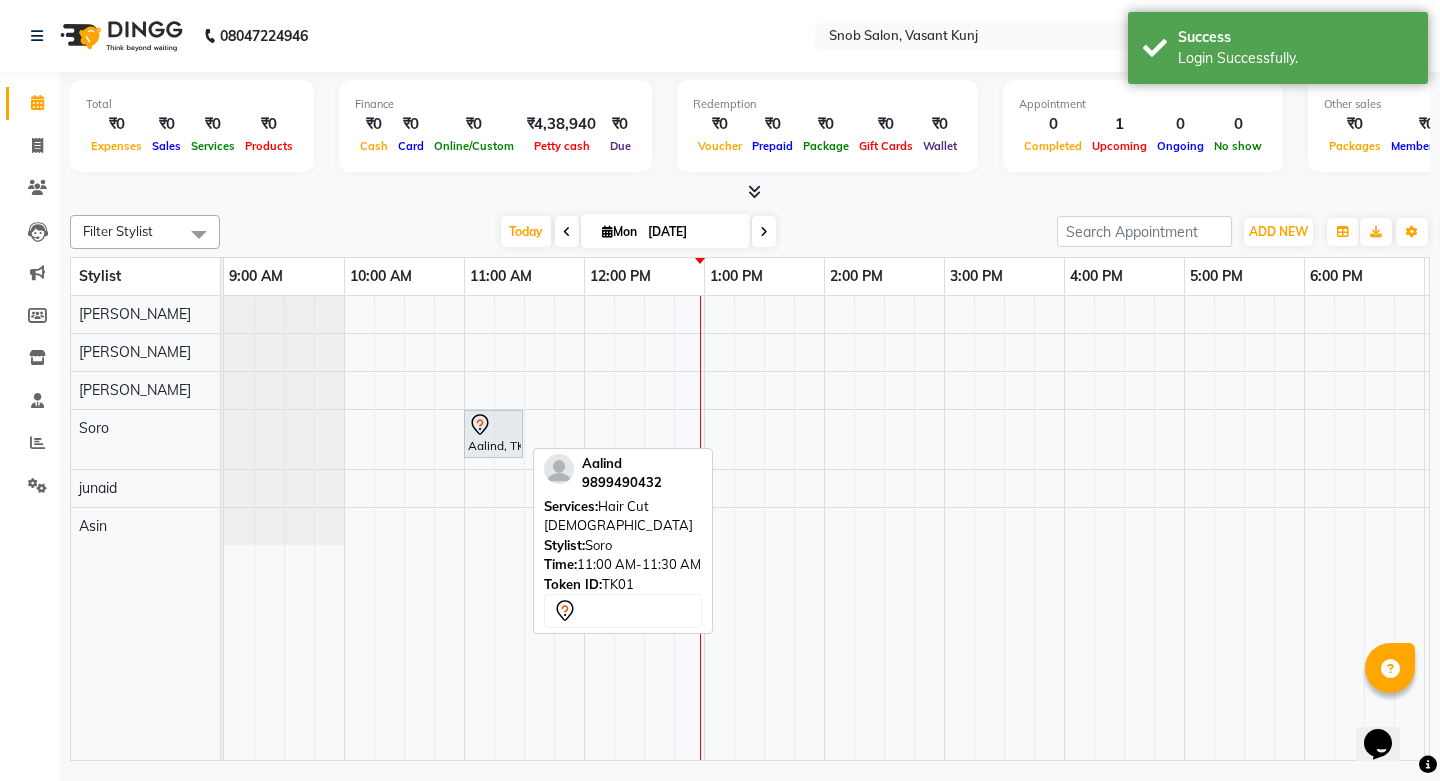click on "Aalind, TK01, 11:00 AM-11:30 AM, Hair Cut [DEMOGRAPHIC_DATA]" at bounding box center [493, 434] 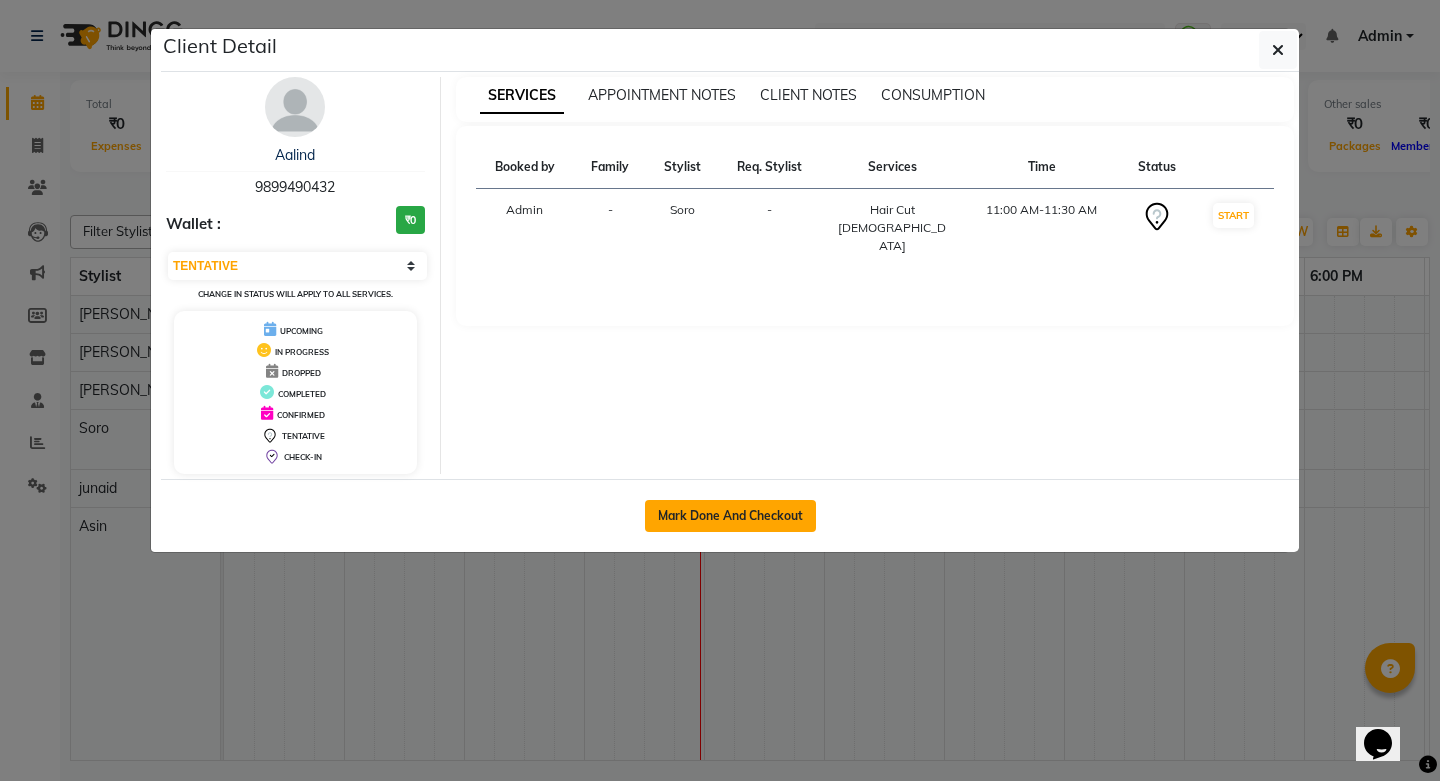 click on "Mark Done And Checkout" 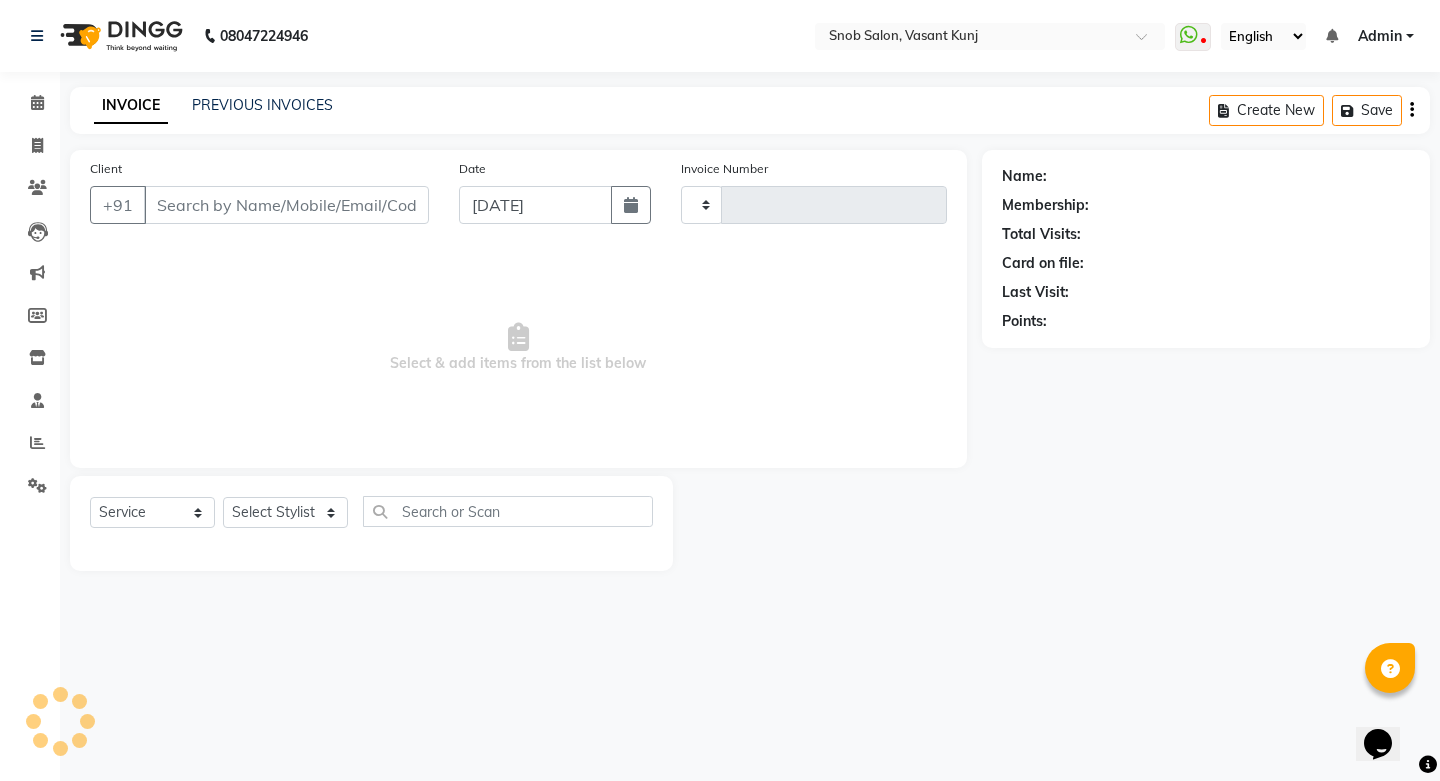 type on "0483" 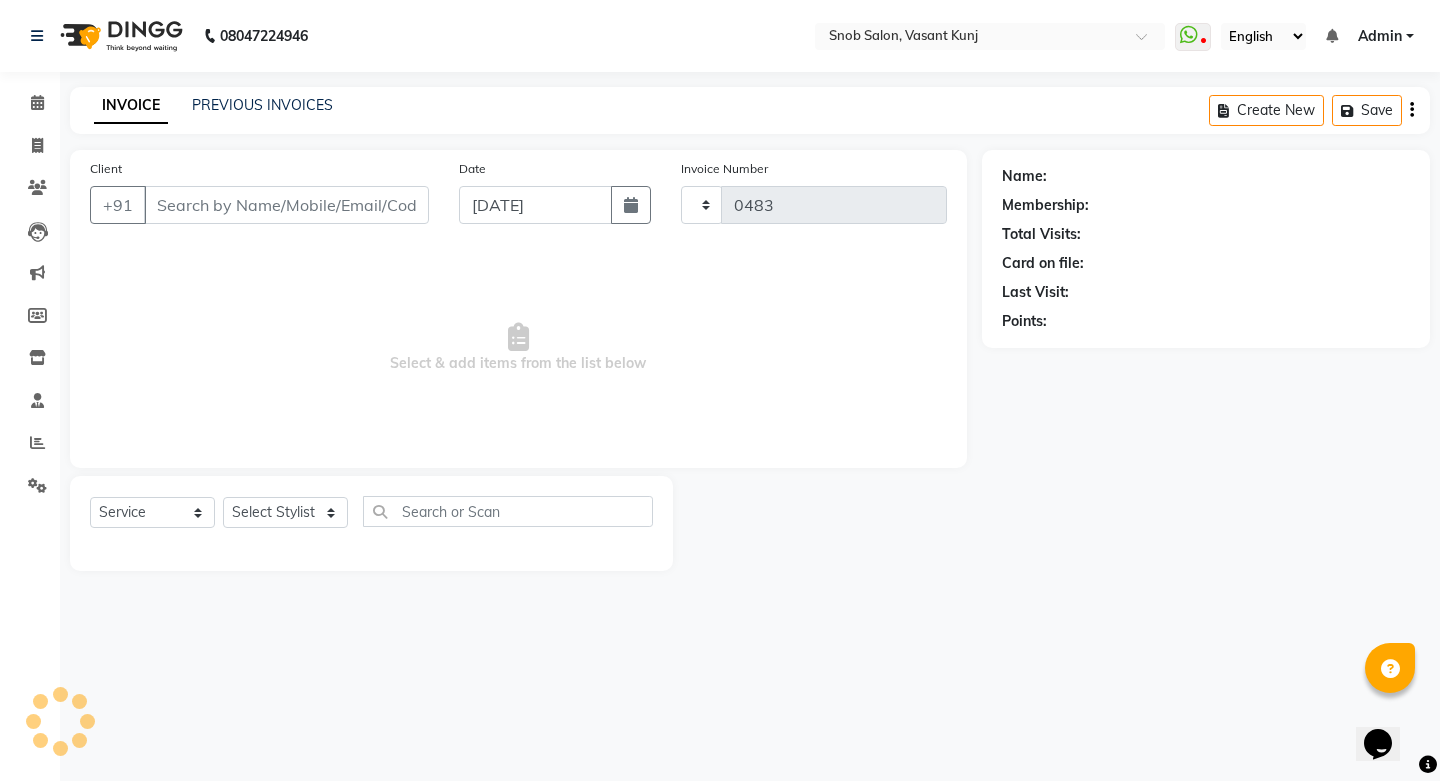 select on "7175" 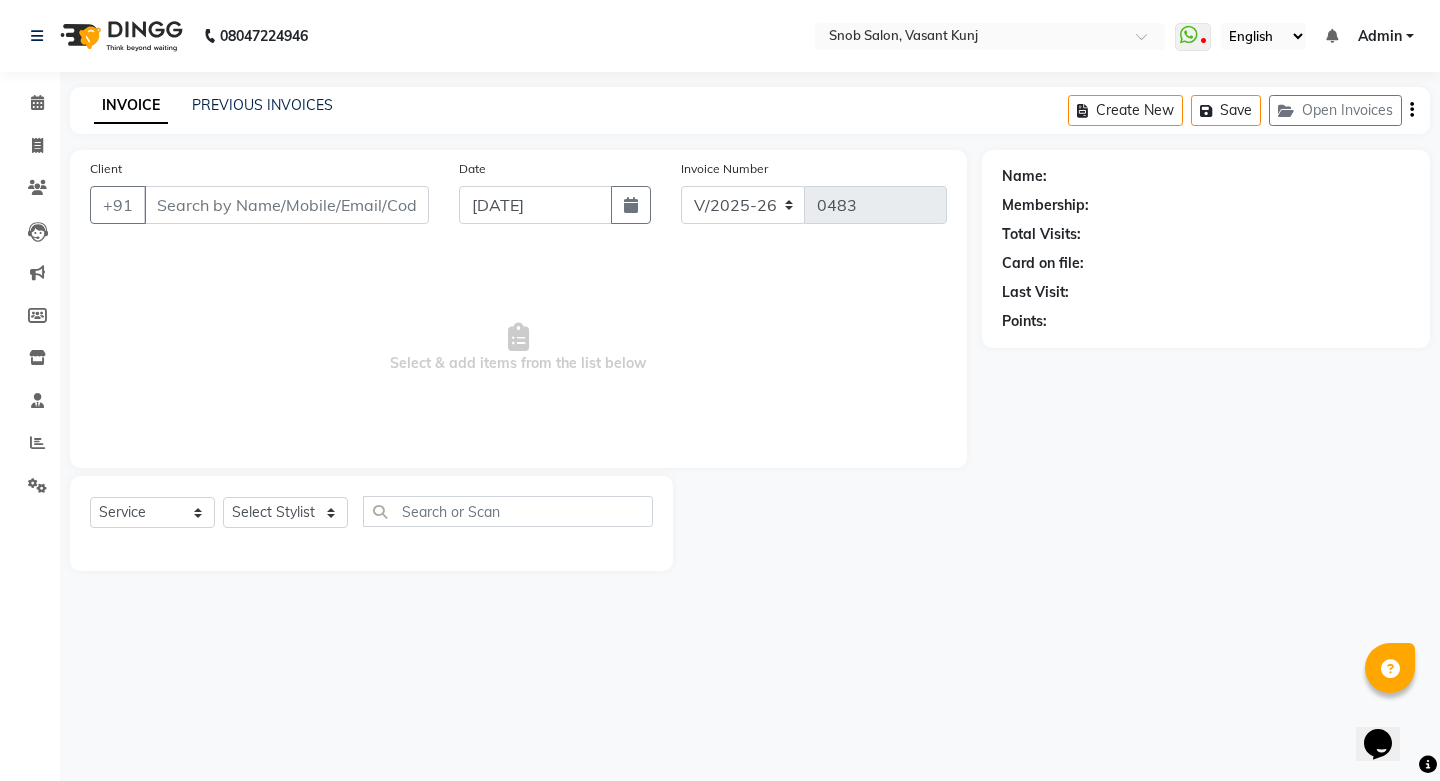 type on "9899490432" 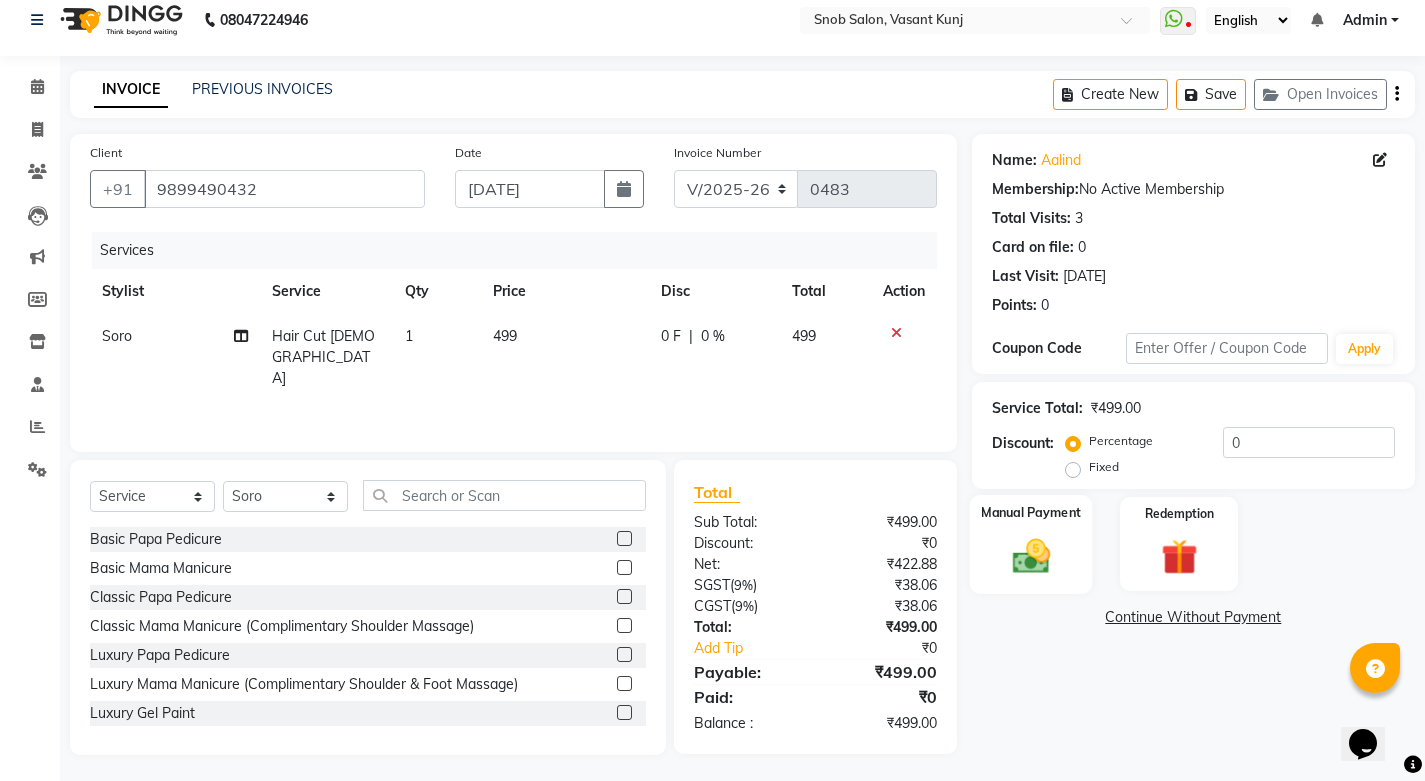 scroll, scrollTop: 20, scrollLeft: 0, axis: vertical 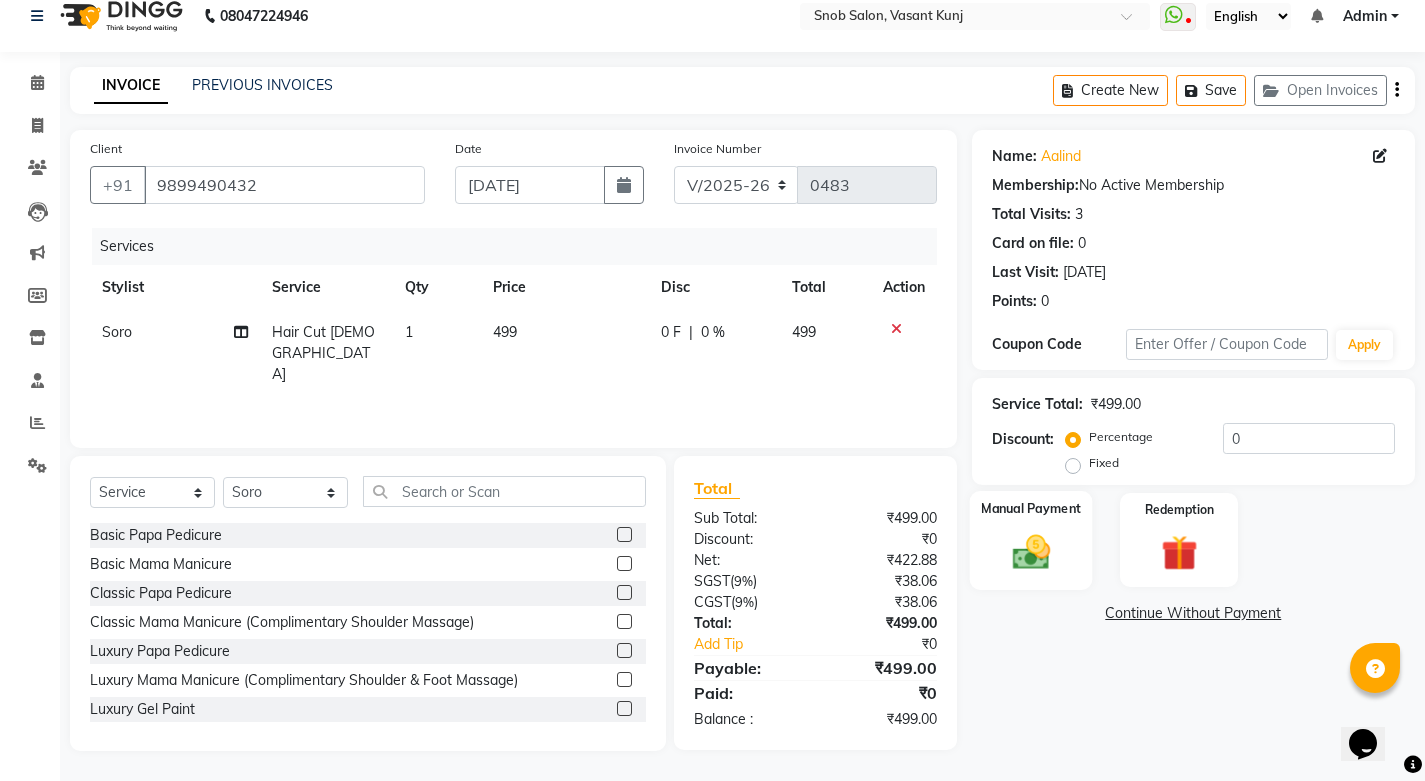 click 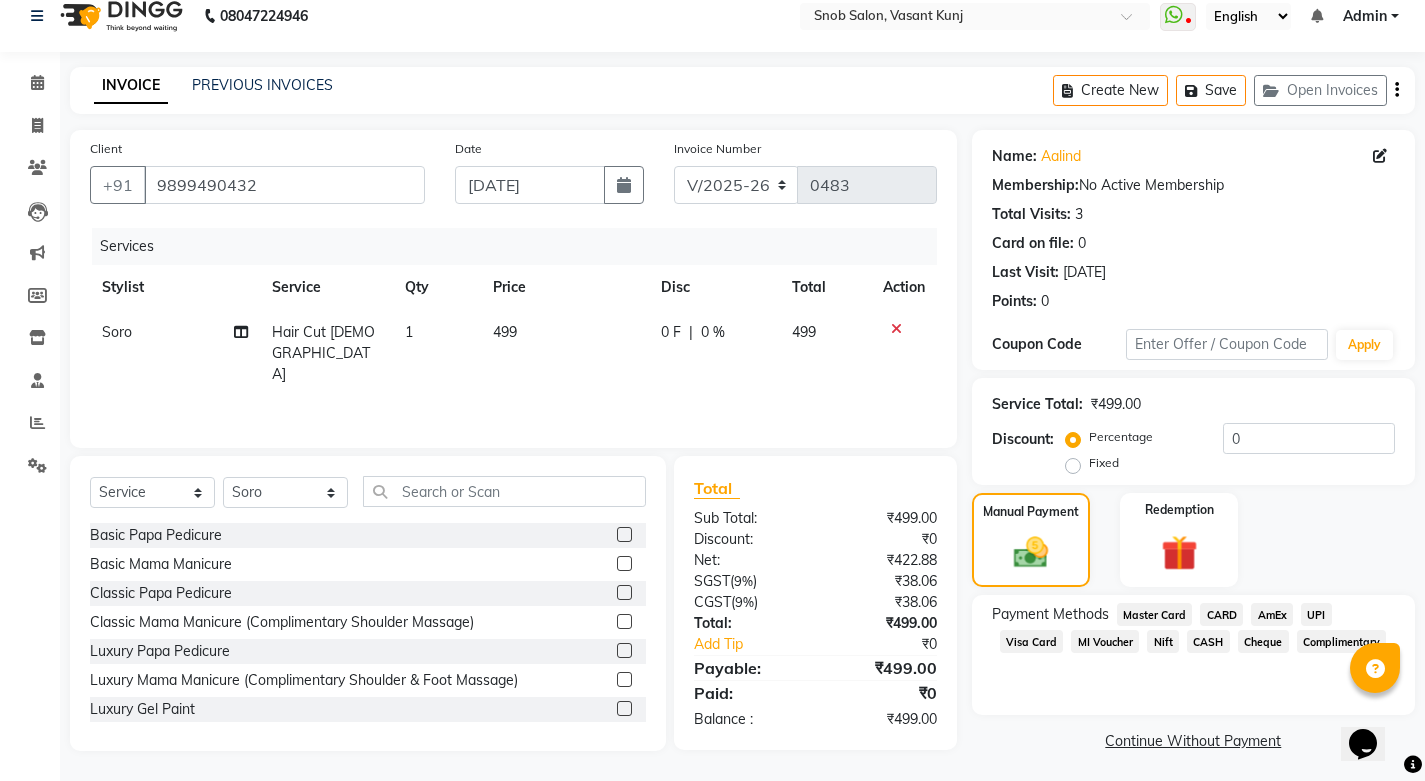 click on "UPI" 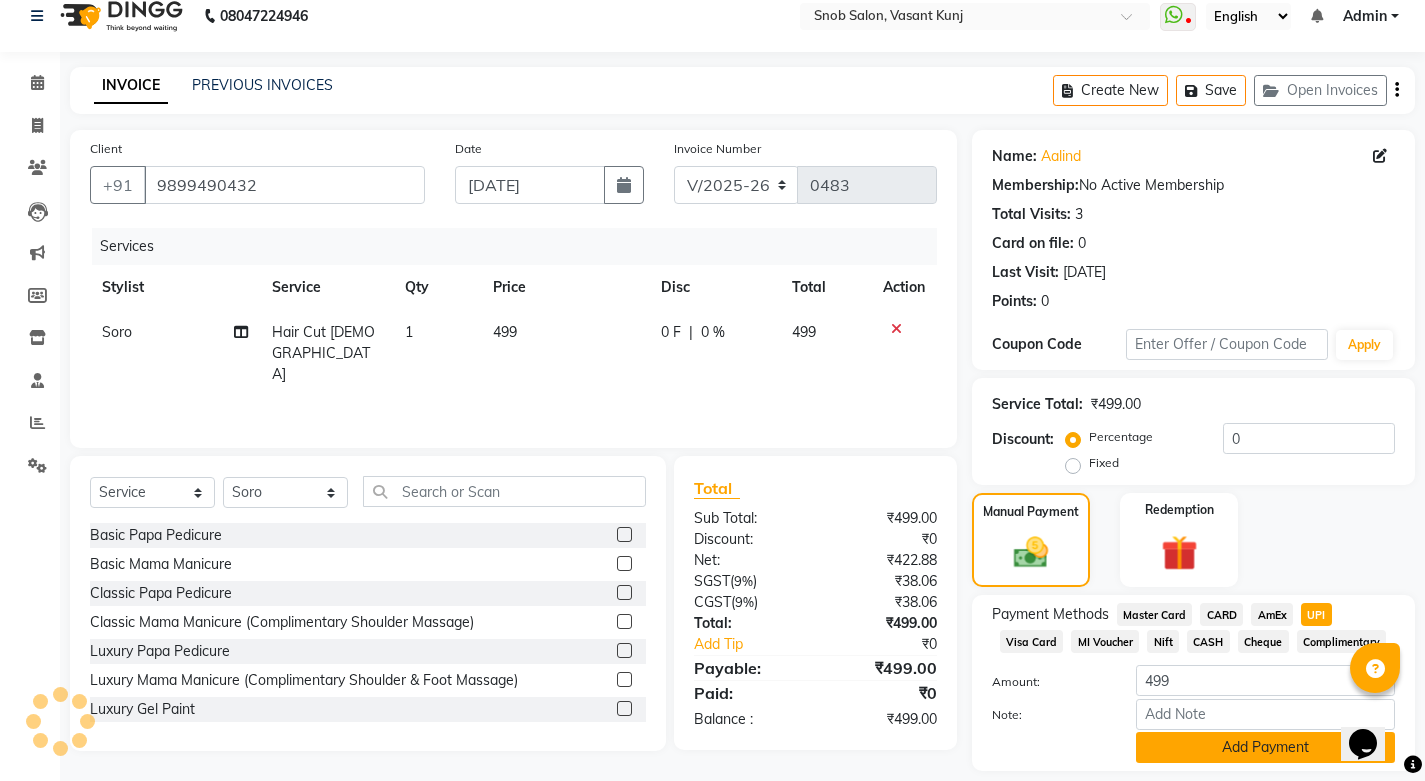 click on "Add Payment" 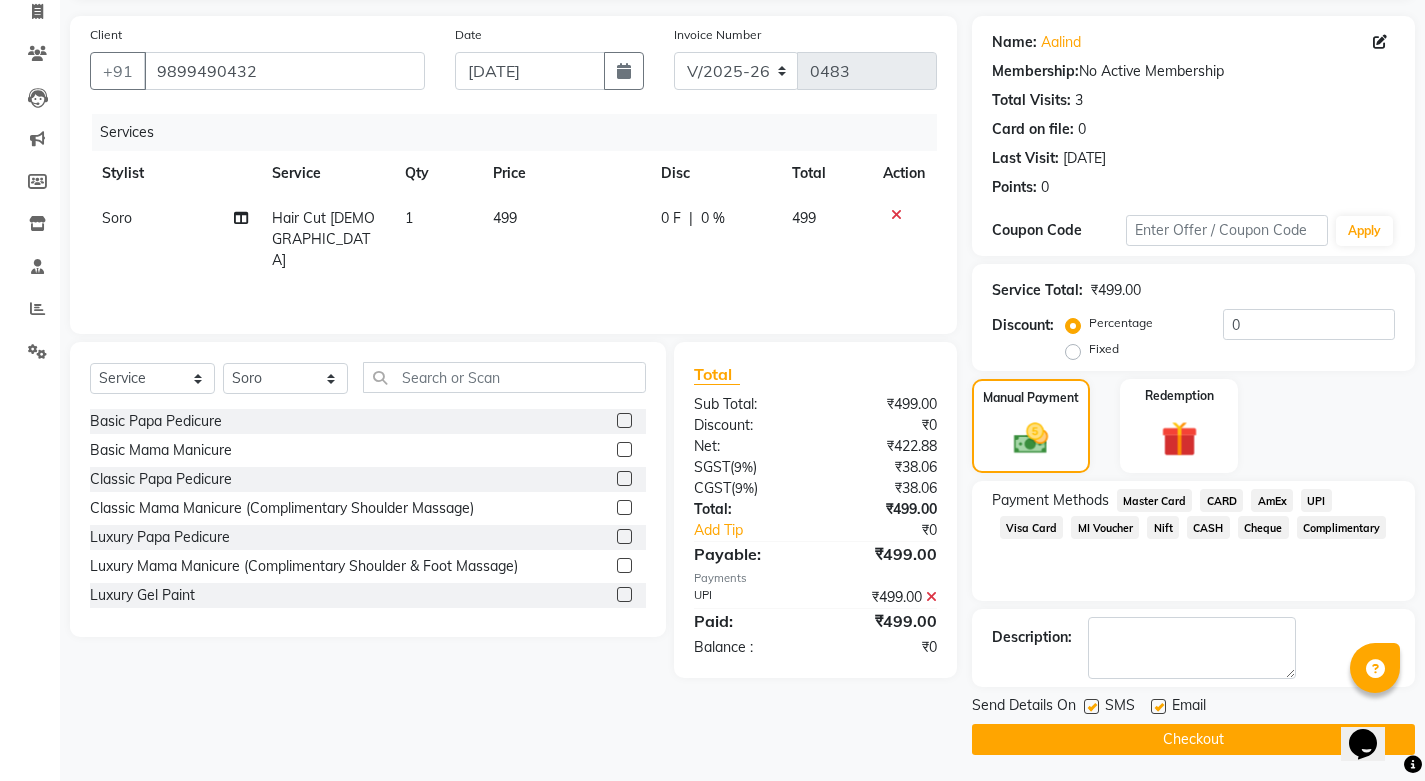 scroll, scrollTop: 138, scrollLeft: 0, axis: vertical 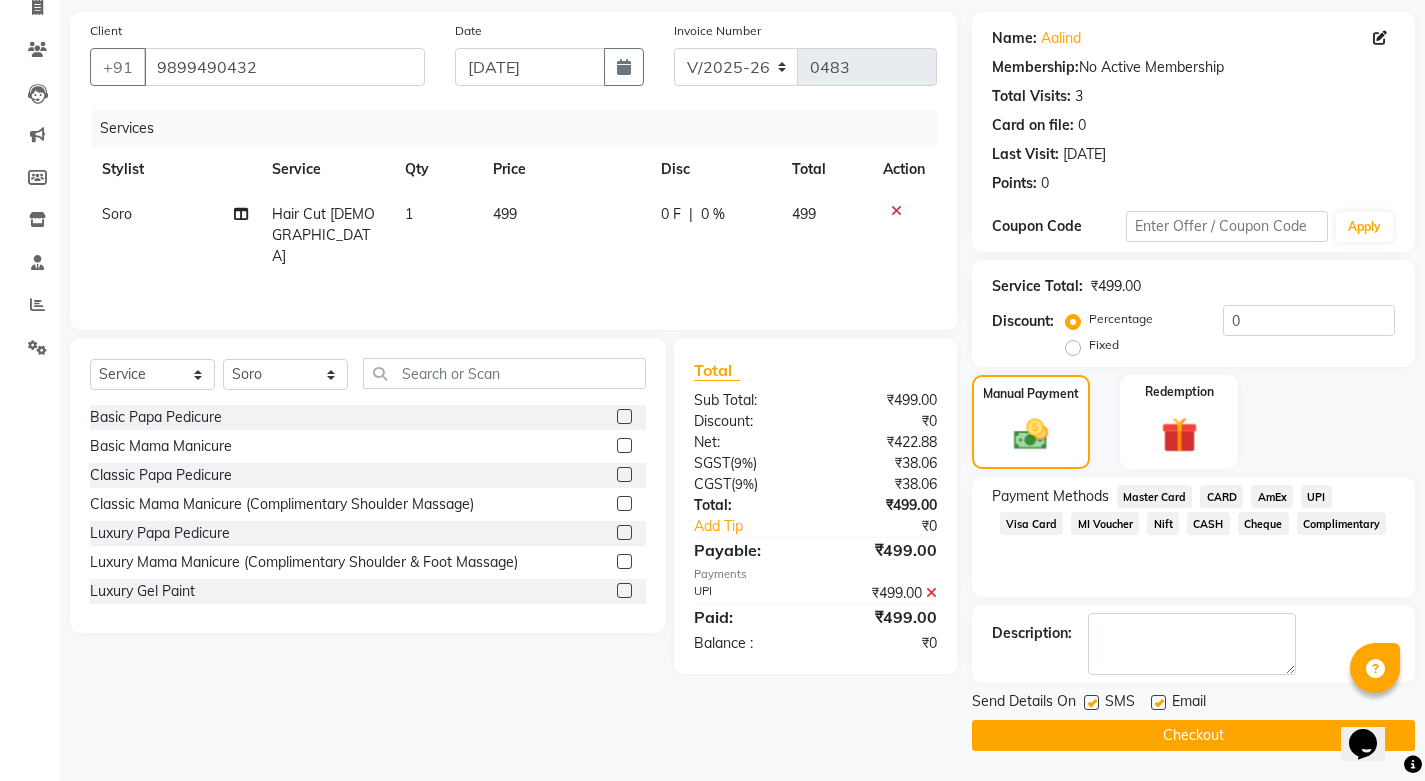 click on "Checkout" 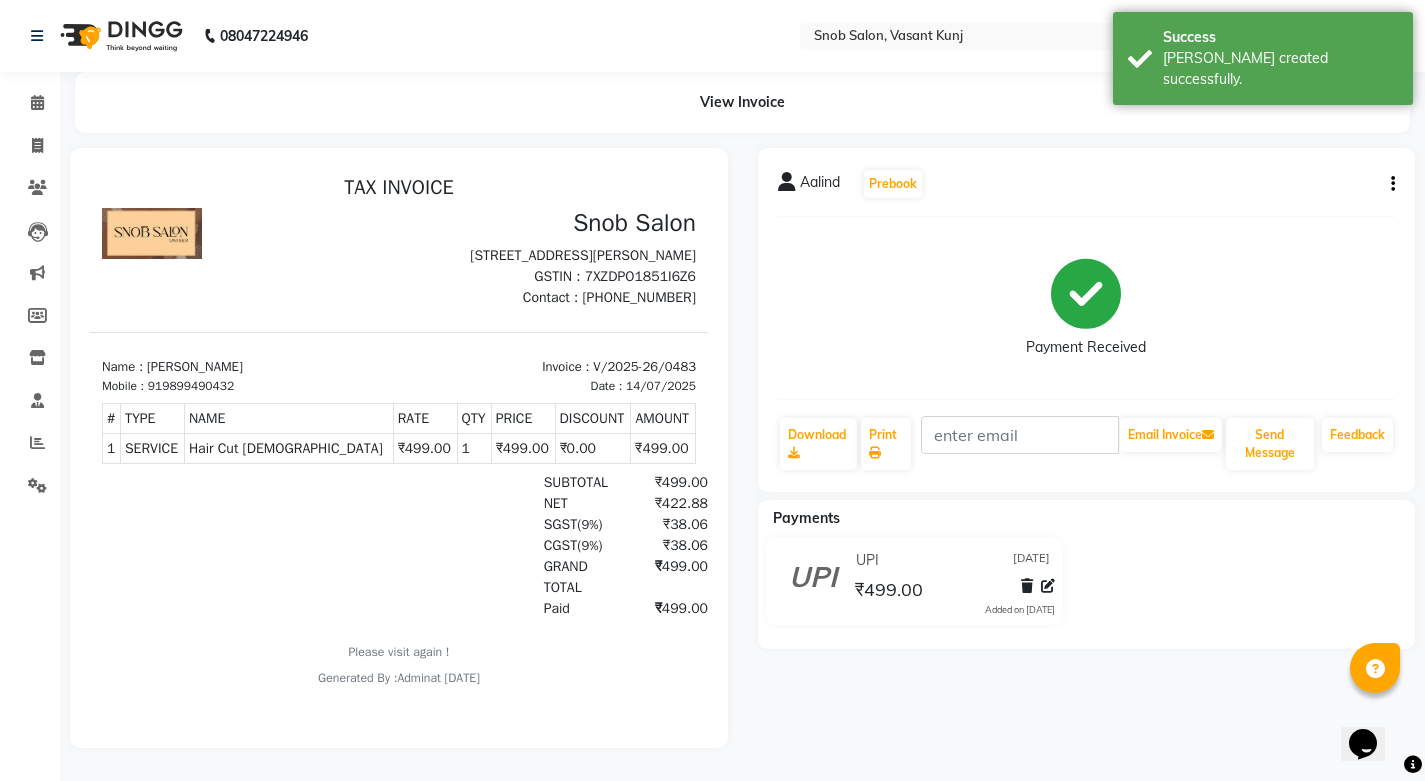 scroll, scrollTop: 0, scrollLeft: 0, axis: both 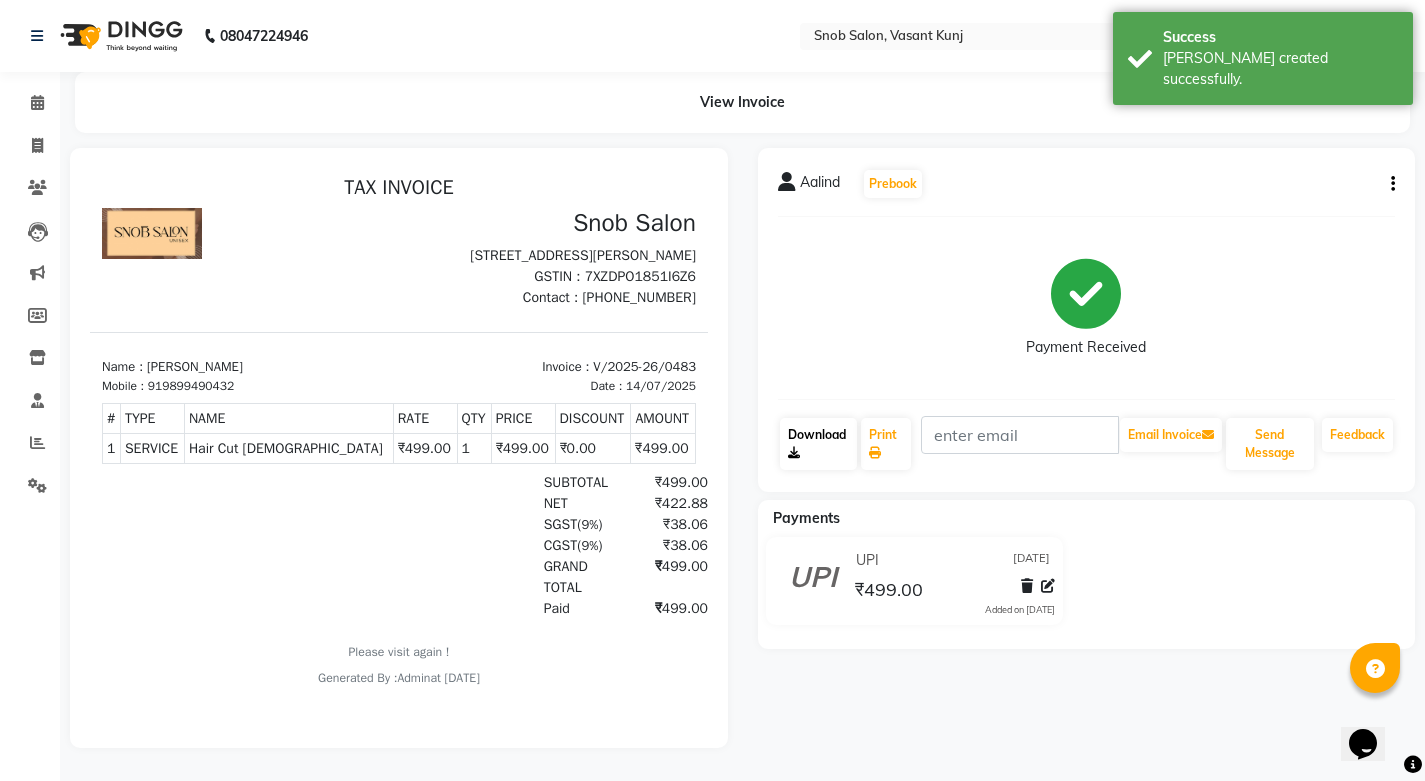 click on "Download" 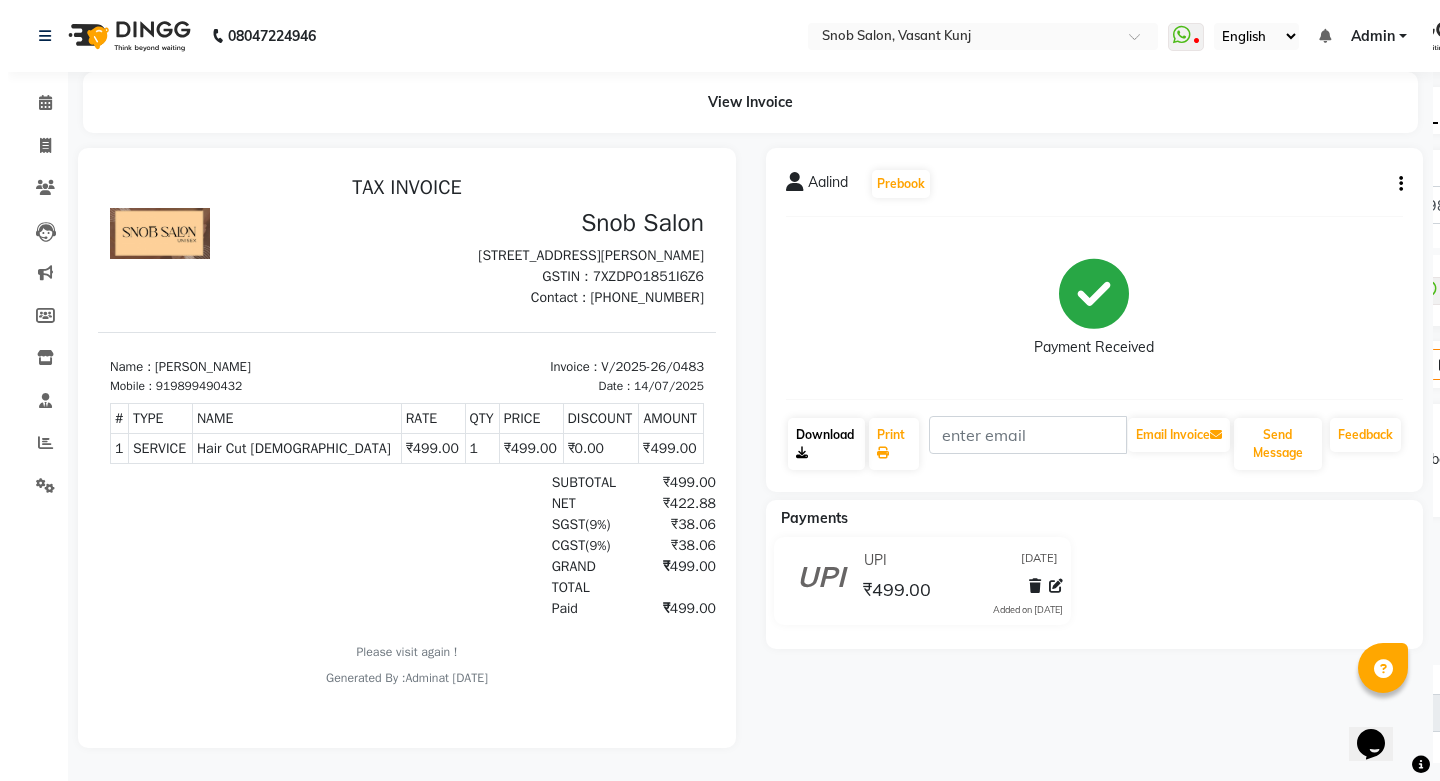 scroll, scrollTop: 0, scrollLeft: 0, axis: both 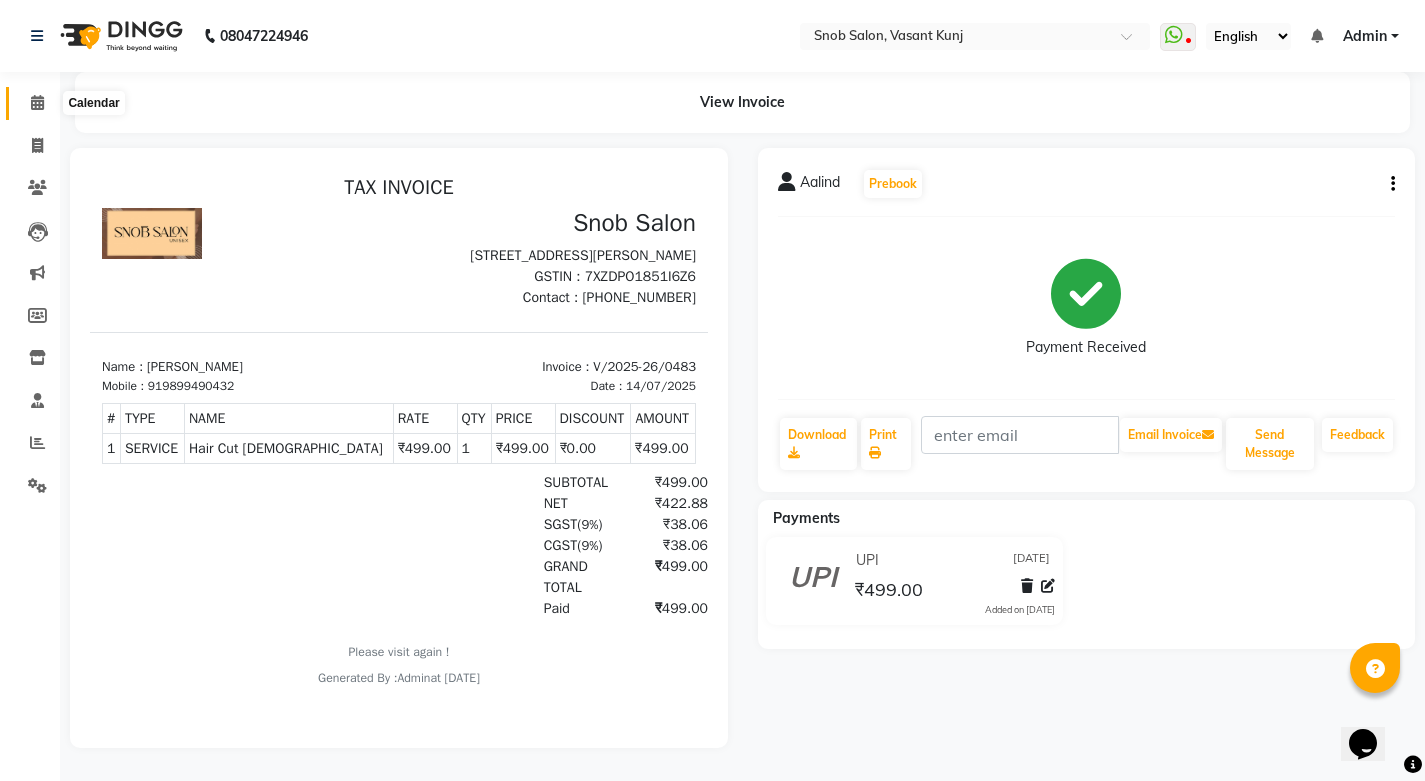 click 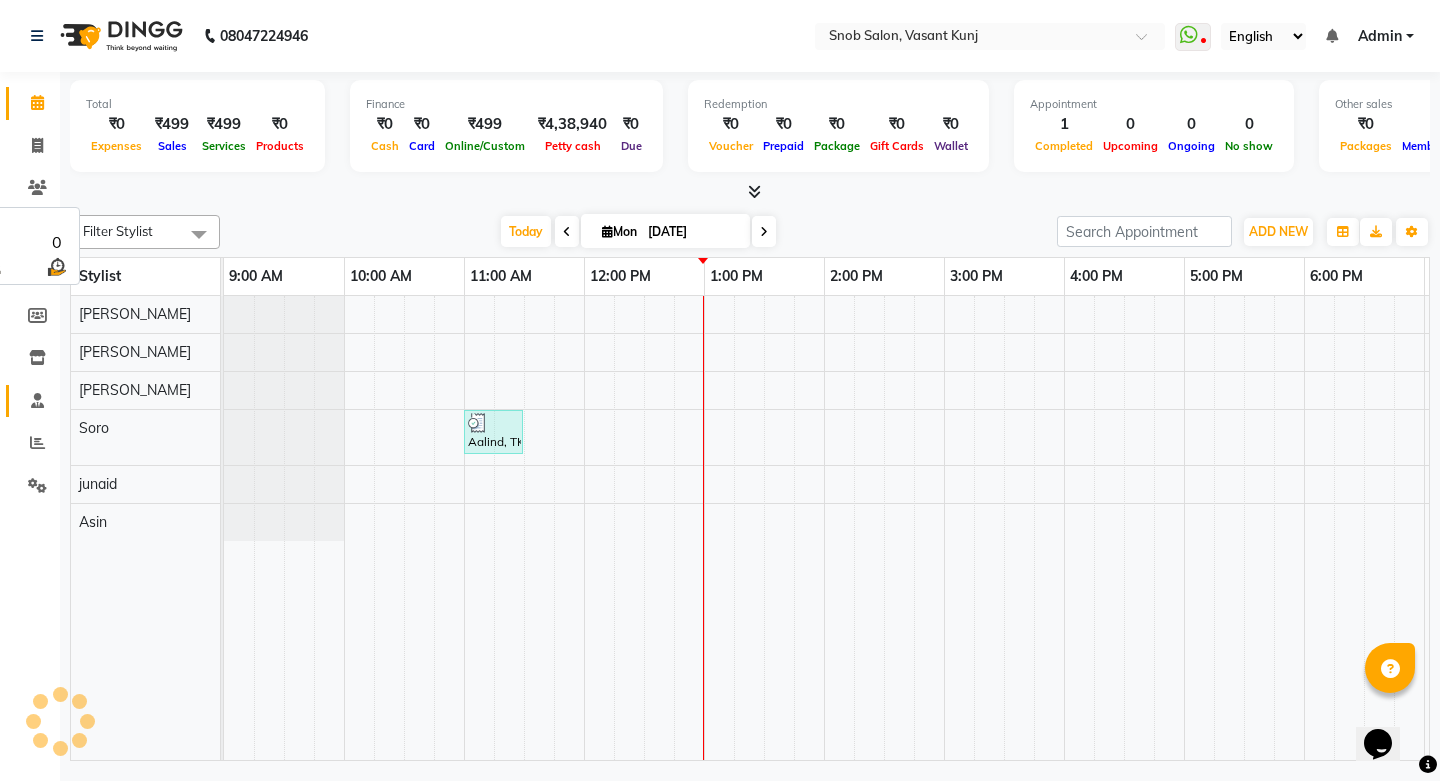 scroll, scrollTop: 0, scrollLeft: 0, axis: both 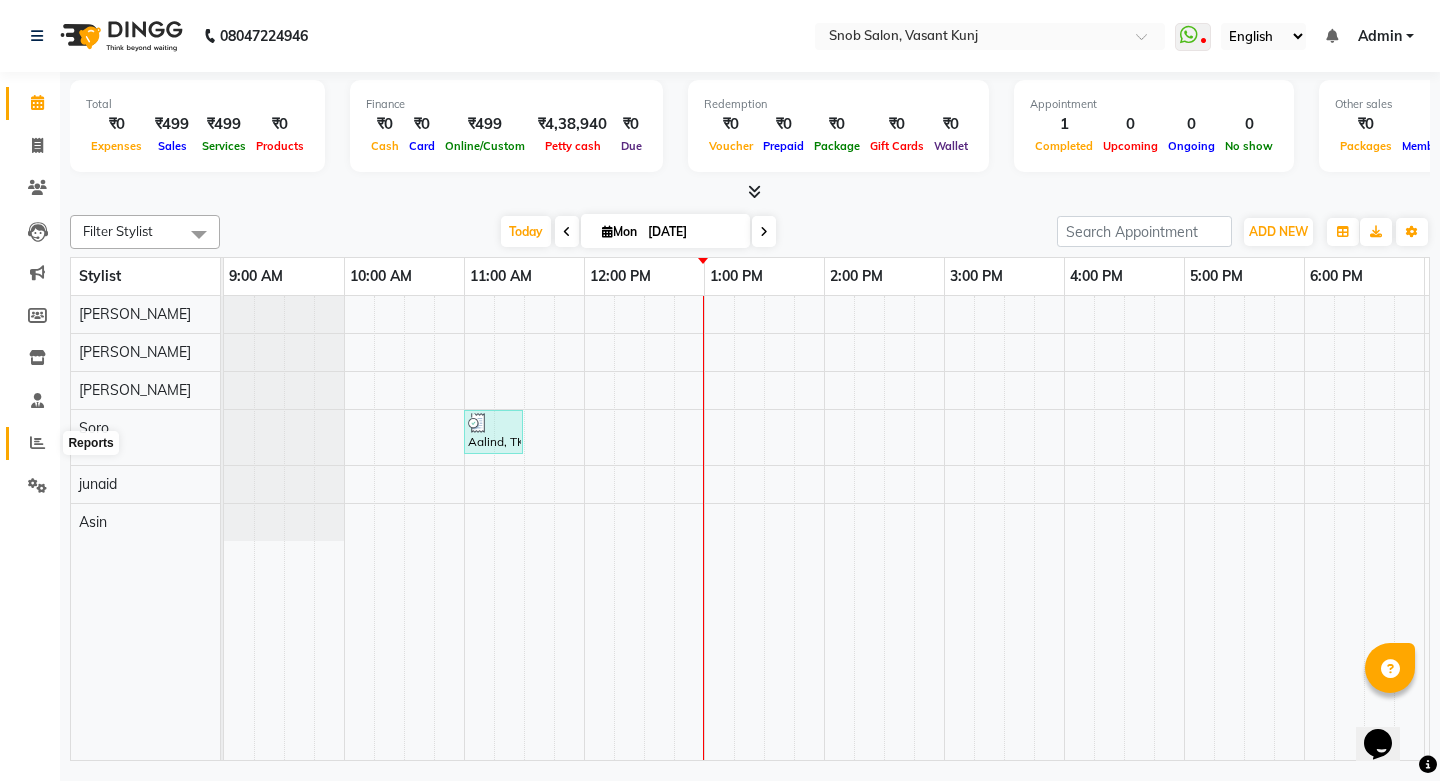 click 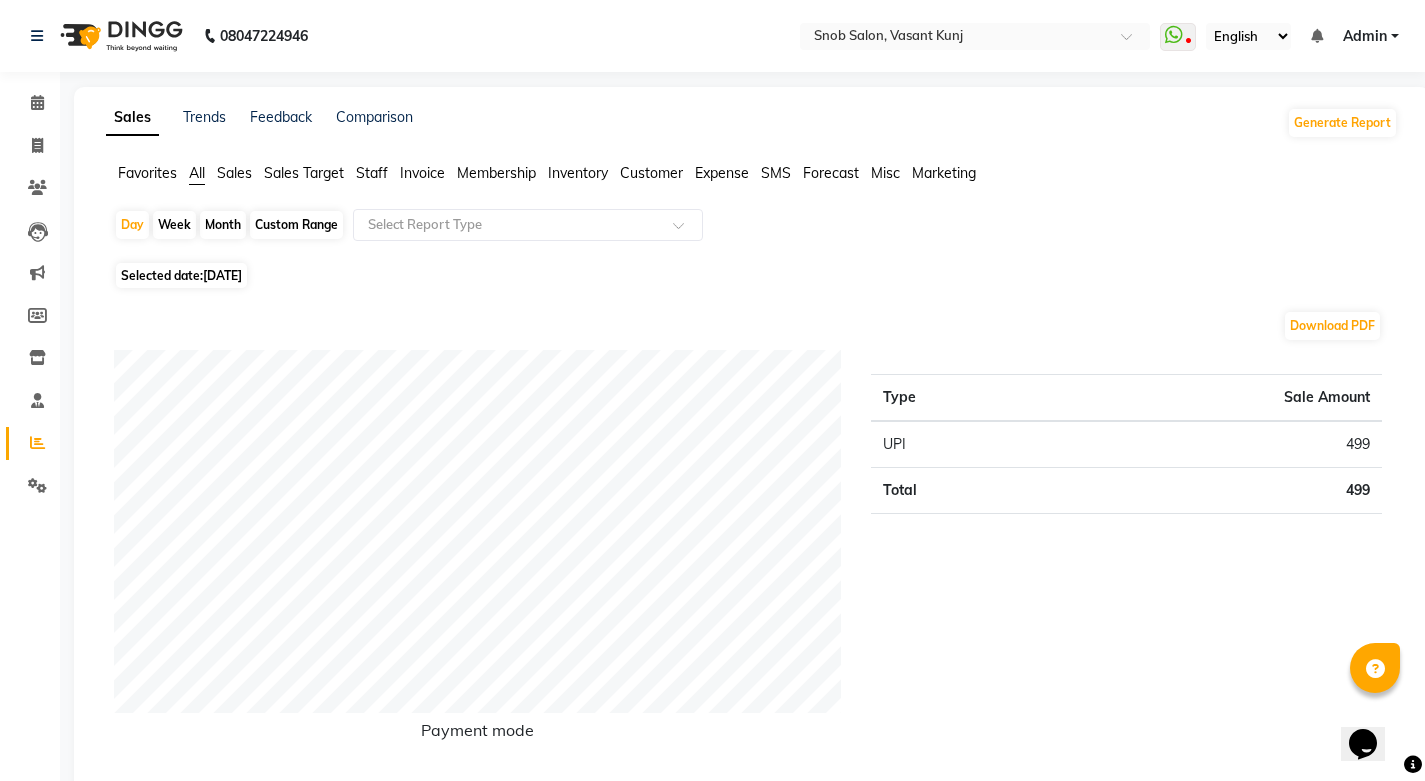 click on "Month" 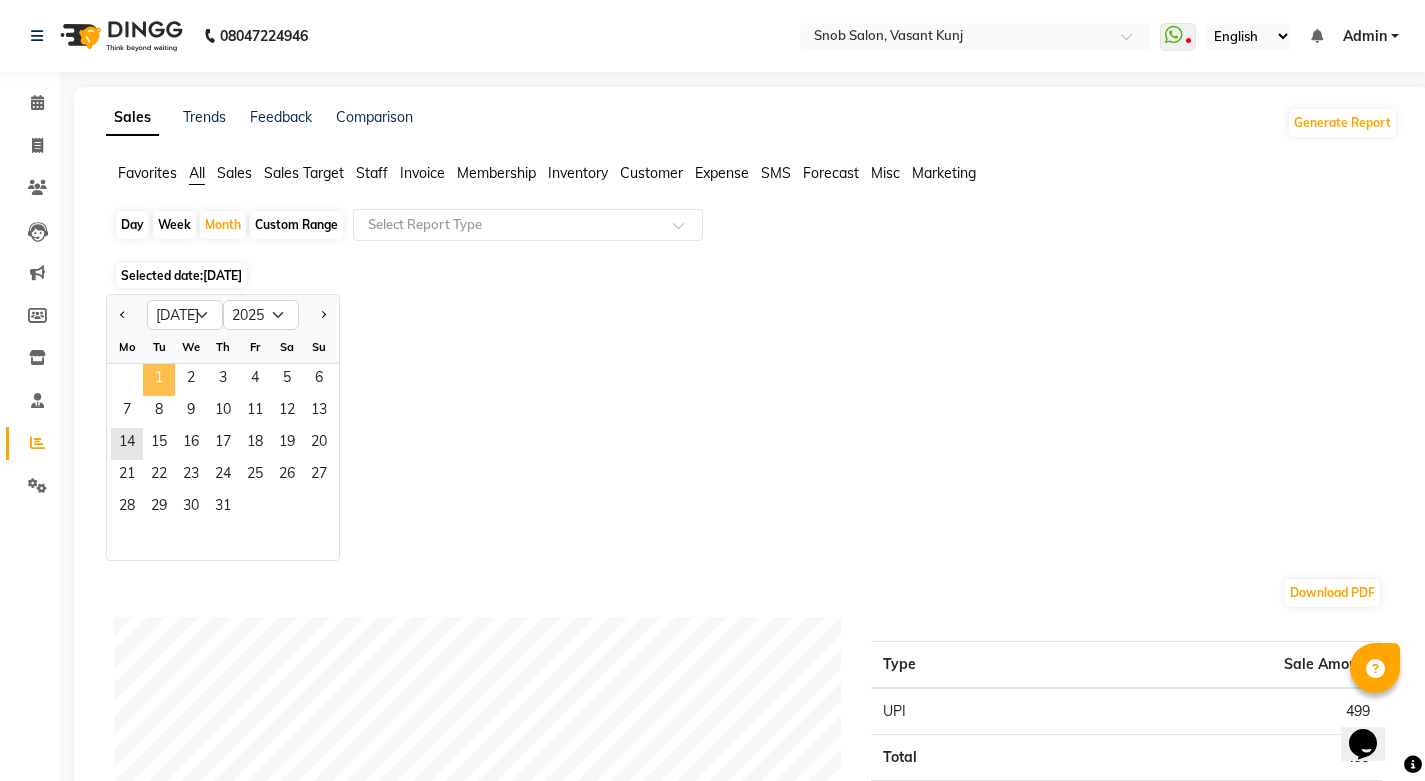 click on "1" 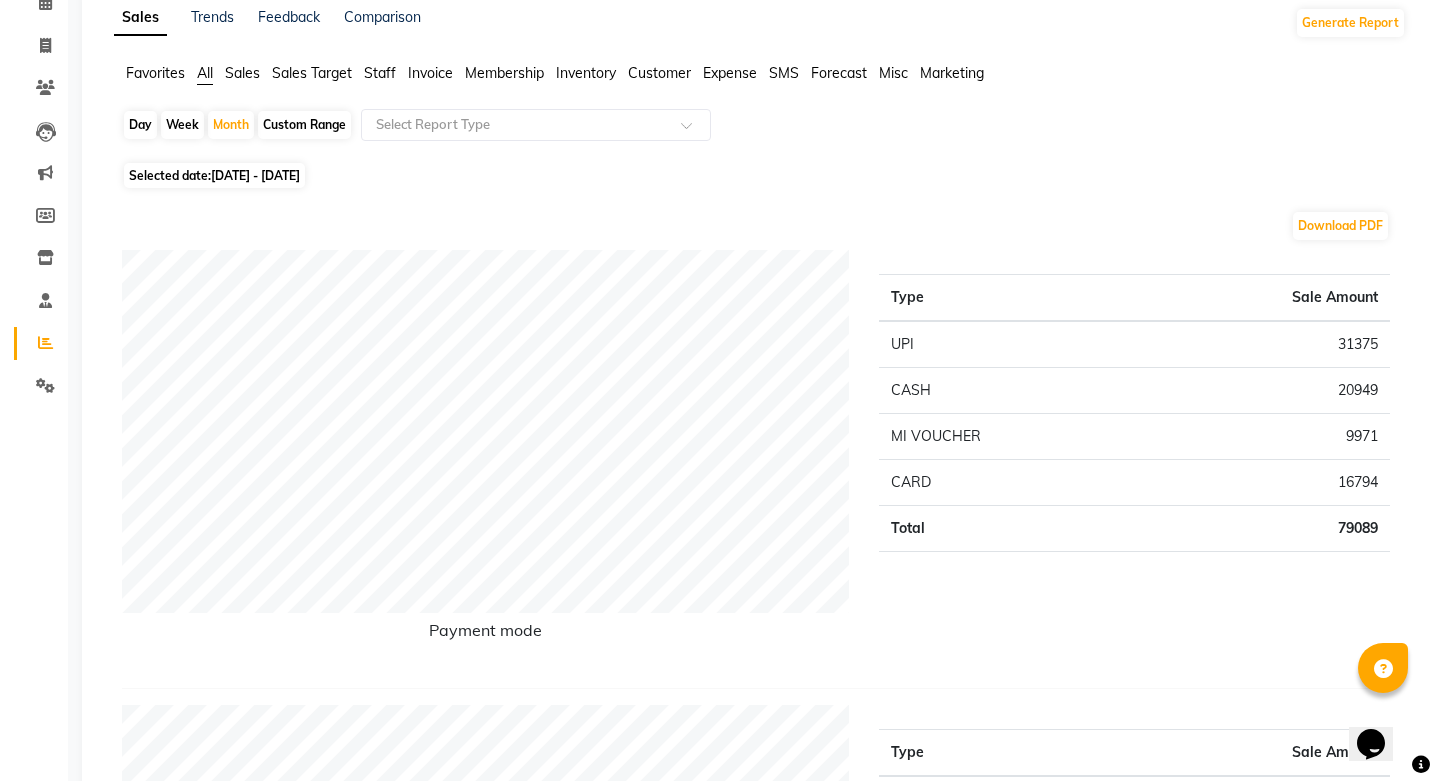 scroll, scrollTop: 0, scrollLeft: 0, axis: both 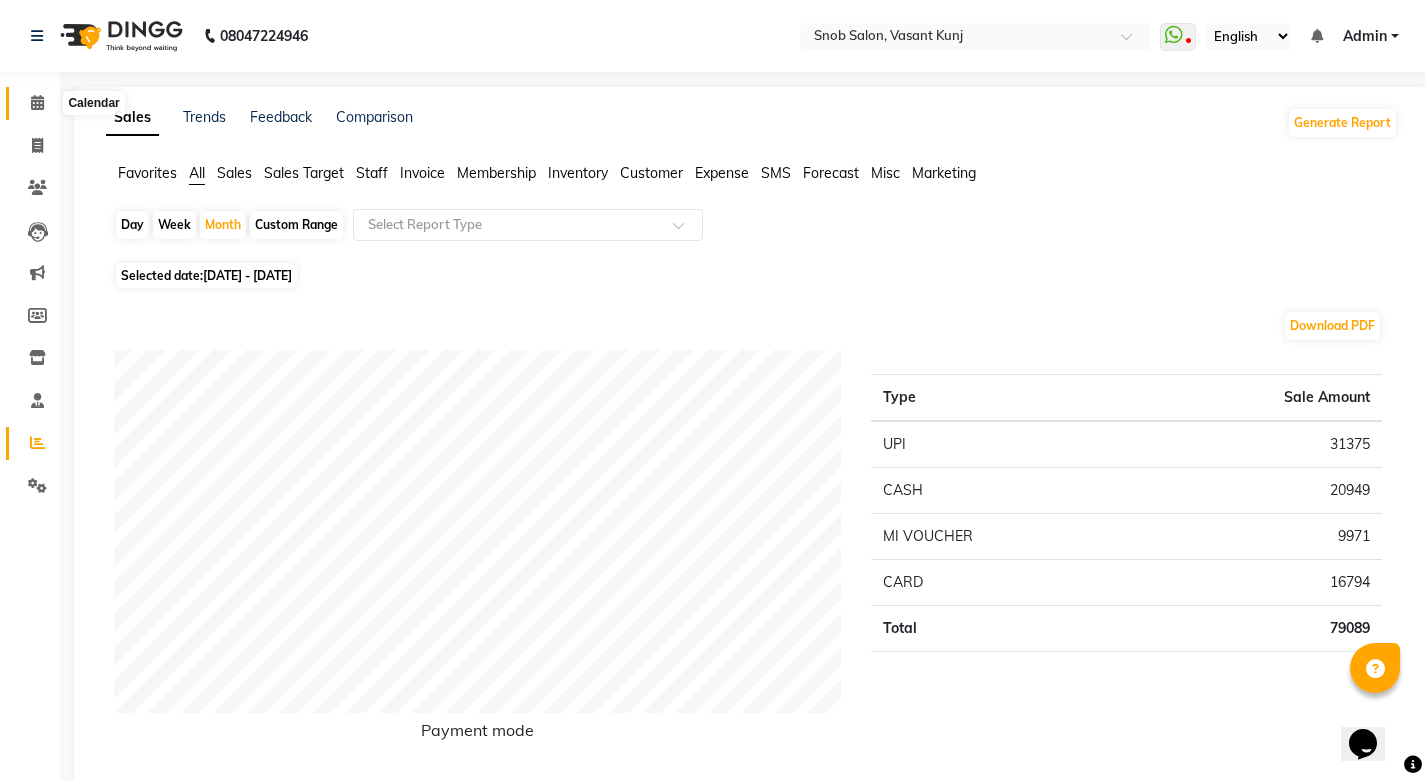 click 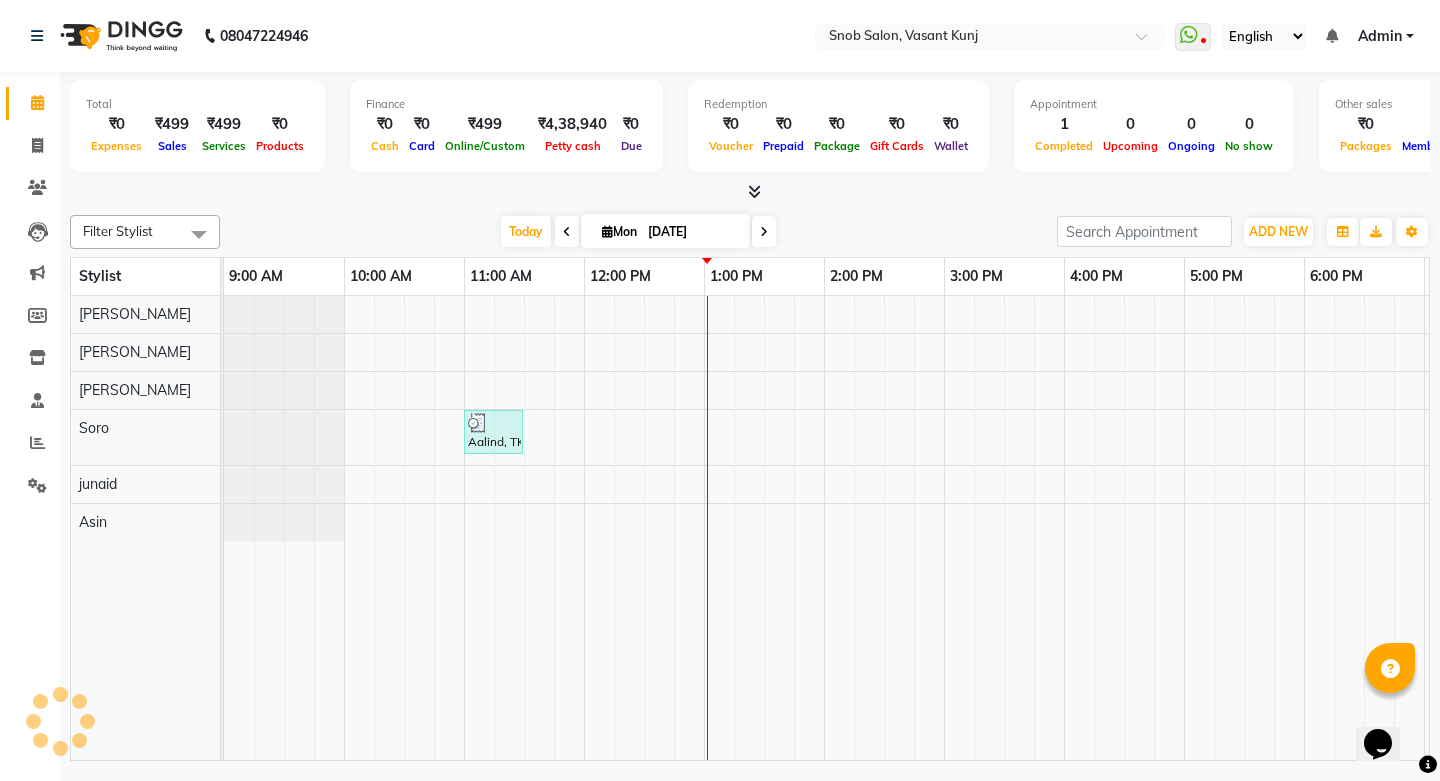 scroll, scrollTop: 0, scrollLeft: 0, axis: both 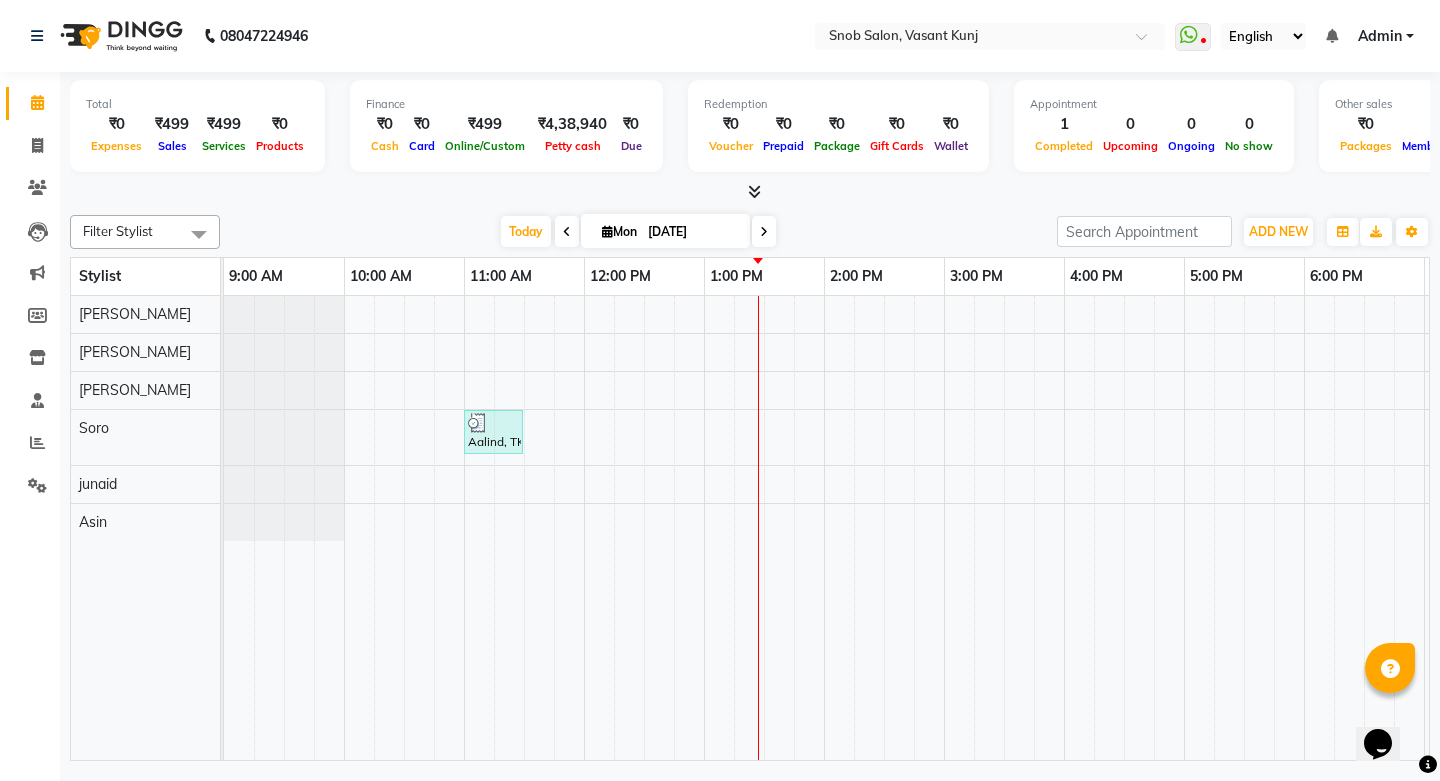 click on "Mon" at bounding box center [619, 231] 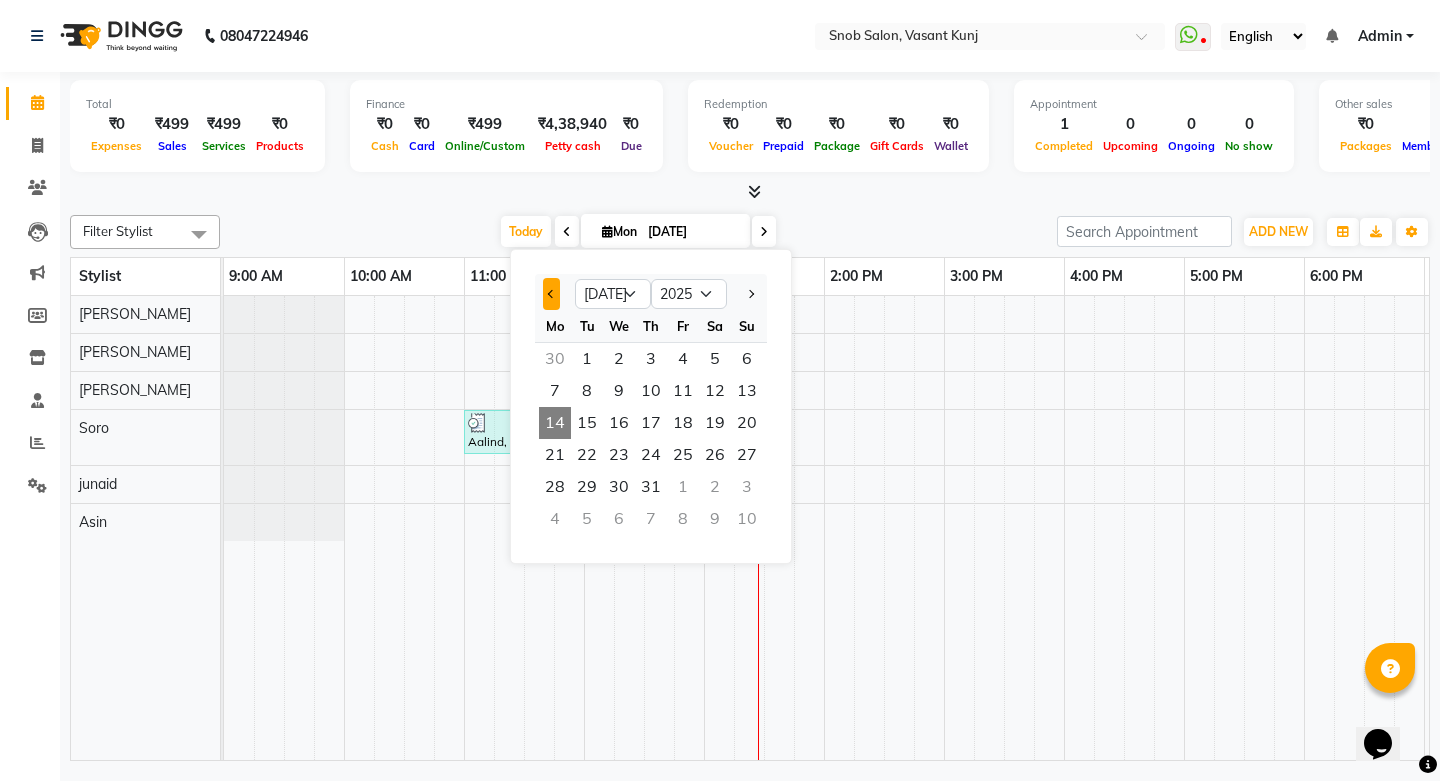 click at bounding box center (552, 294) 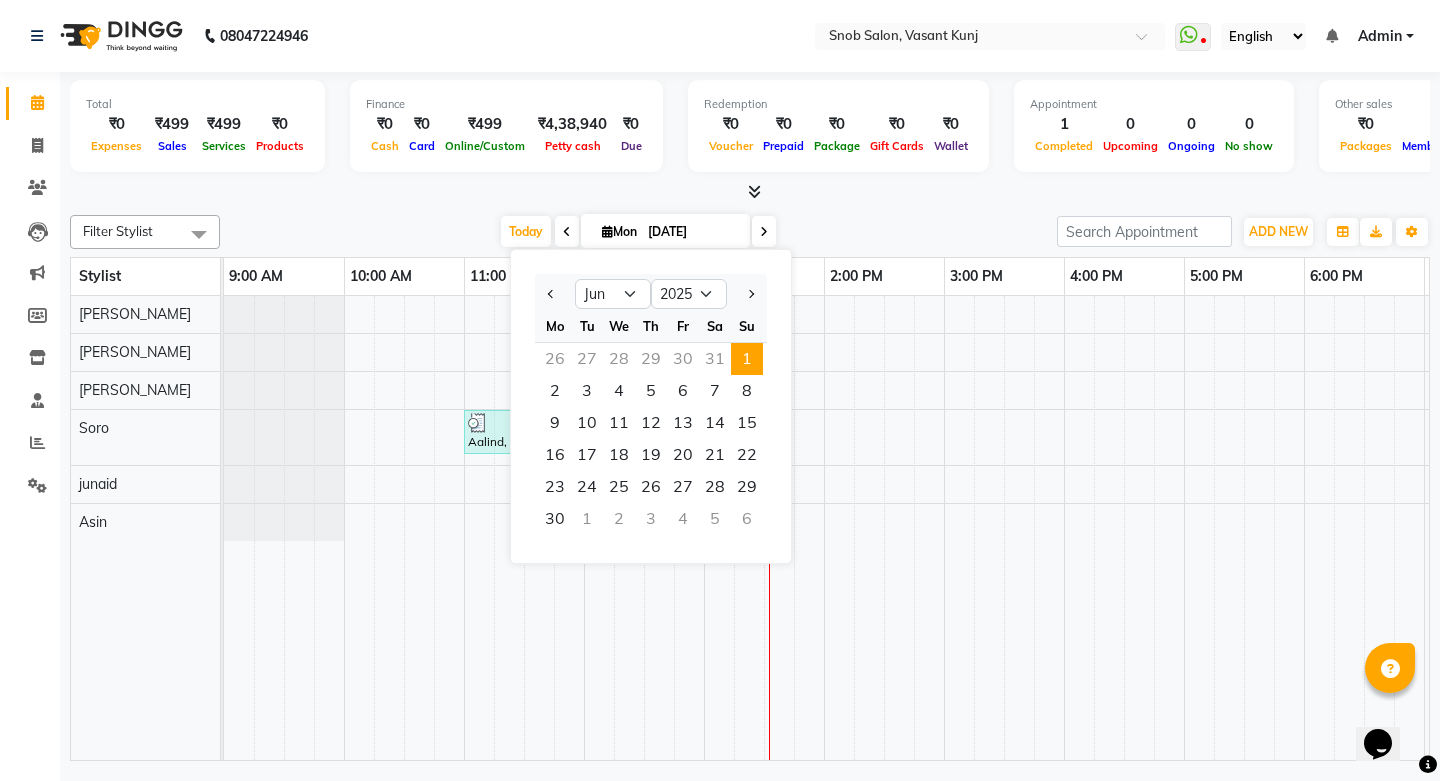 click on "1" at bounding box center [747, 359] 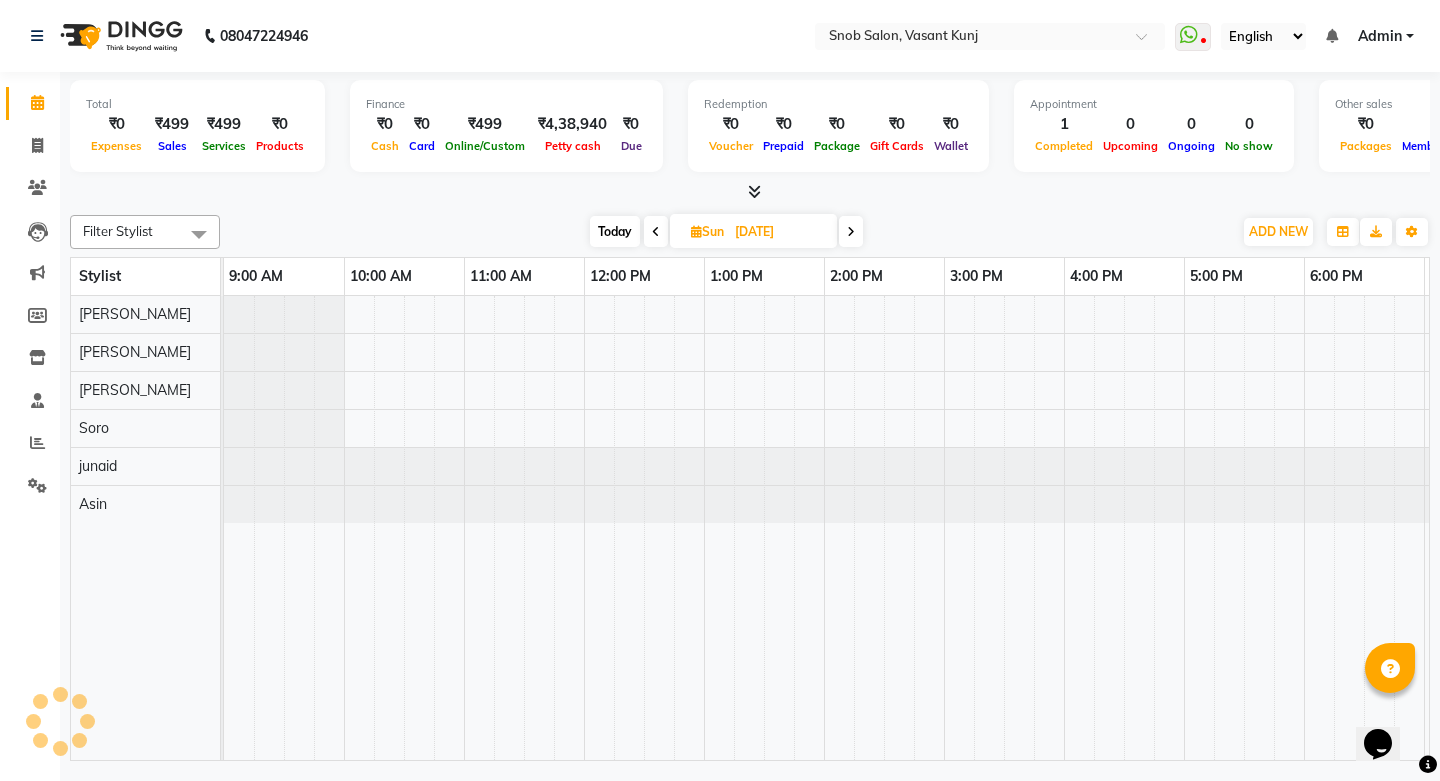 scroll, scrollTop: 0, scrollLeft: 355, axis: horizontal 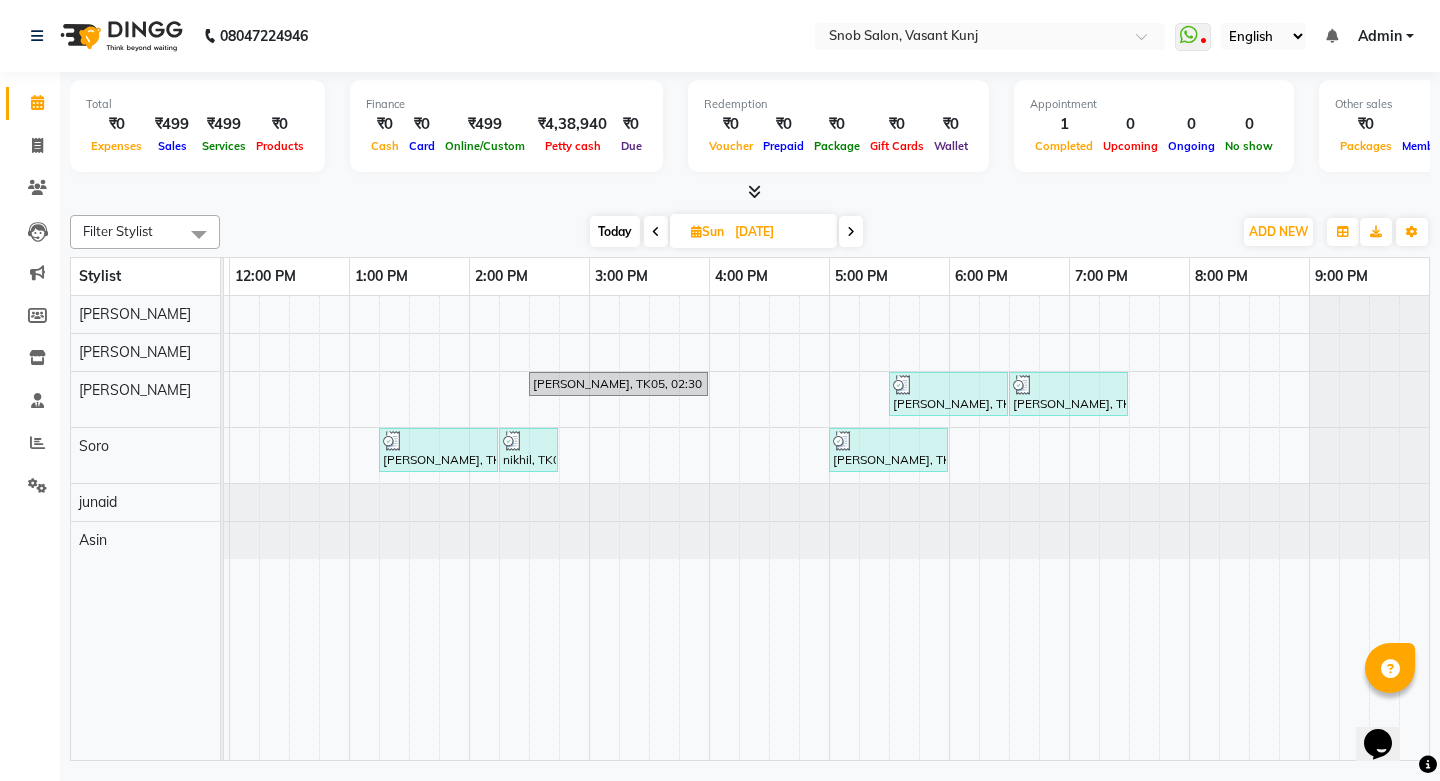 click at bounding box center (851, 231) 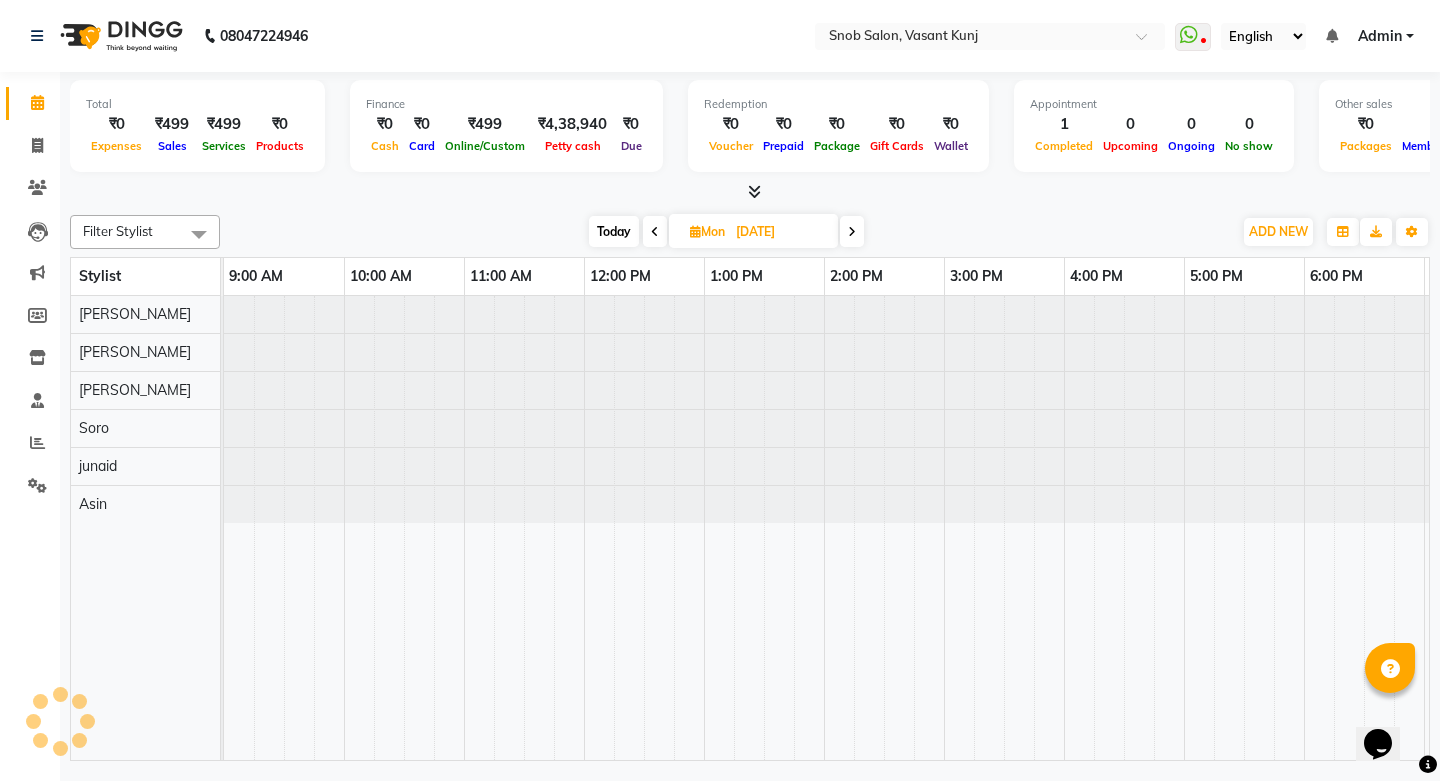 scroll, scrollTop: 0, scrollLeft: 355, axis: horizontal 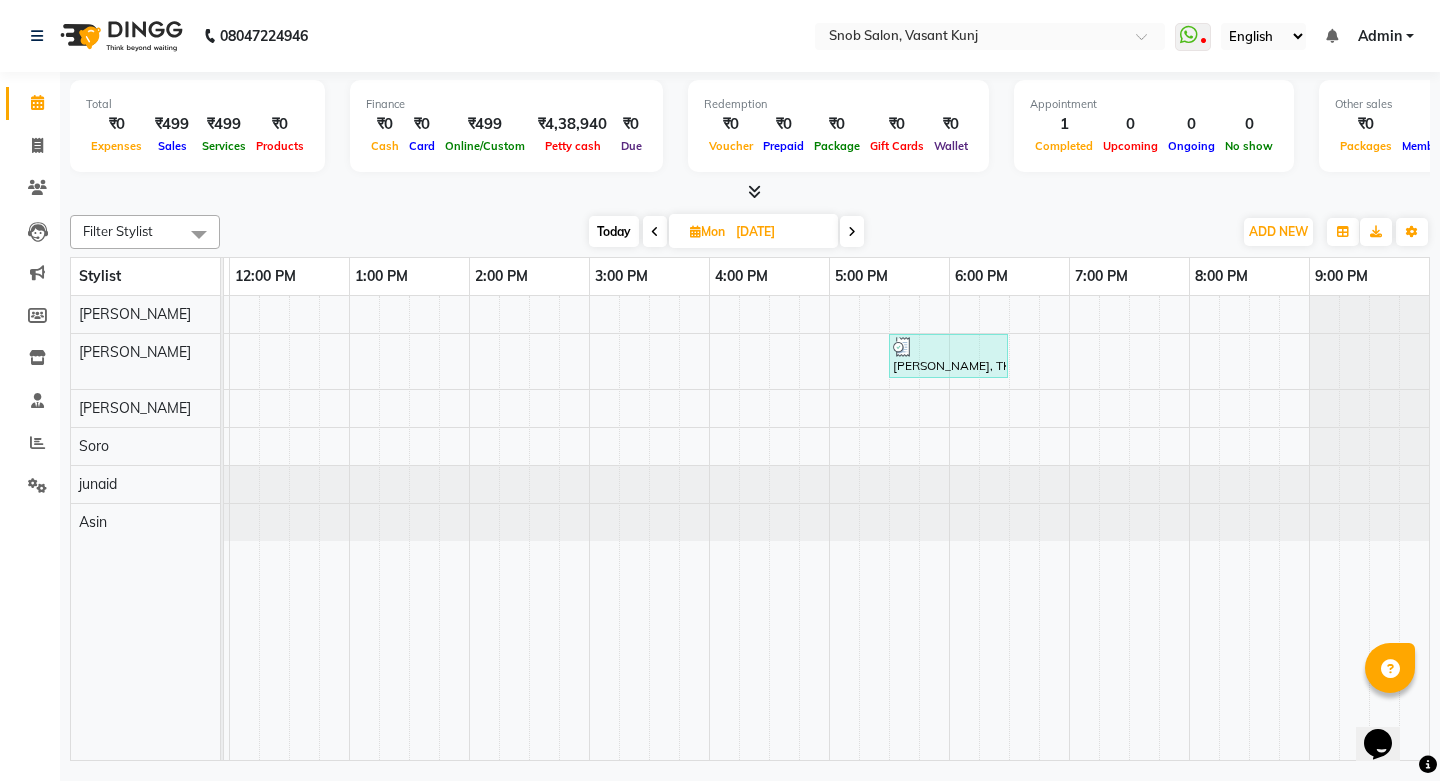 click at bounding box center [852, 231] 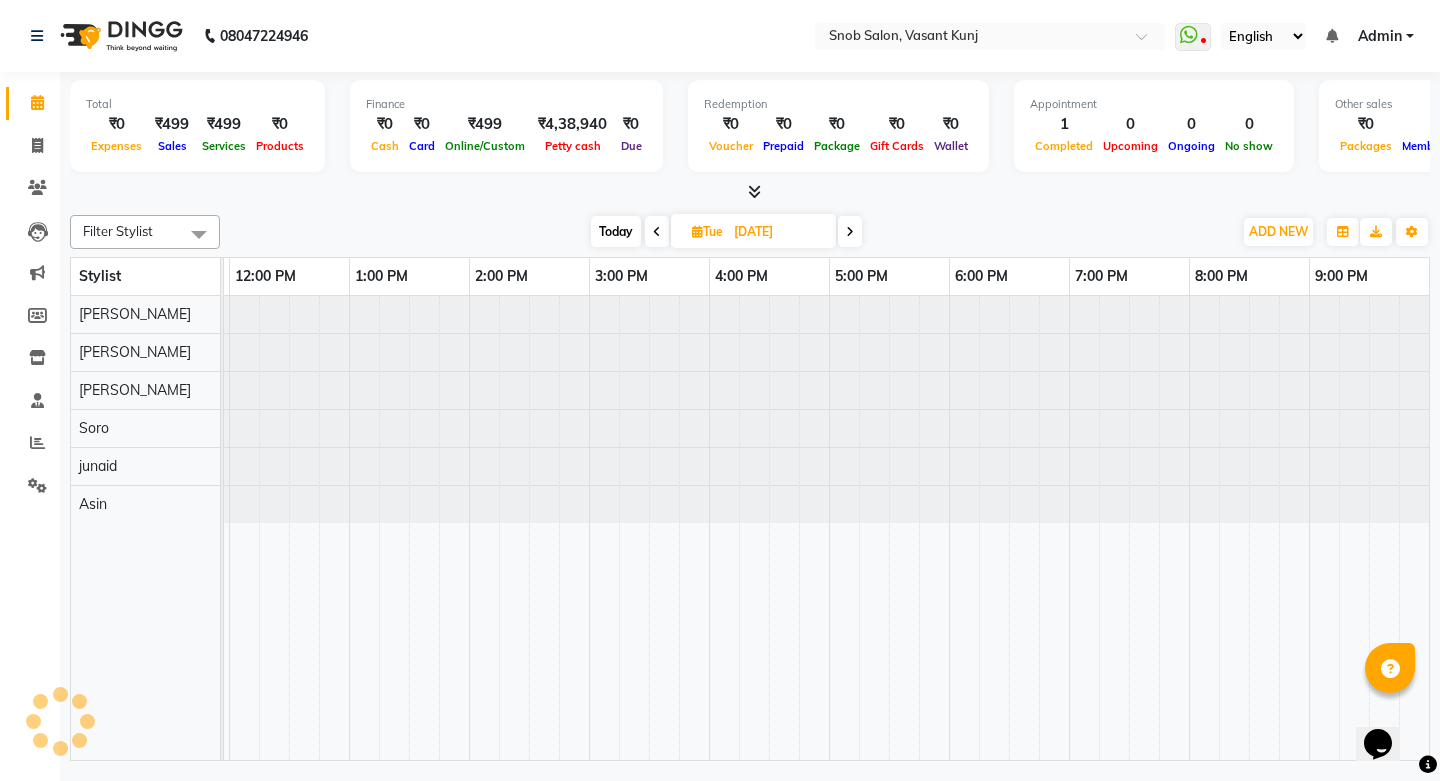 scroll, scrollTop: 0, scrollLeft: 0, axis: both 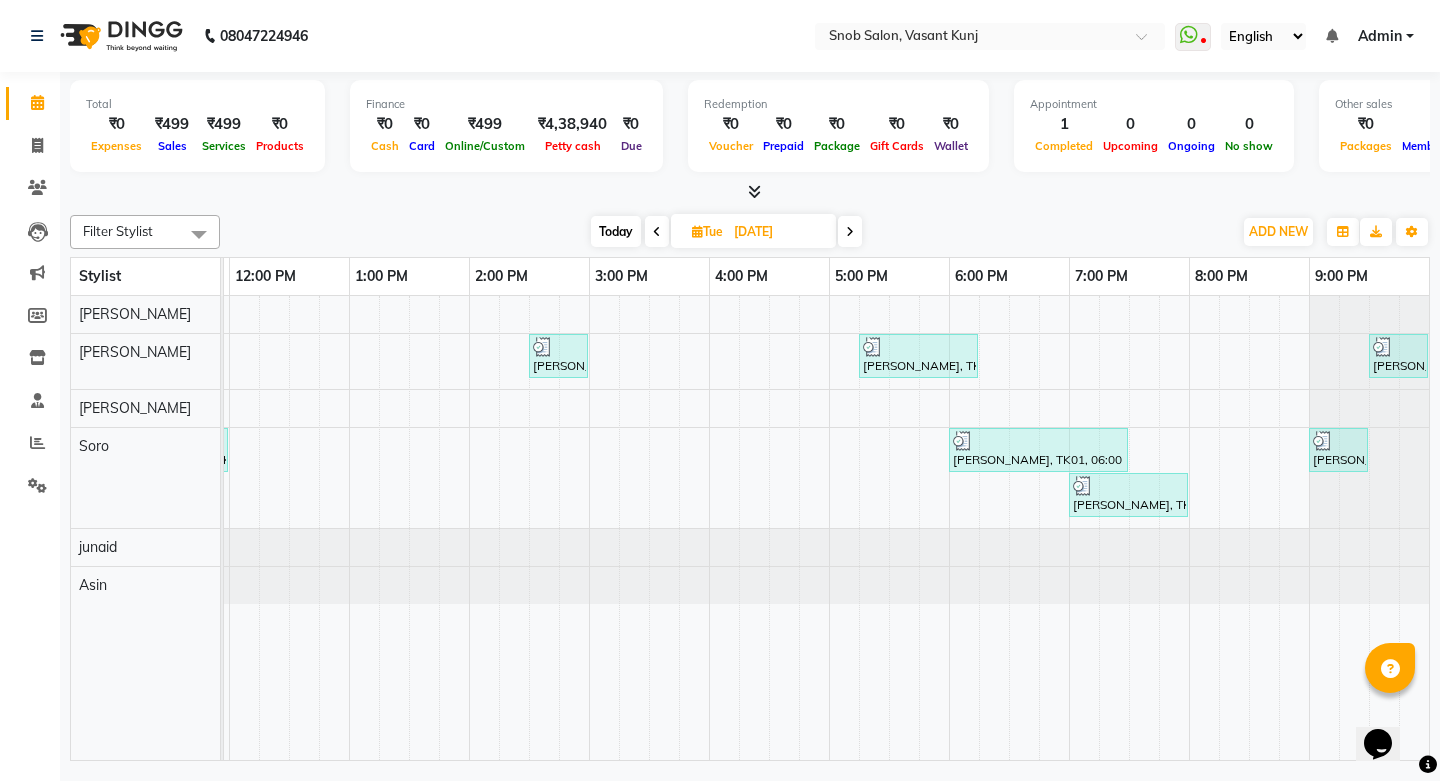 click at bounding box center [850, 231] 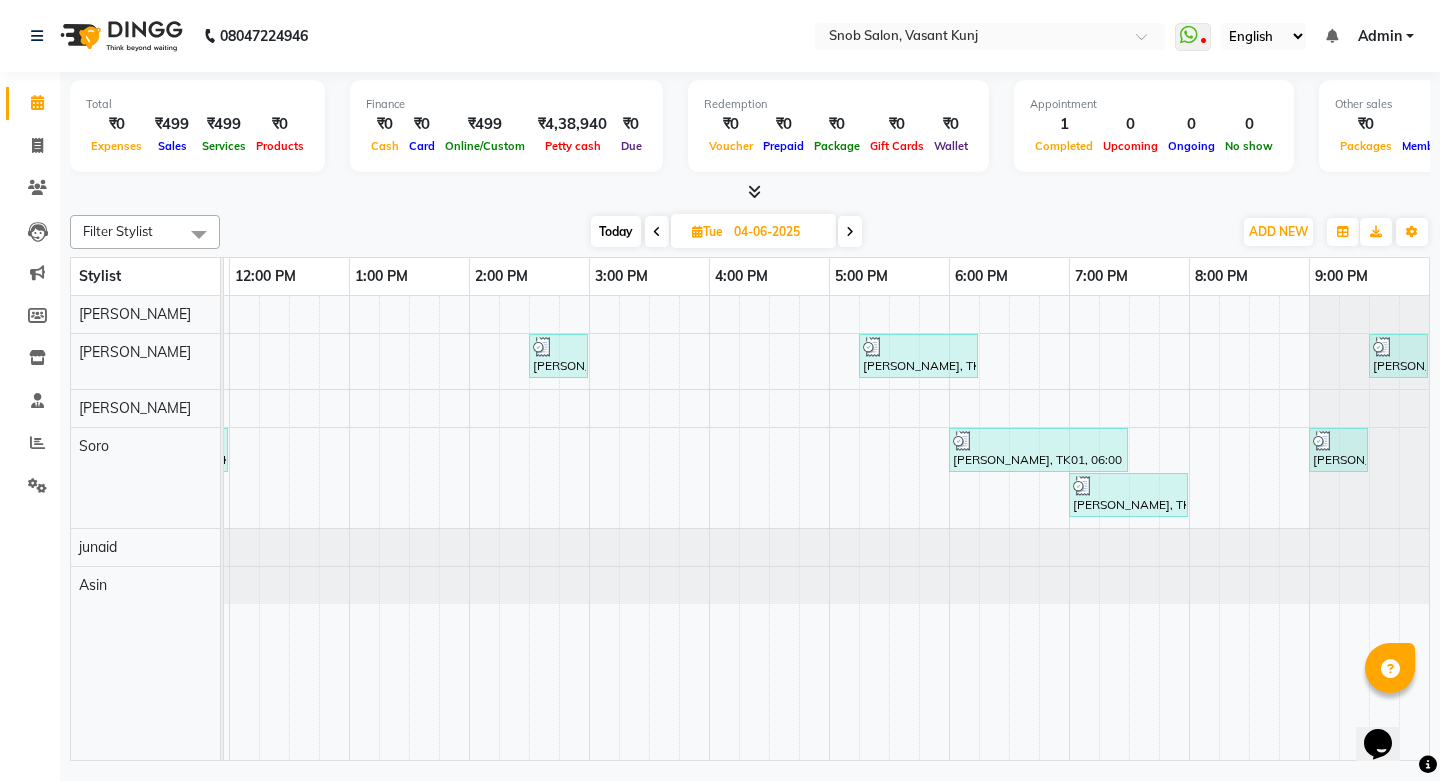 scroll, scrollTop: 0, scrollLeft: 0, axis: both 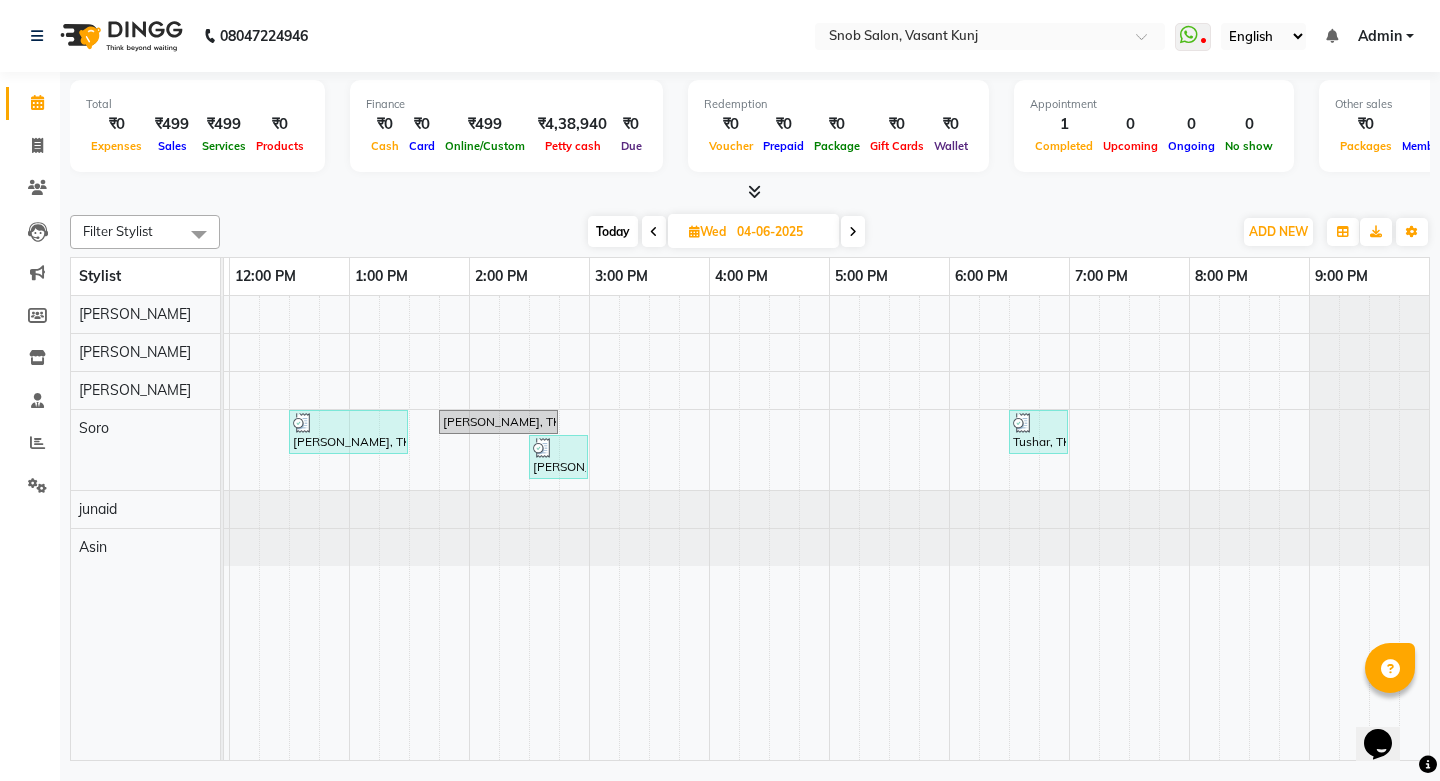 click at bounding box center (853, 231) 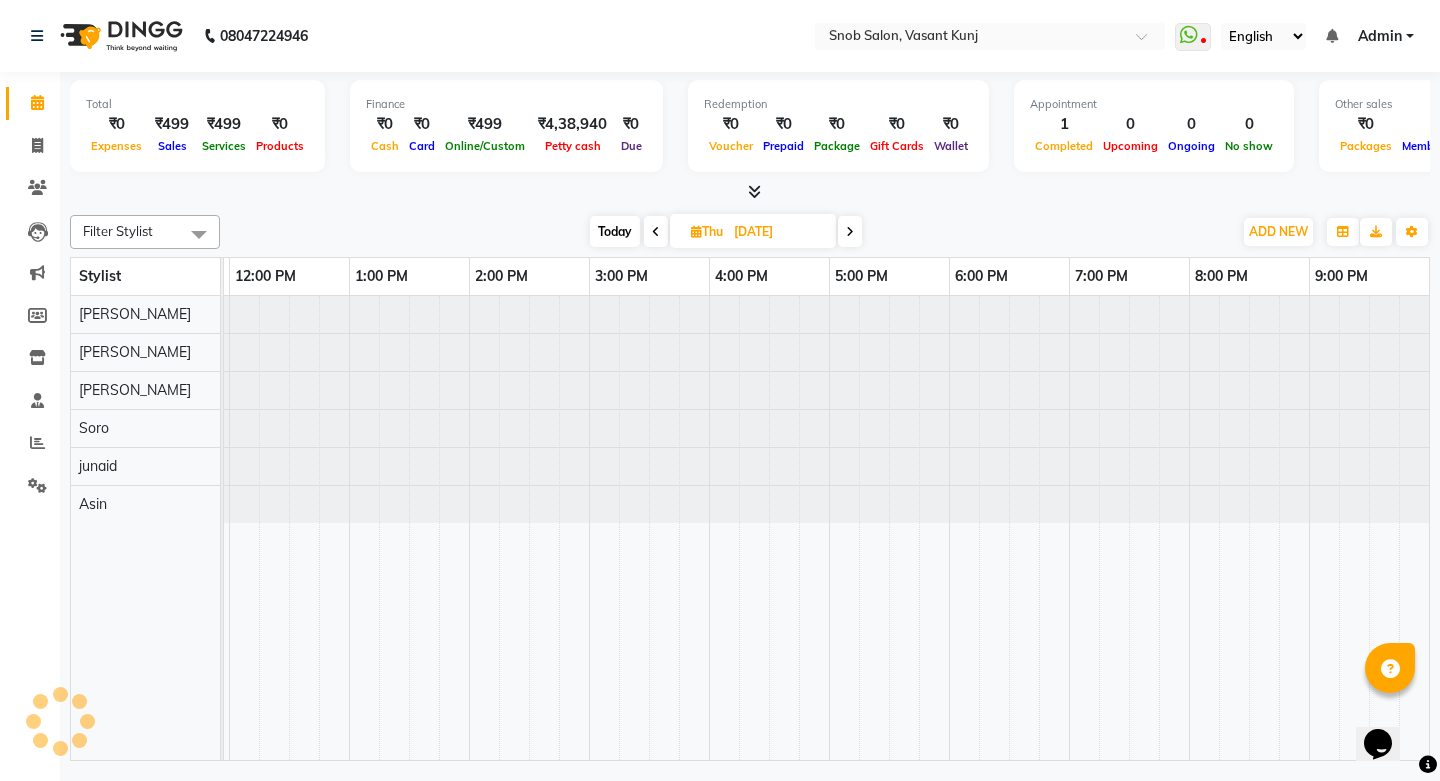 scroll, scrollTop: 0, scrollLeft: 0, axis: both 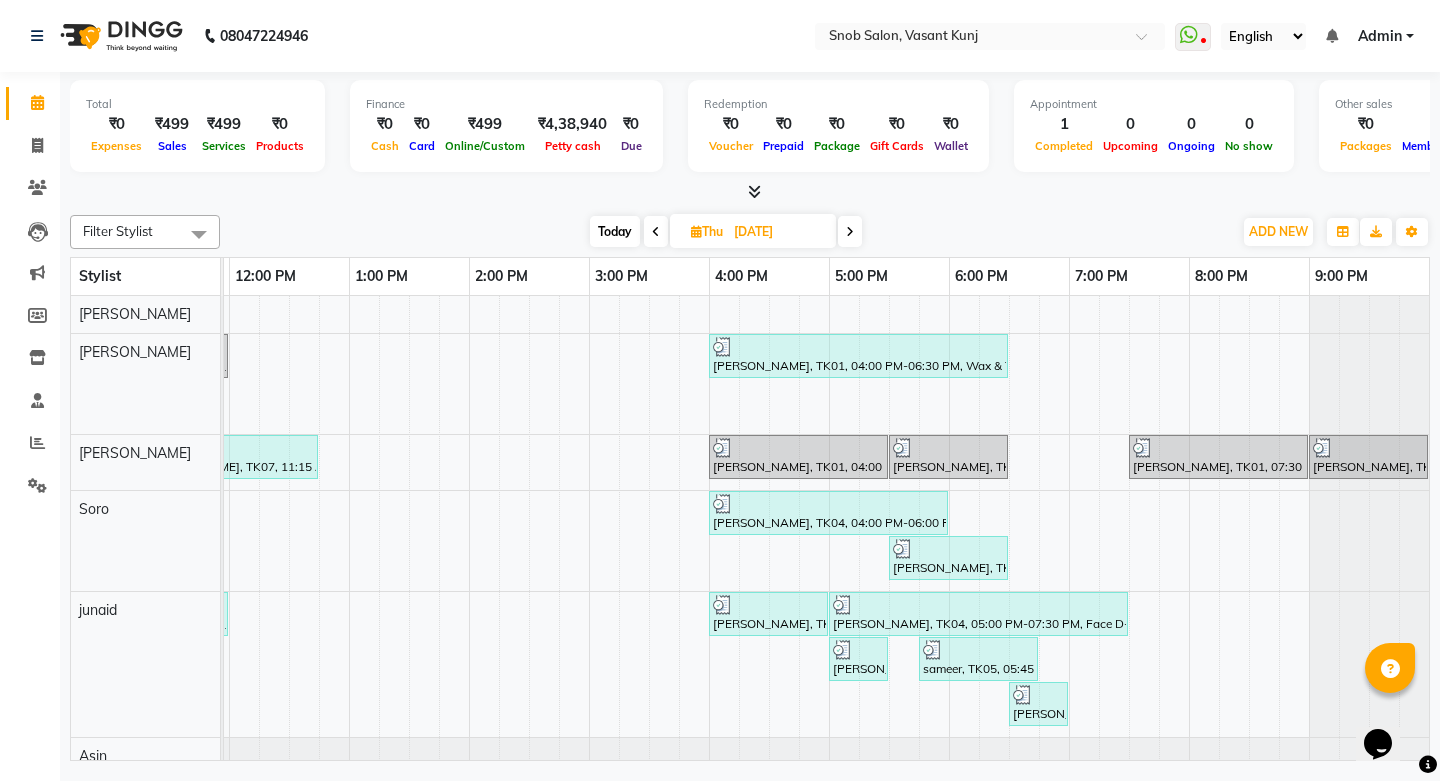 click at bounding box center (850, 232) 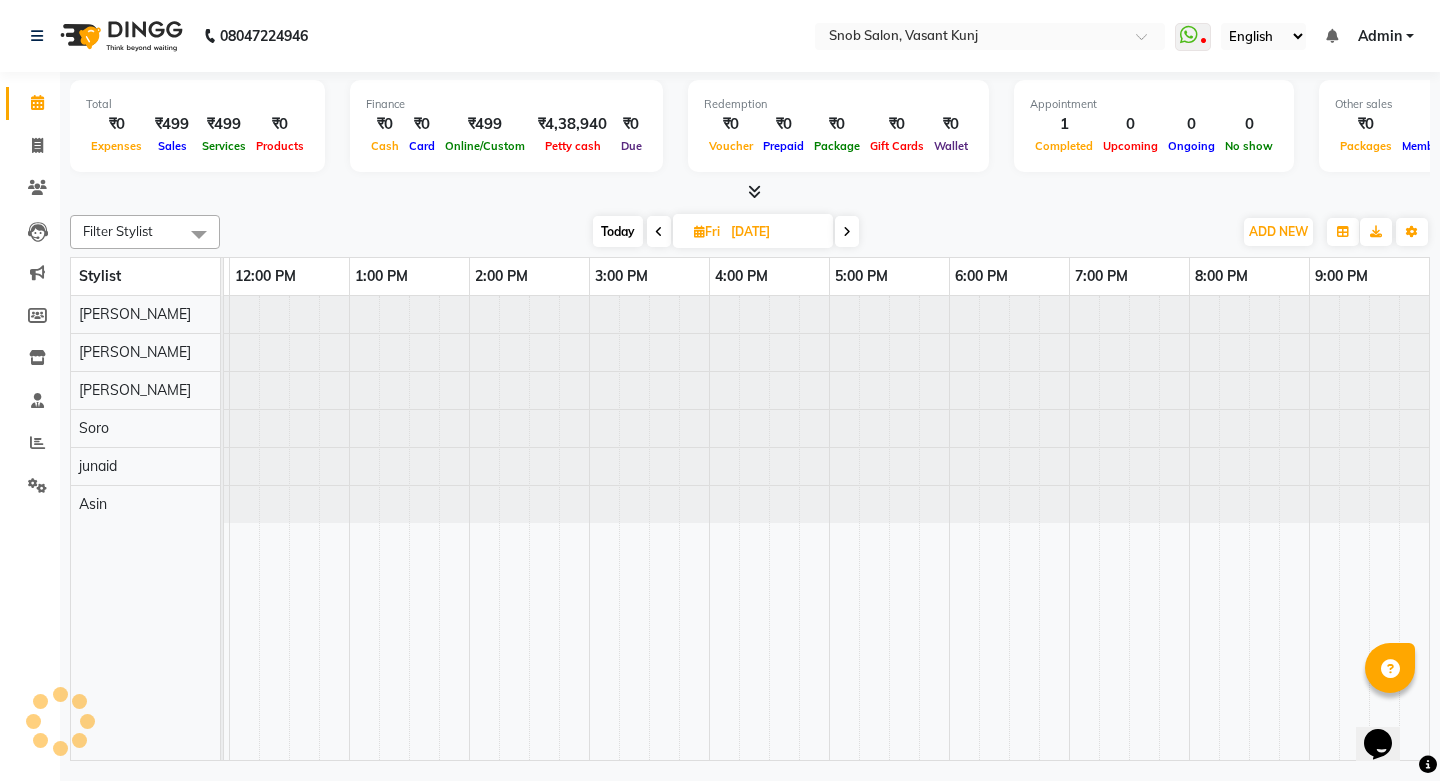 scroll, scrollTop: 0, scrollLeft: 0, axis: both 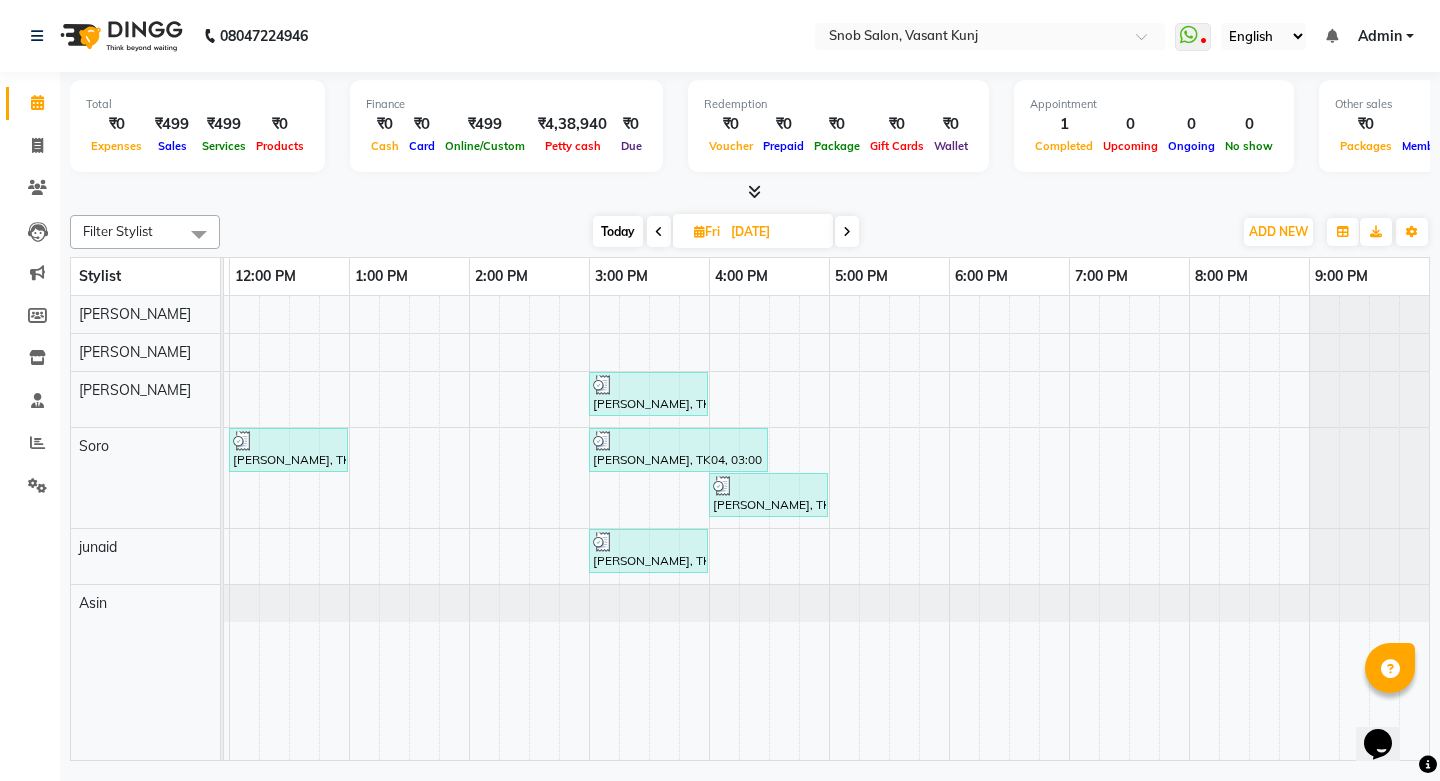 click at bounding box center [847, 232] 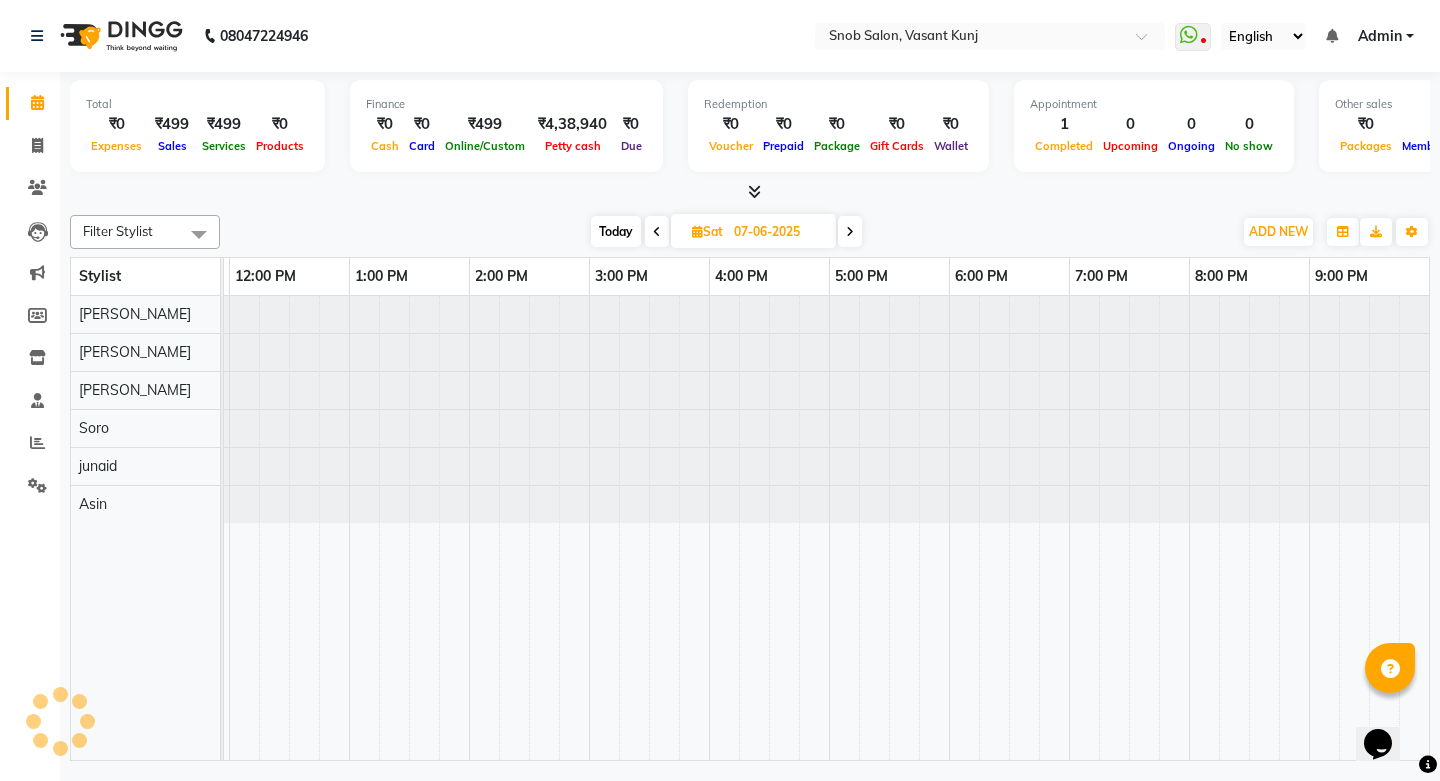 scroll, scrollTop: 0, scrollLeft: 0, axis: both 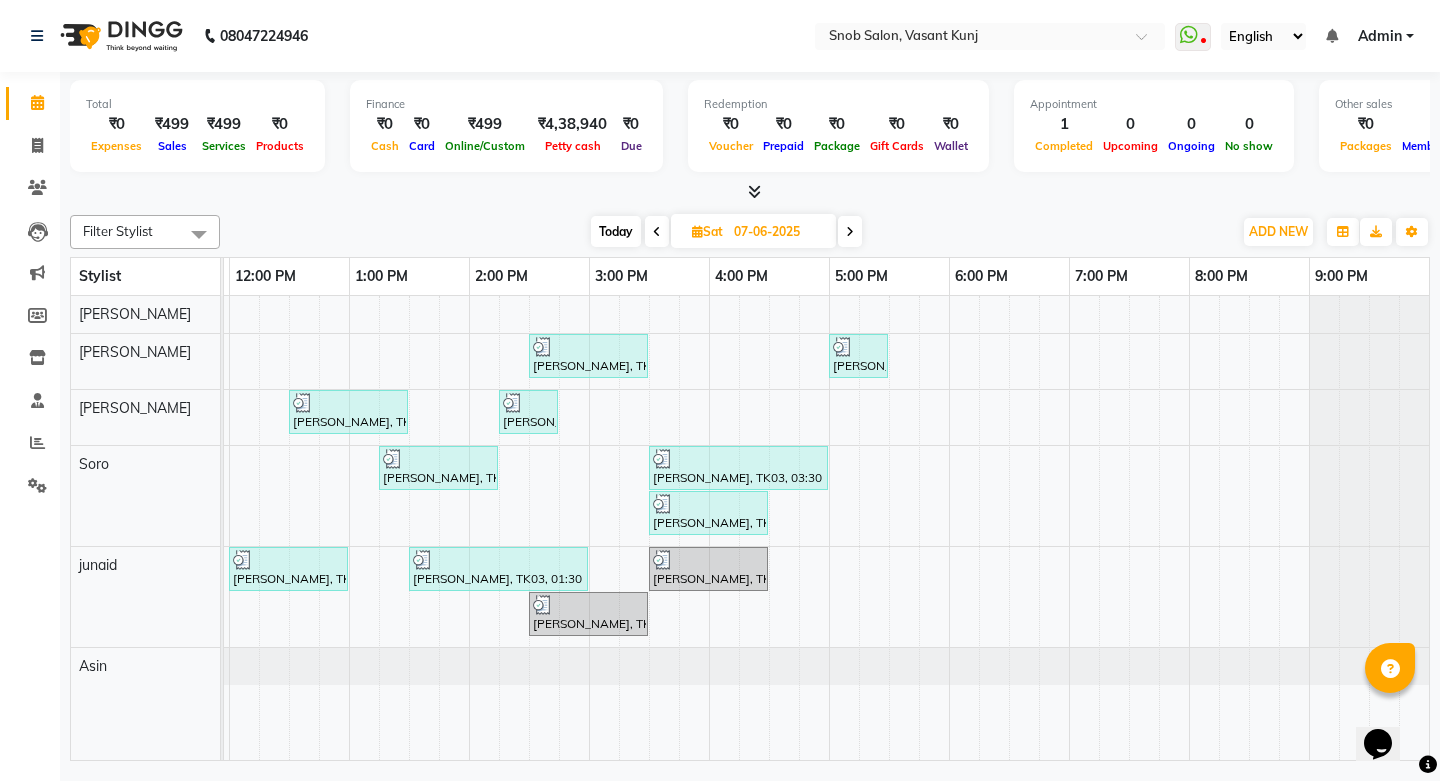 click at bounding box center [850, 231] 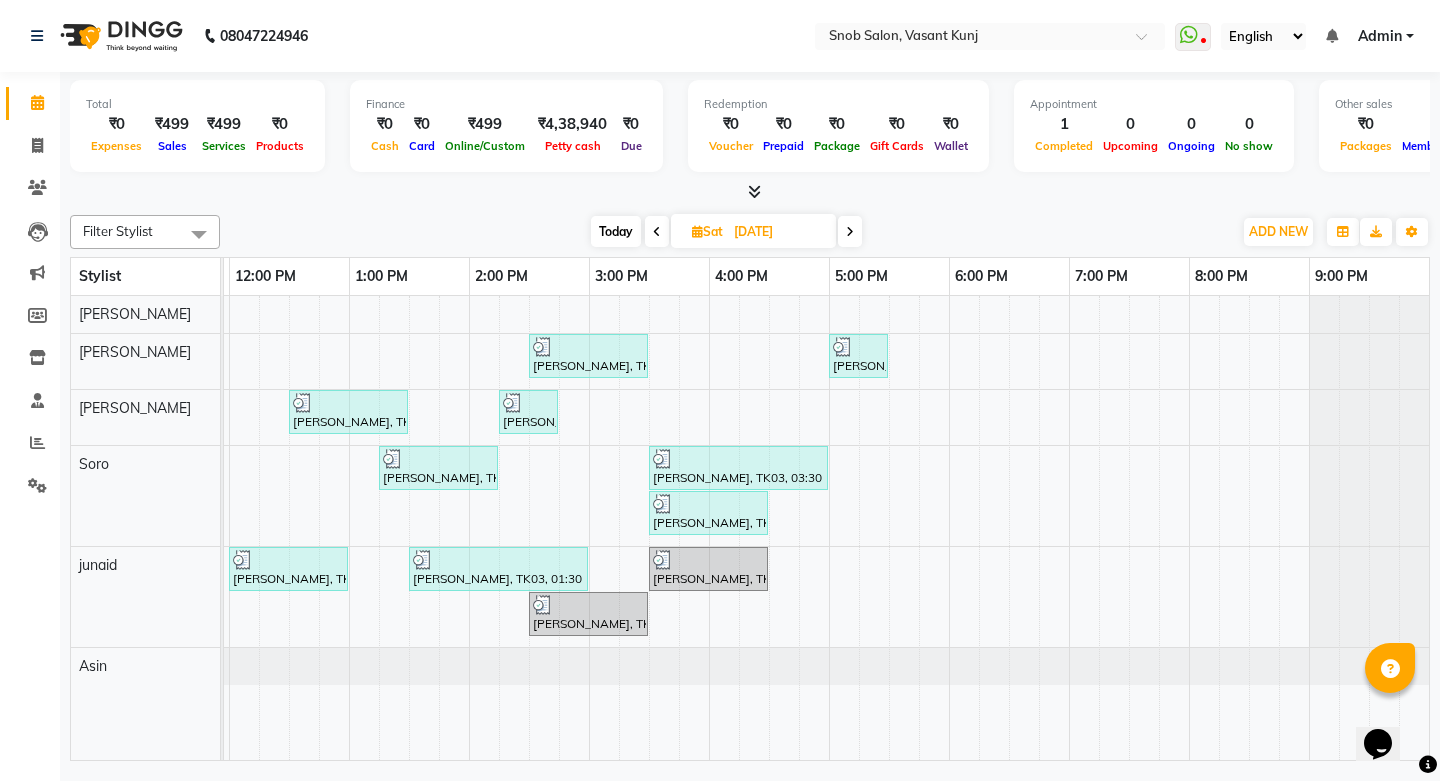 scroll, scrollTop: 0, scrollLeft: 0, axis: both 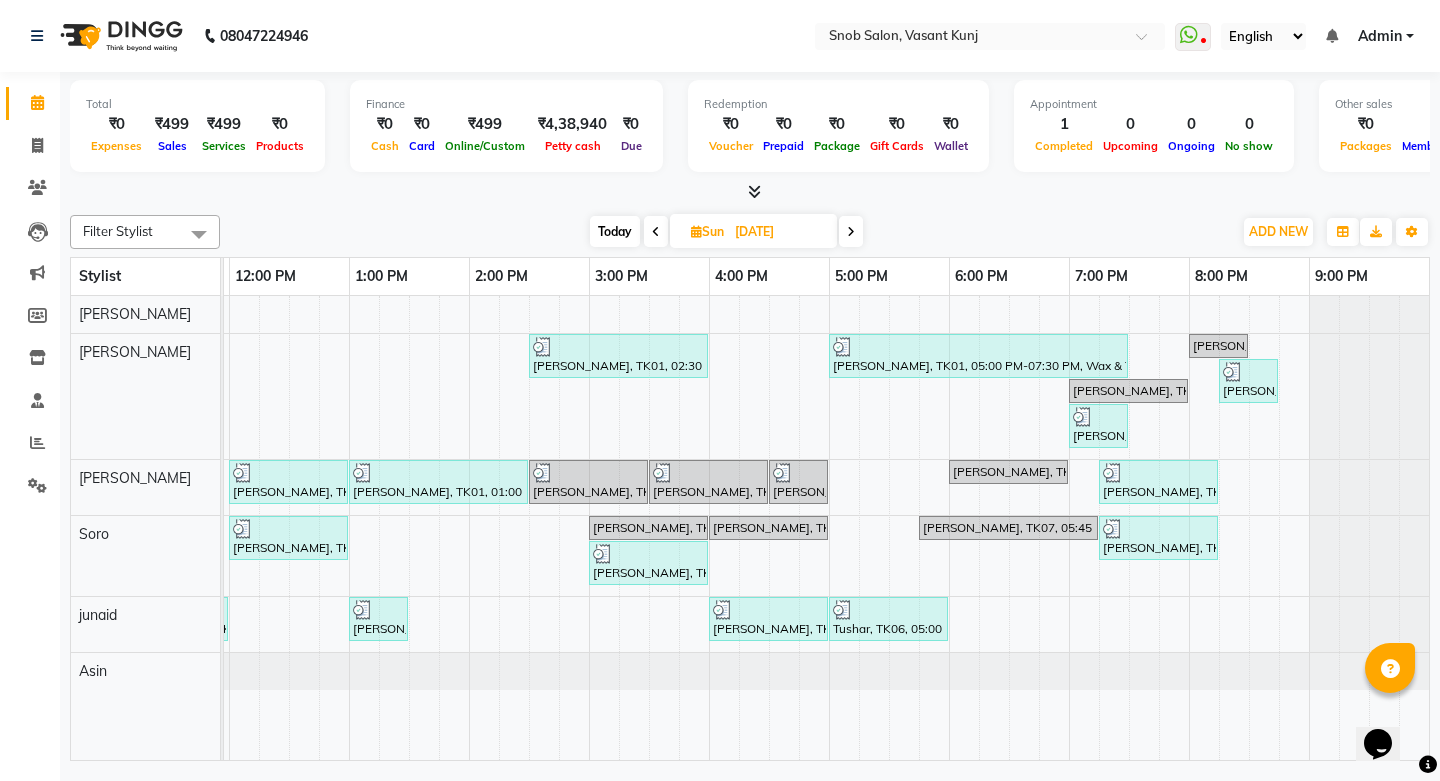 click at bounding box center [851, 231] 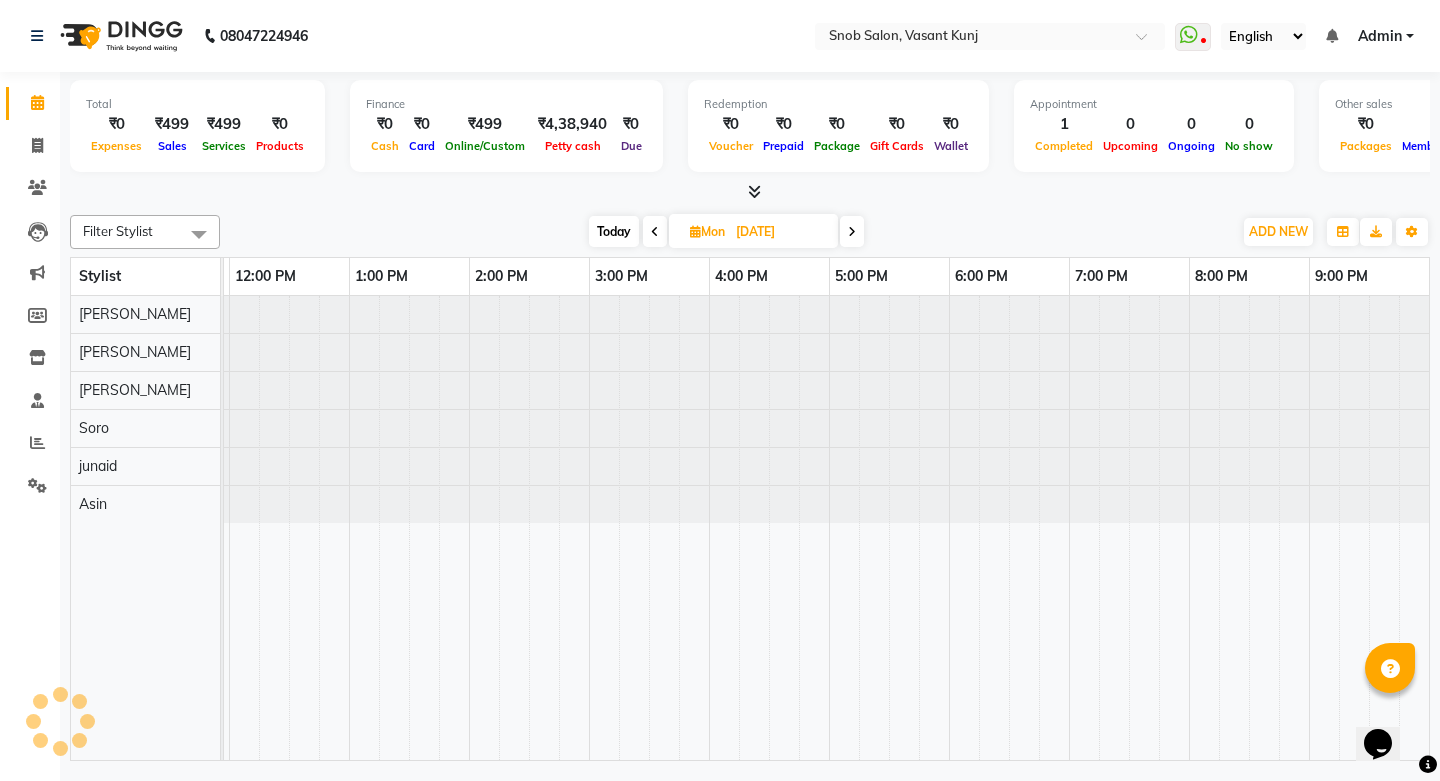 scroll 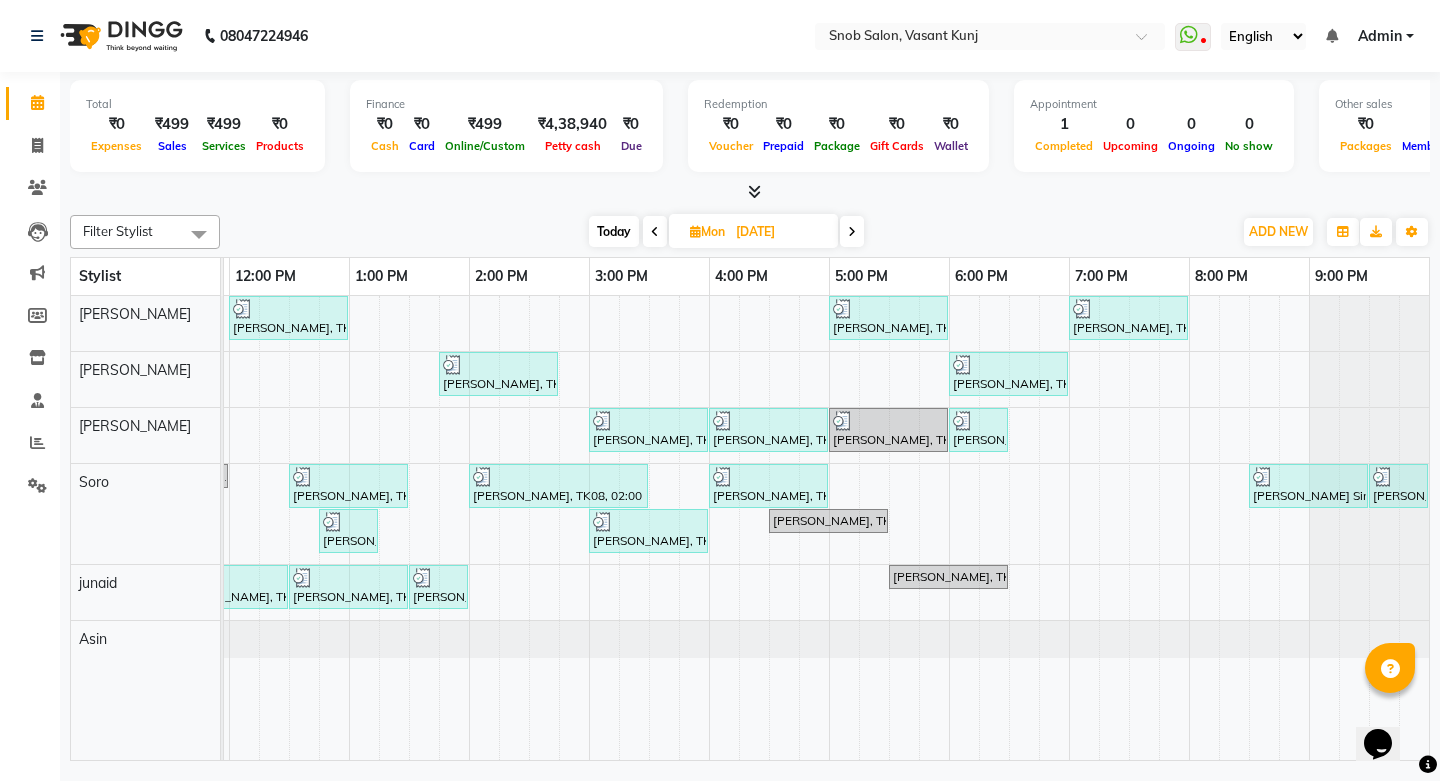 click at bounding box center [852, 231] 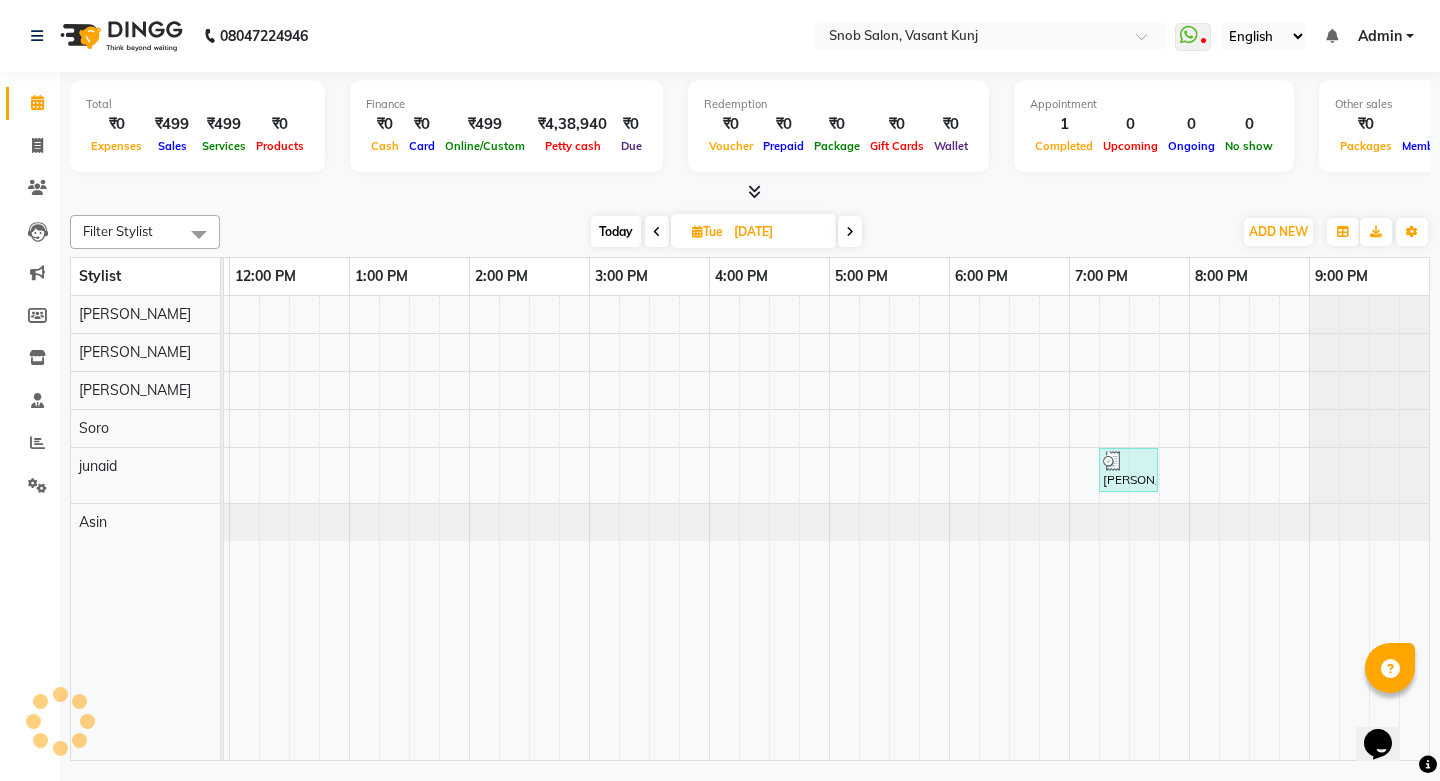 click at bounding box center (850, 231) 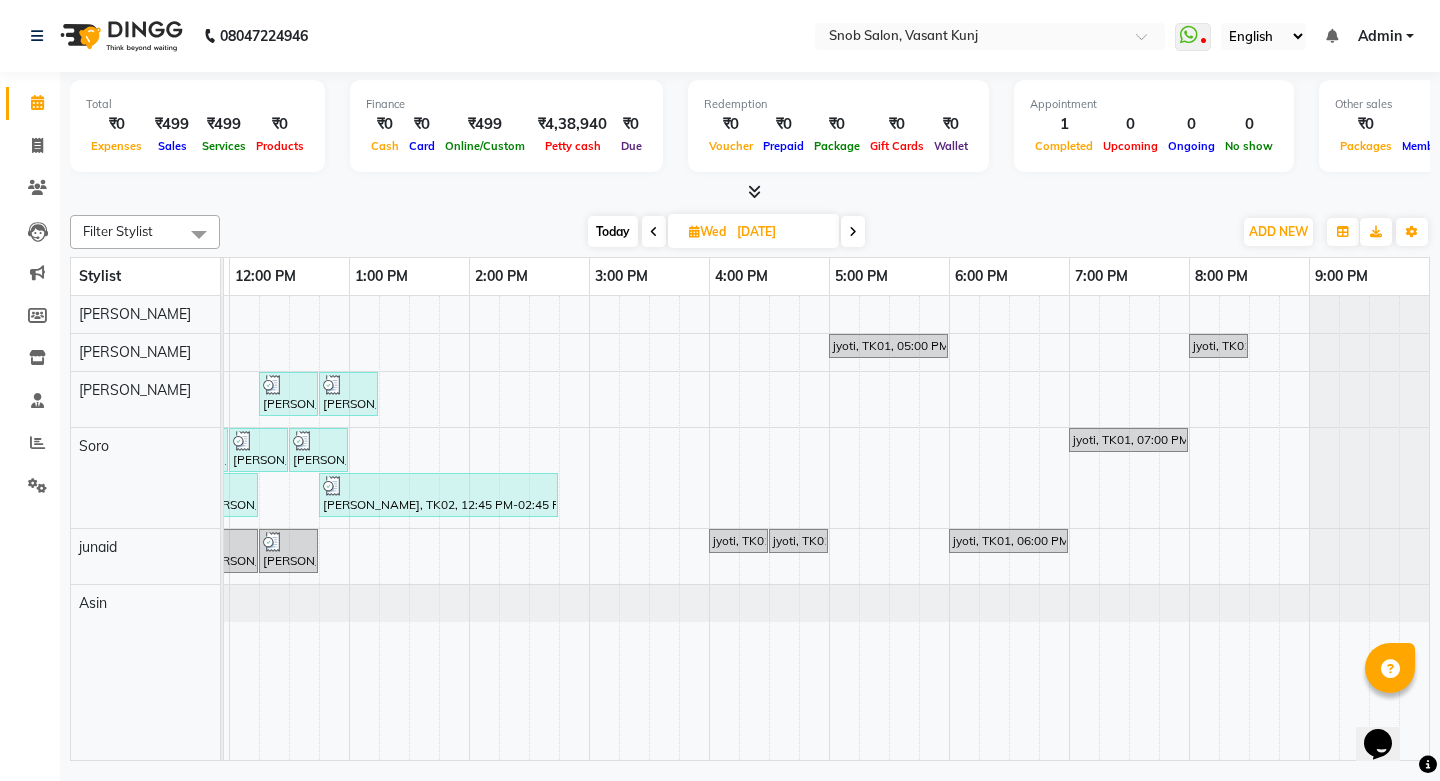 click at bounding box center [654, 232] 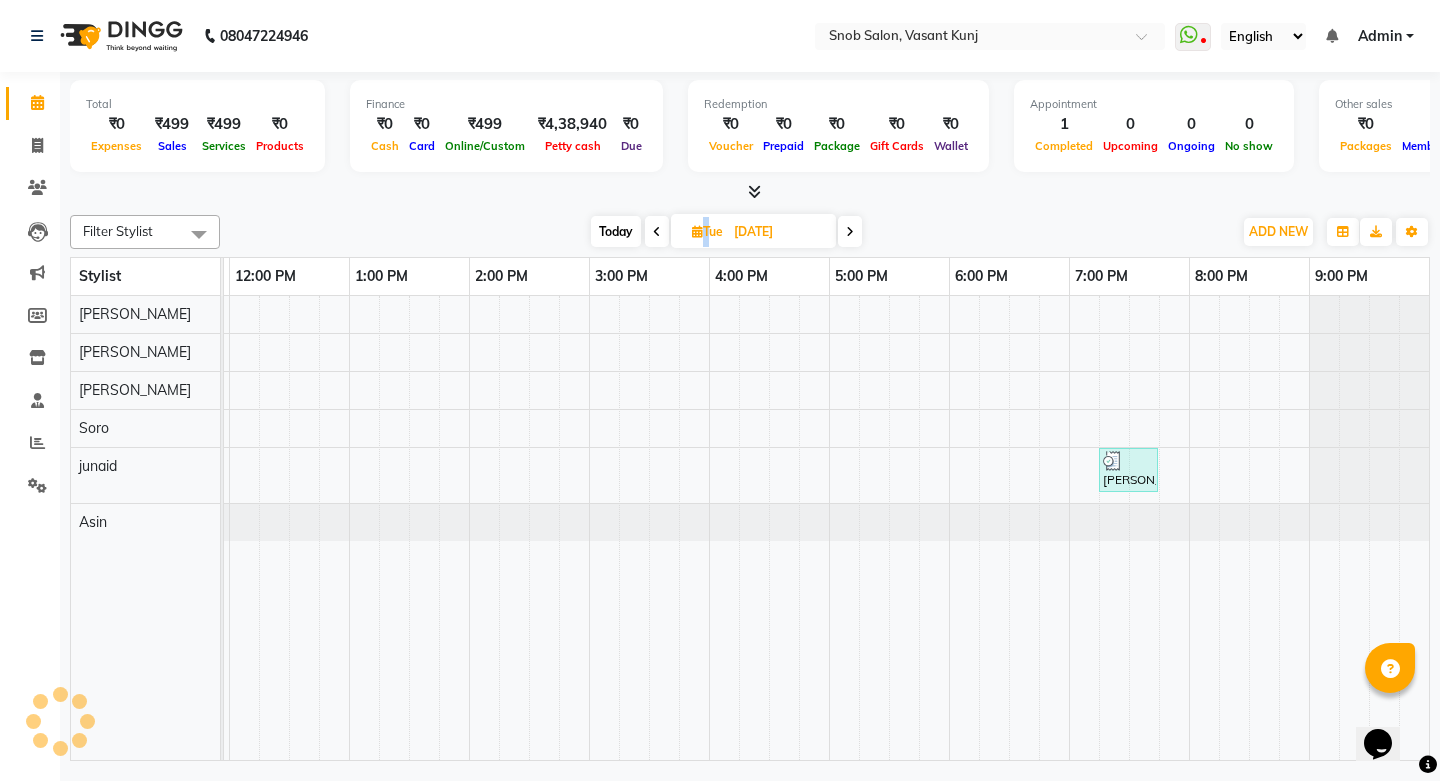 click at bounding box center [657, 232] 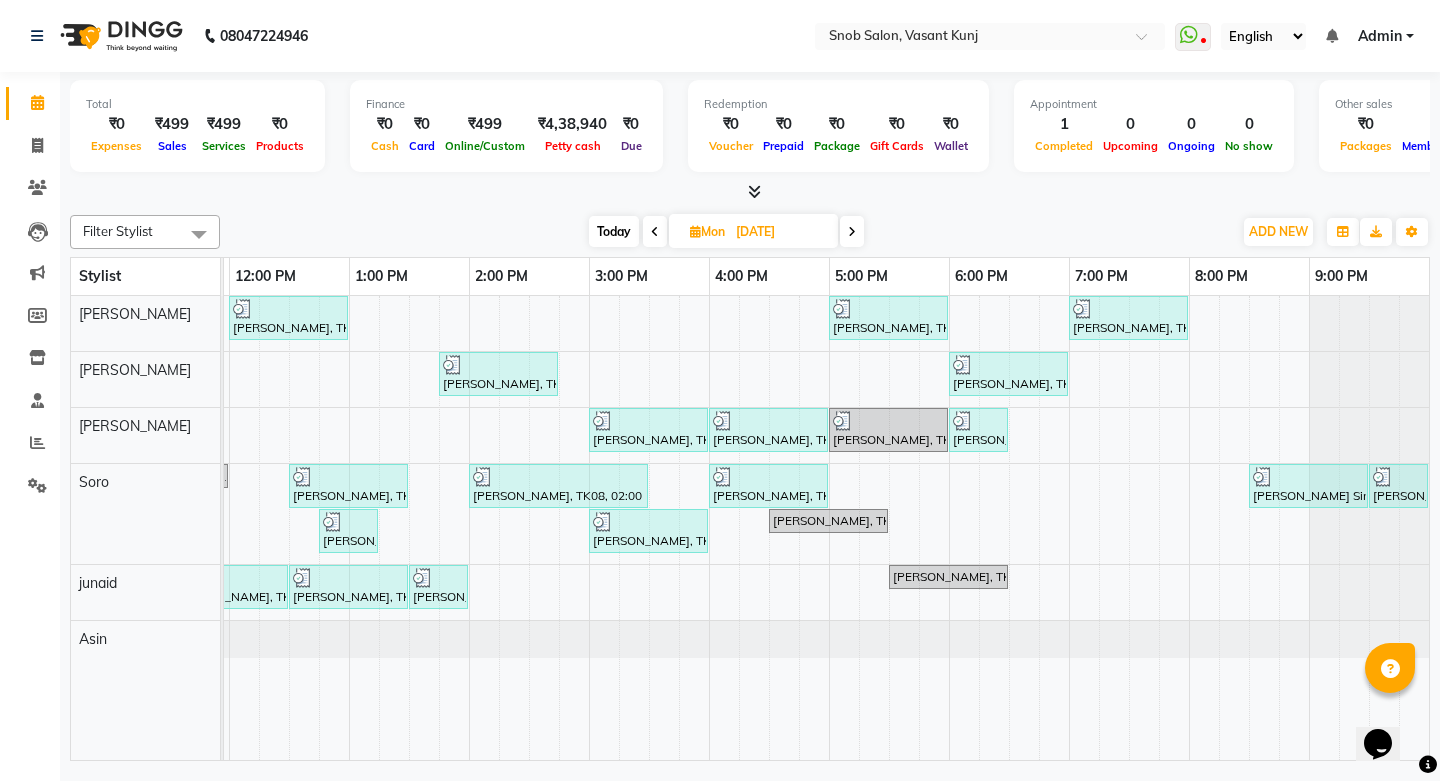 click at bounding box center (852, 231) 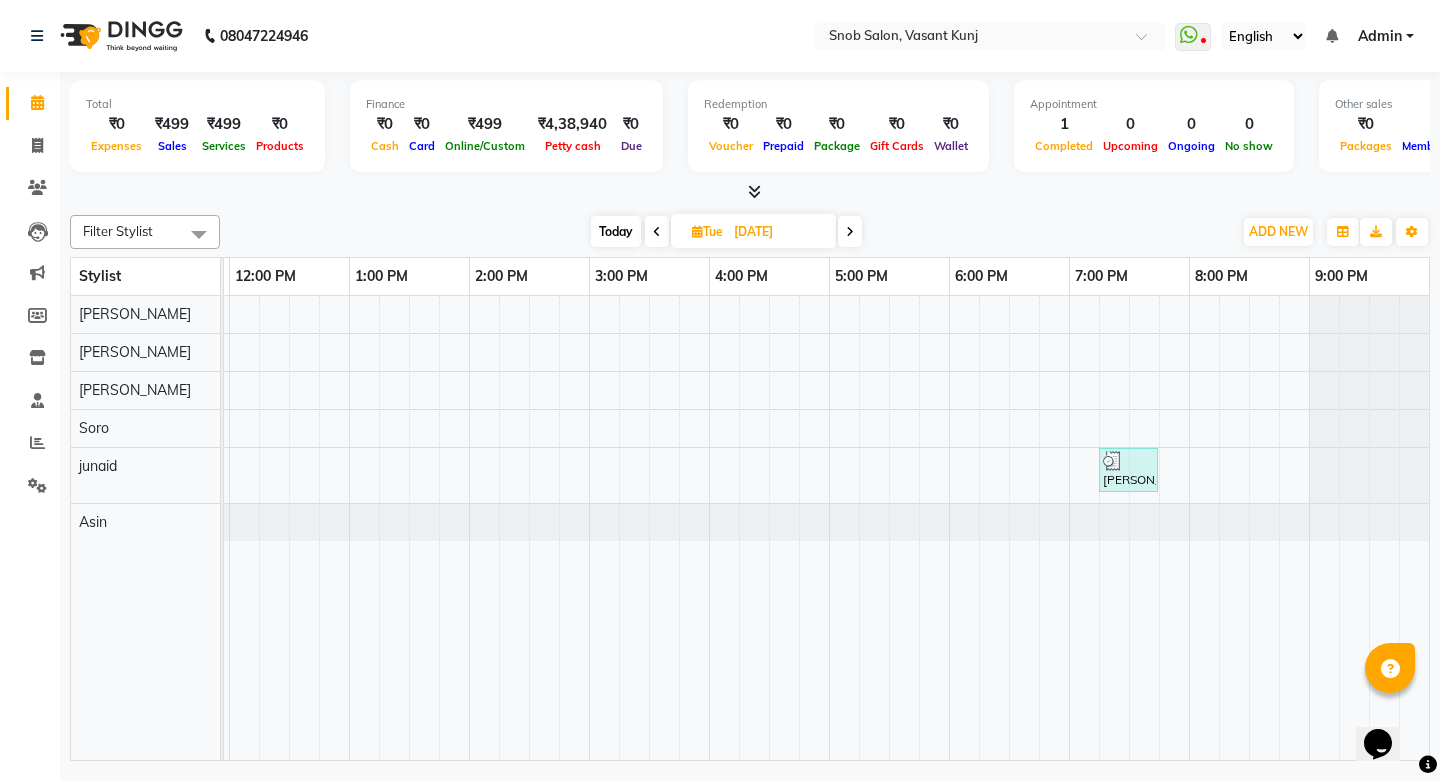click at bounding box center [850, 231] 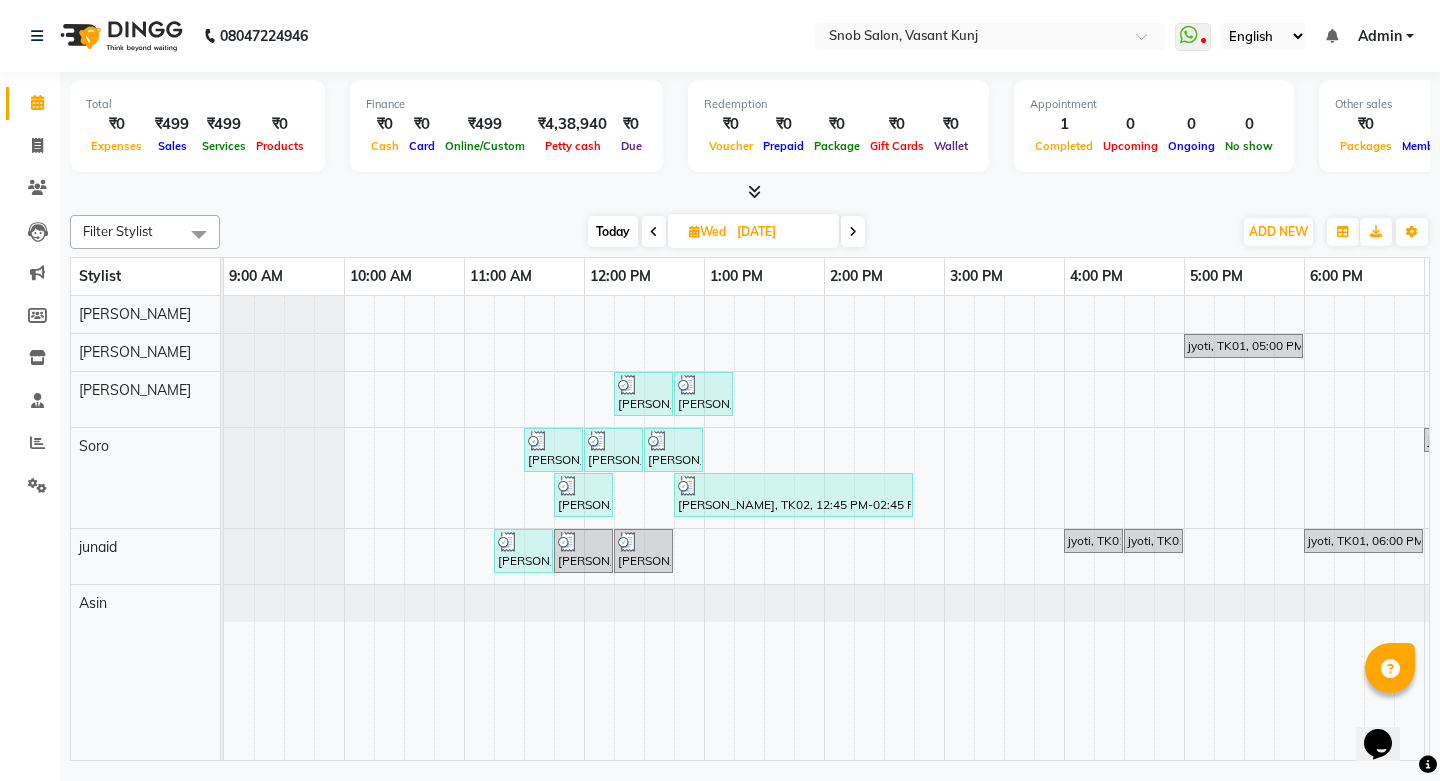 click at bounding box center [853, 232] 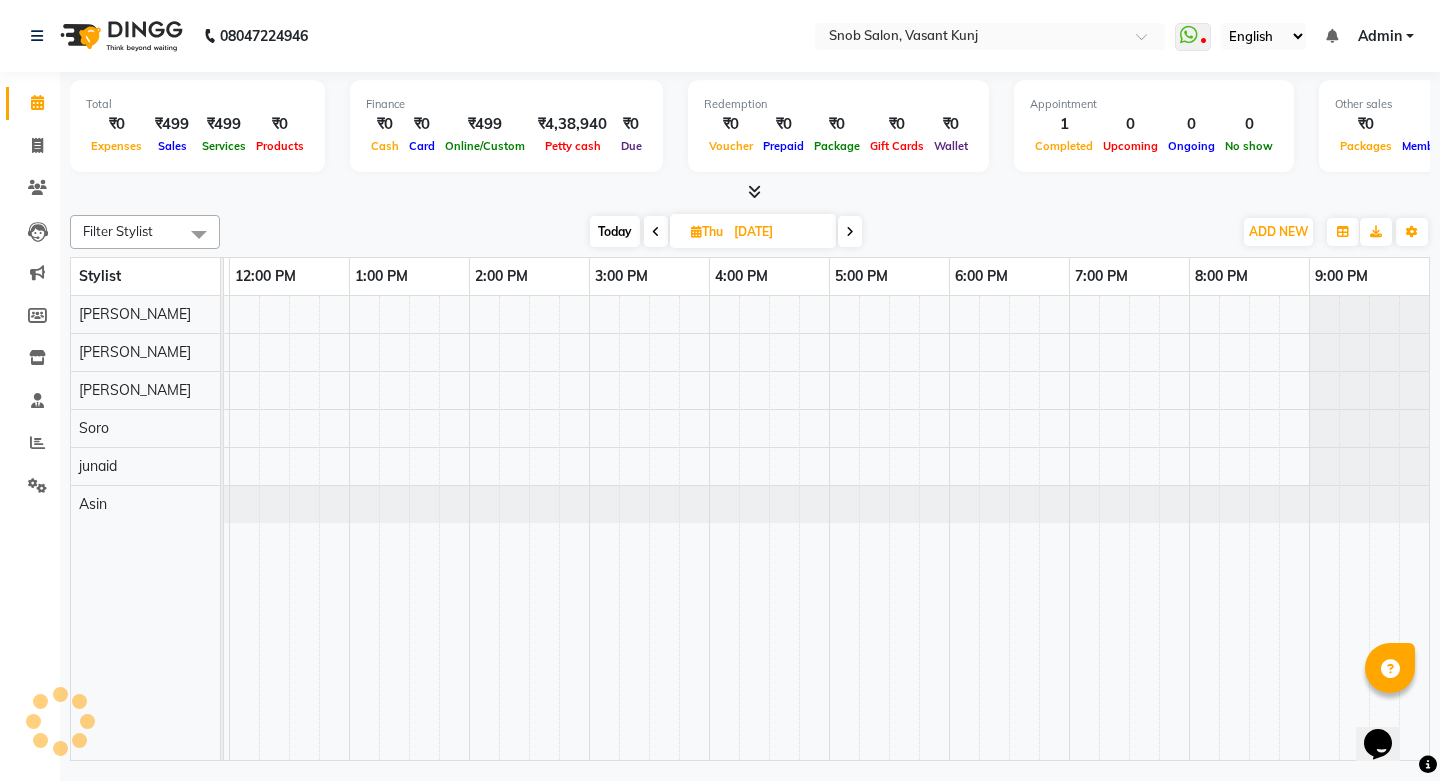 click at bounding box center [850, 232] 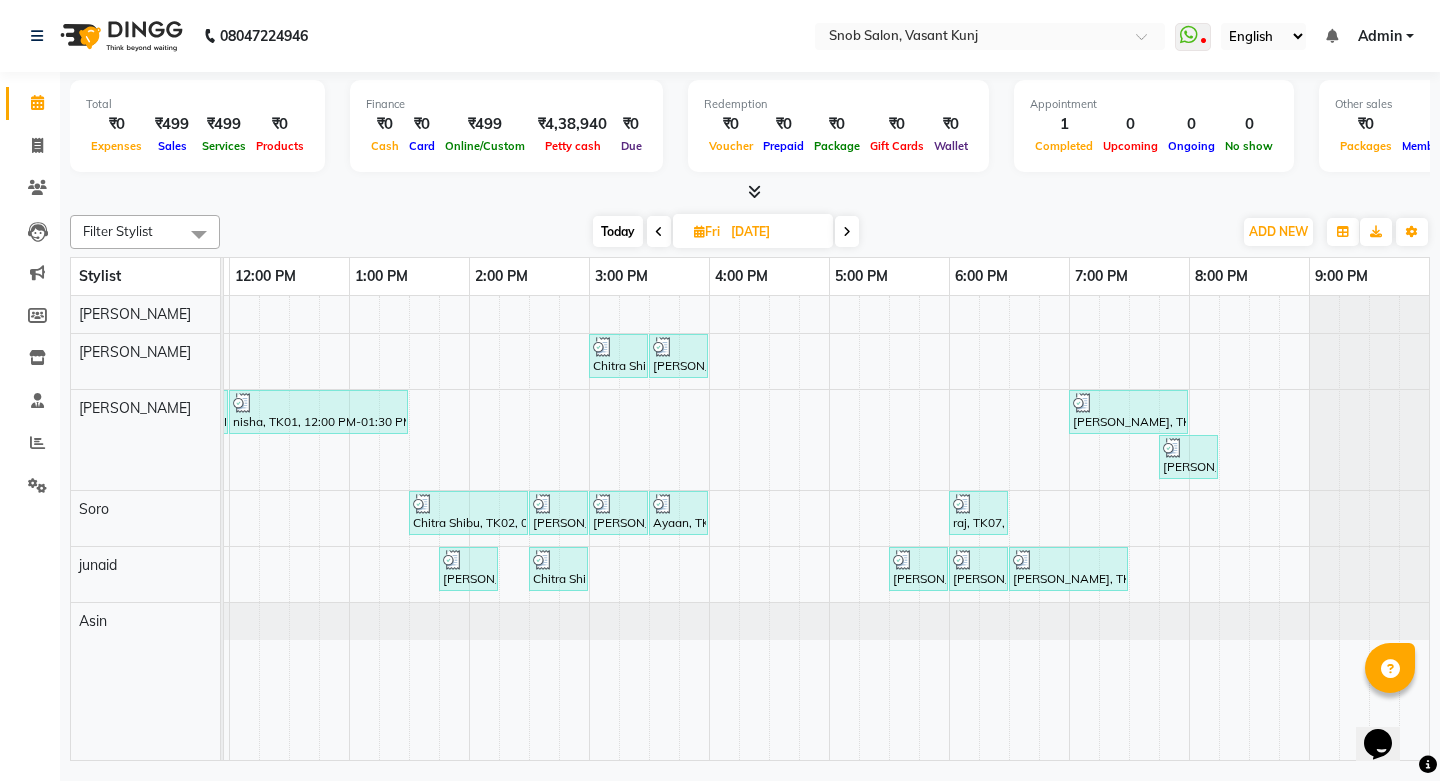 click at bounding box center (659, 232) 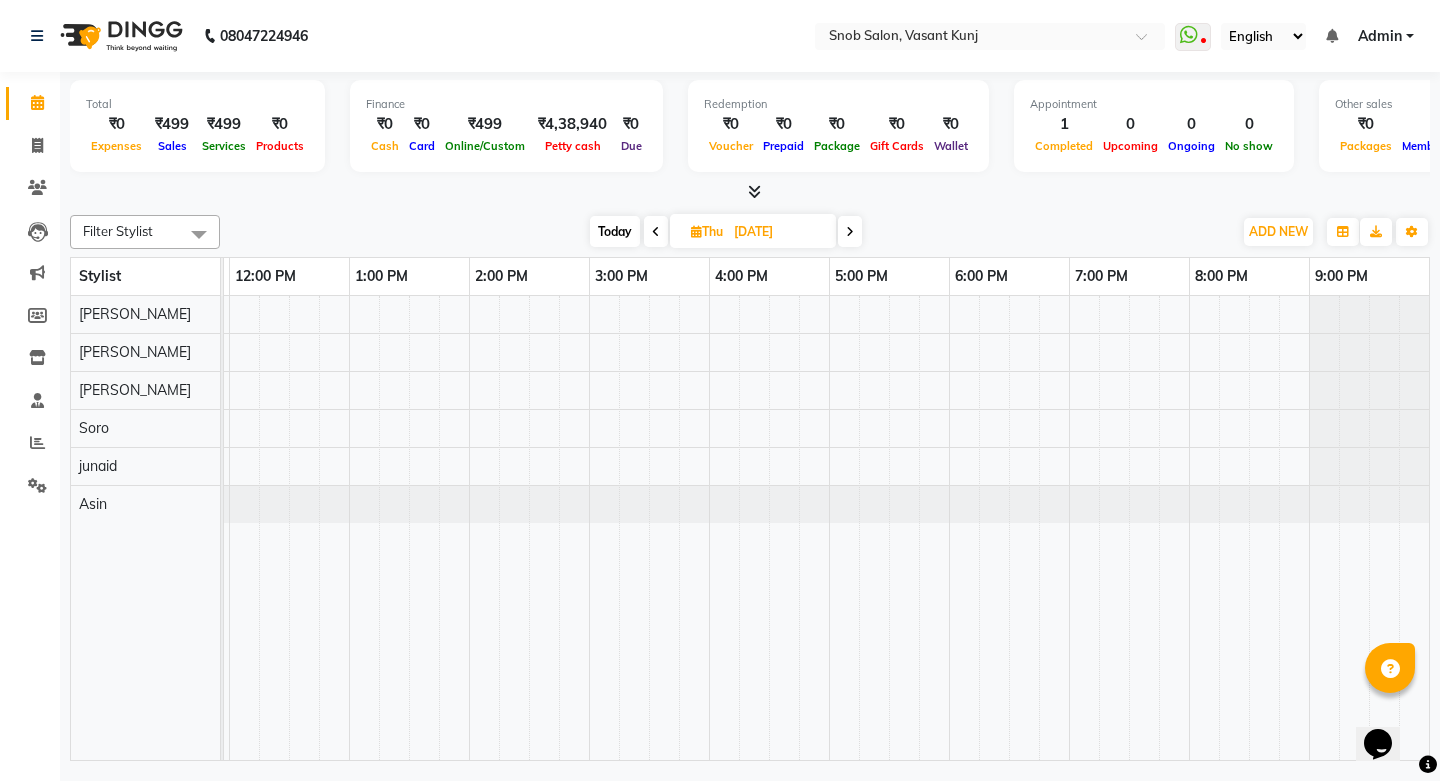 click at bounding box center (850, 232) 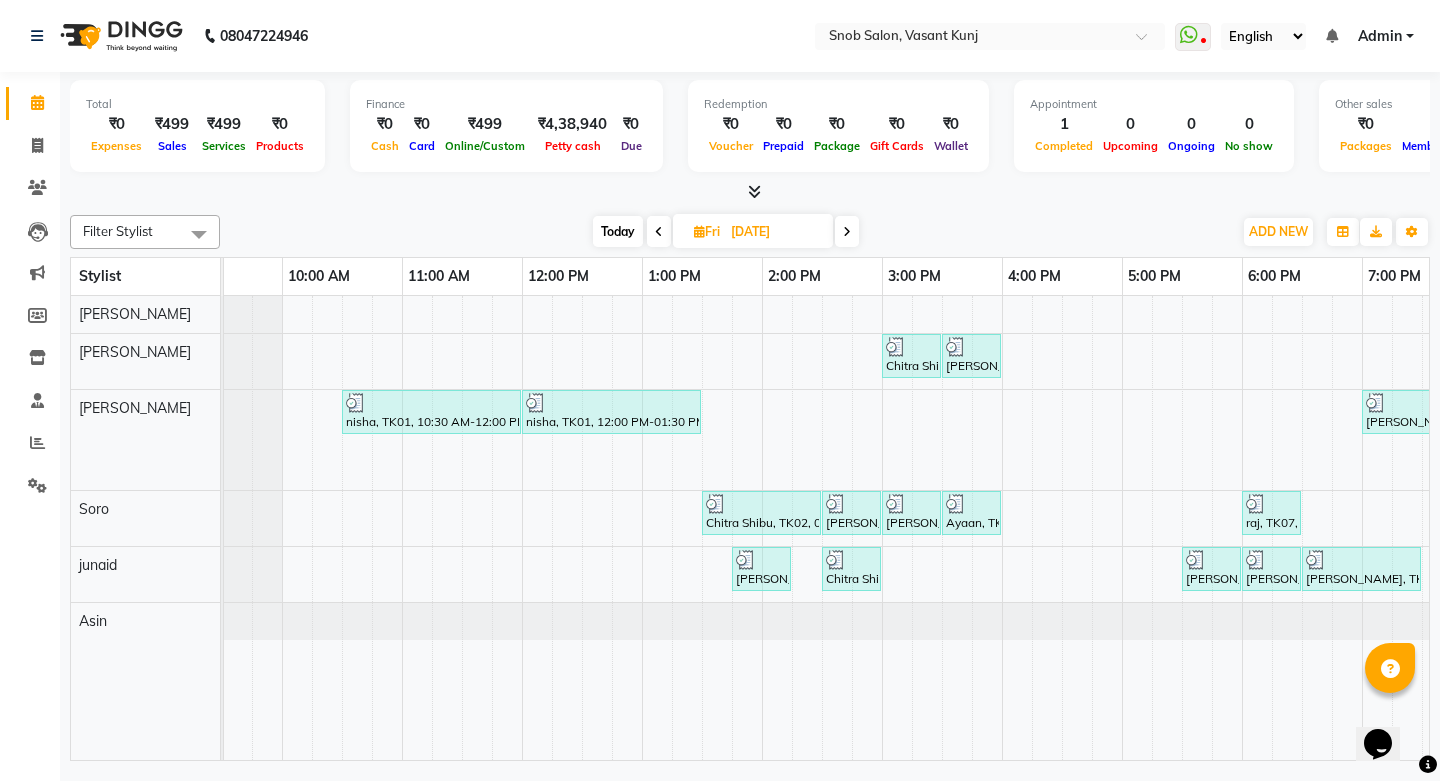 click at bounding box center (237, 528) 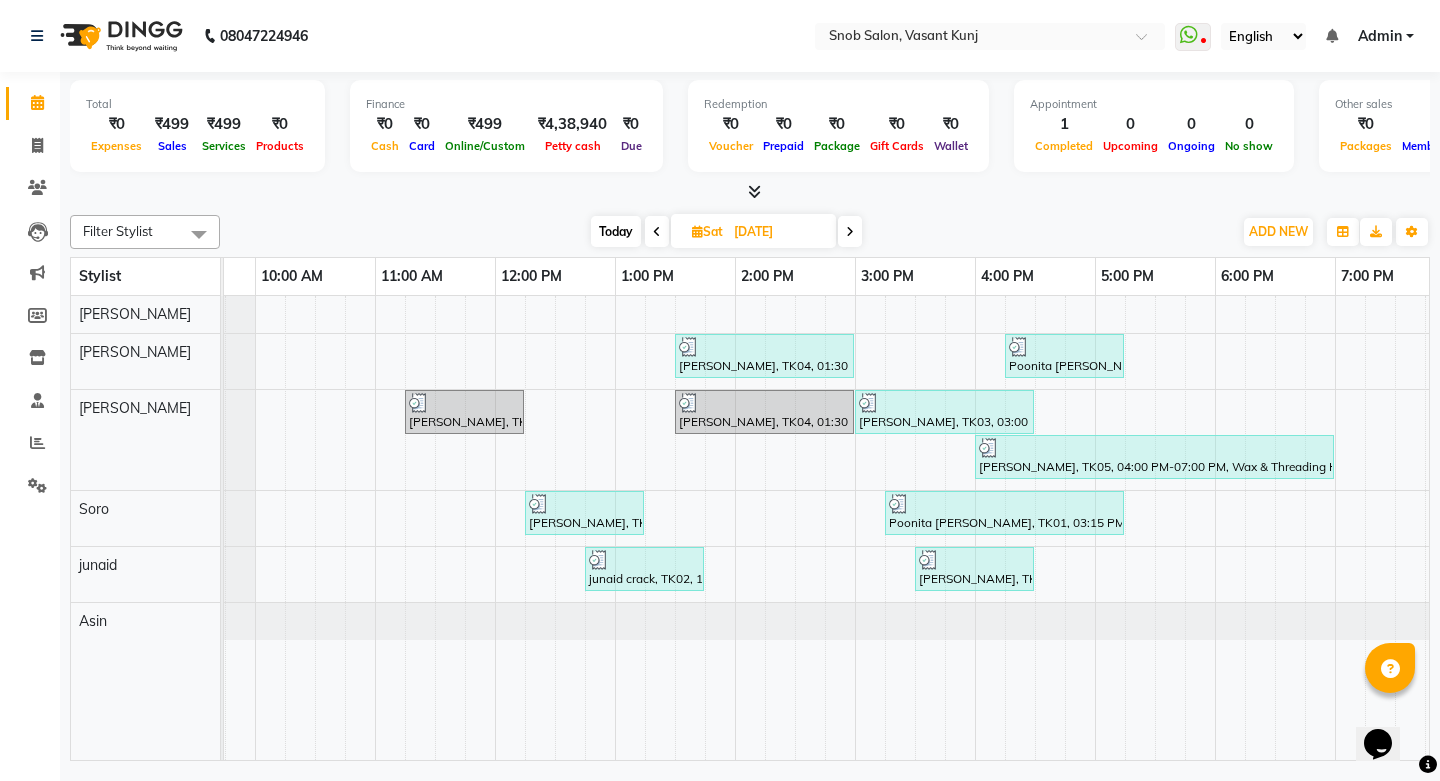 click at bounding box center (850, 232) 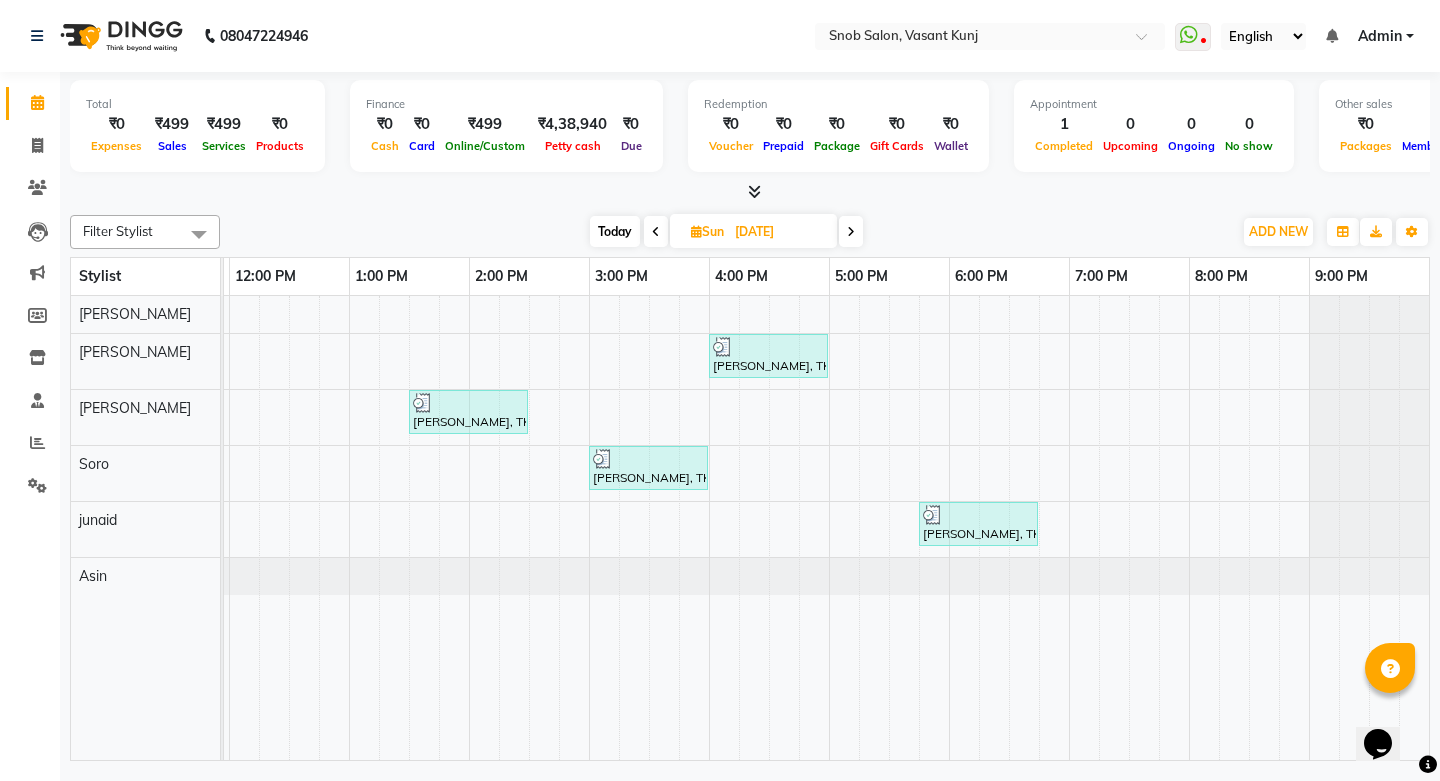click at bounding box center (851, 232) 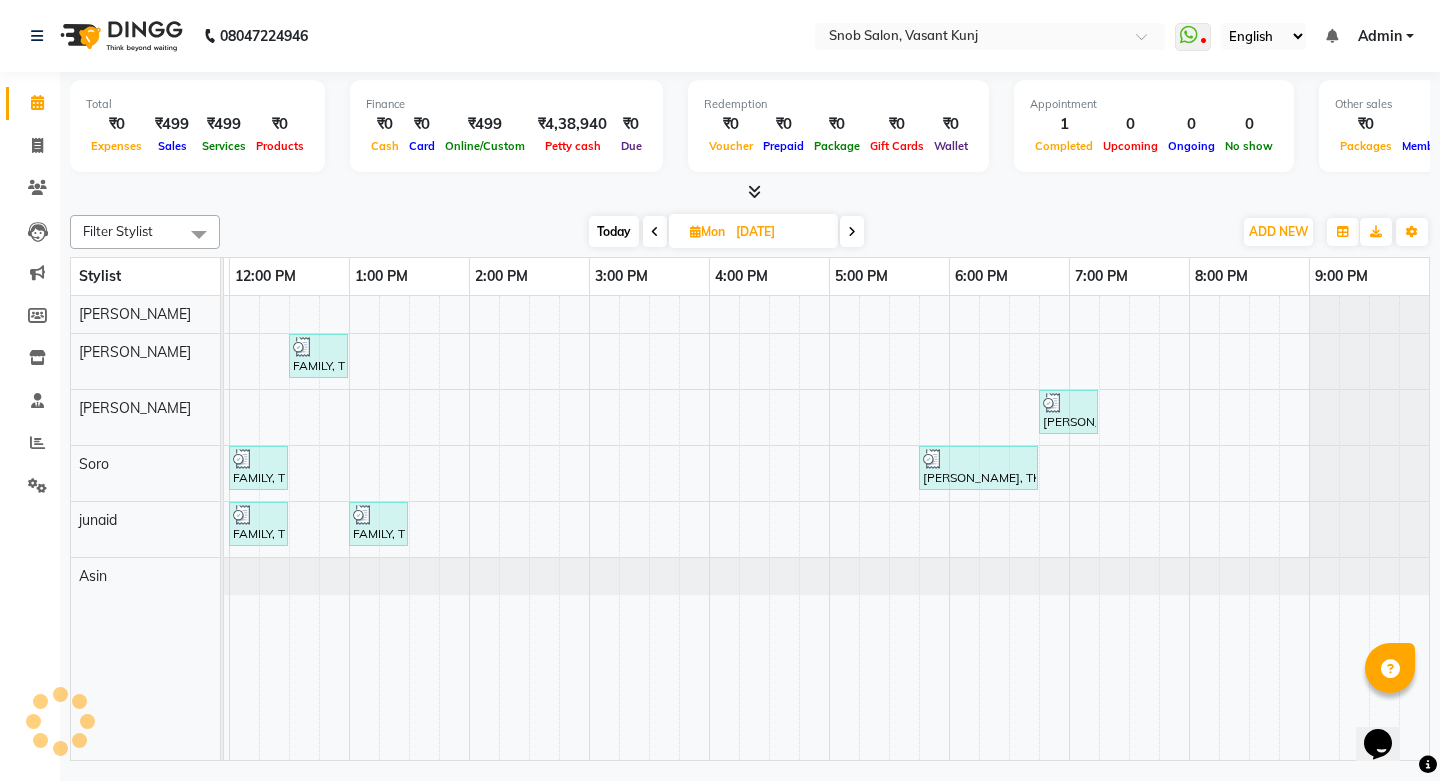 click at bounding box center [852, 231] 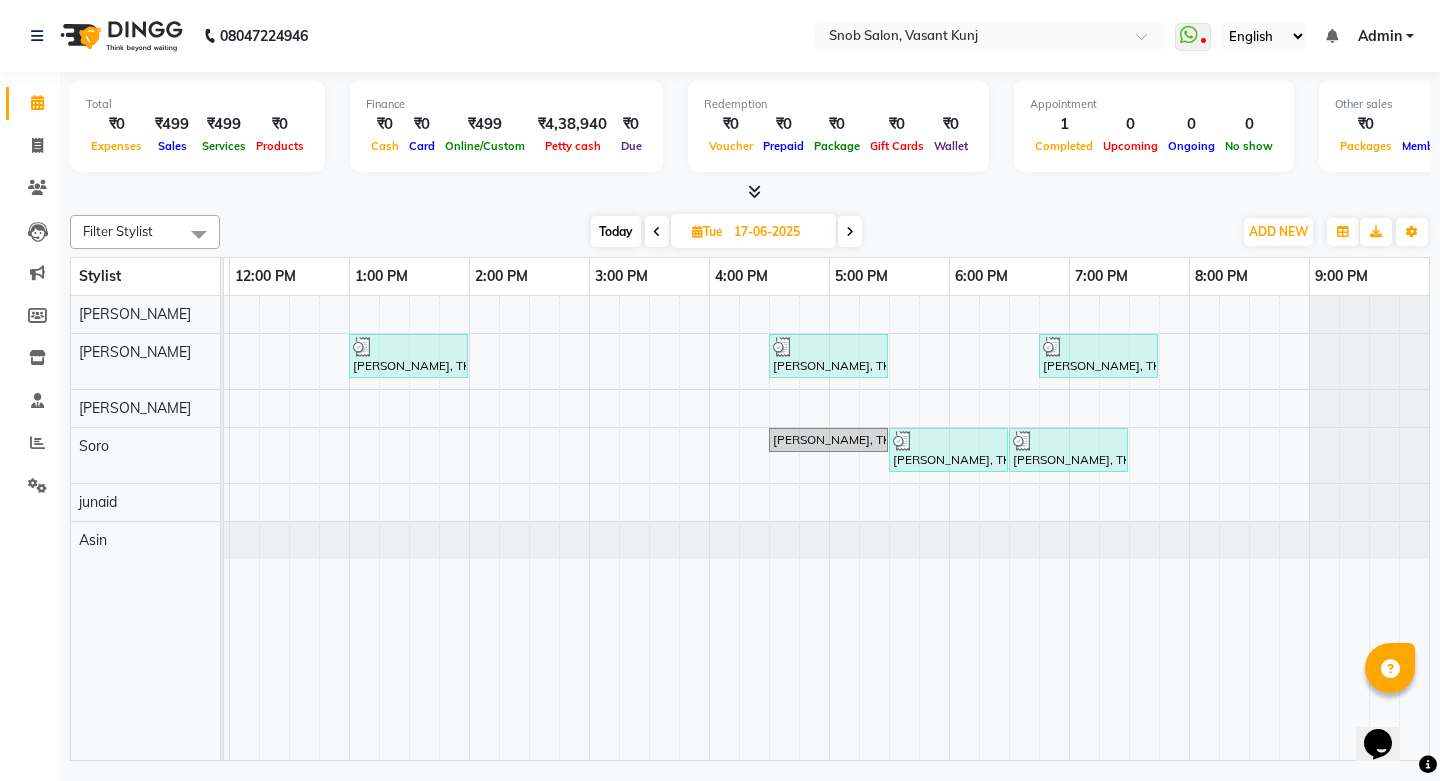 click at bounding box center [850, 232] 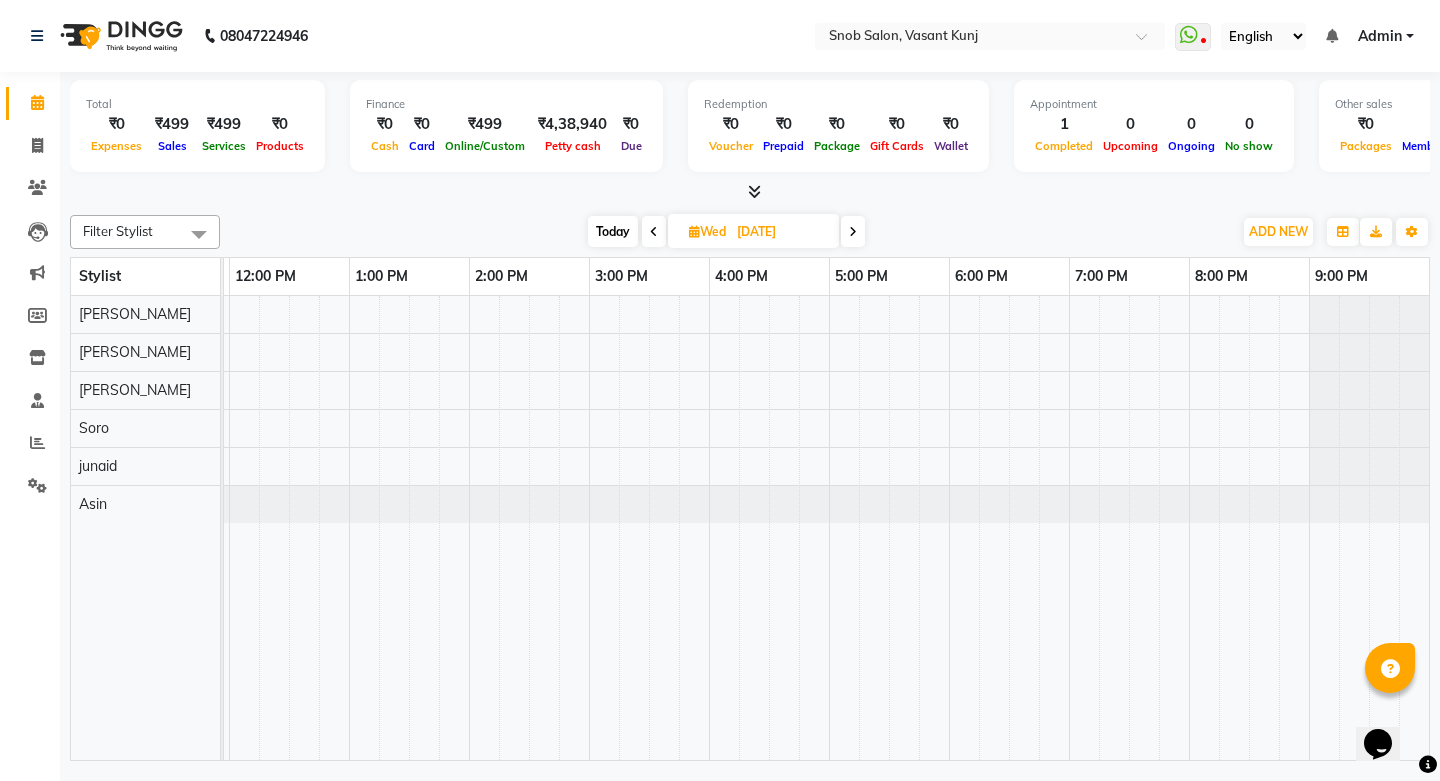 click at bounding box center (853, 232) 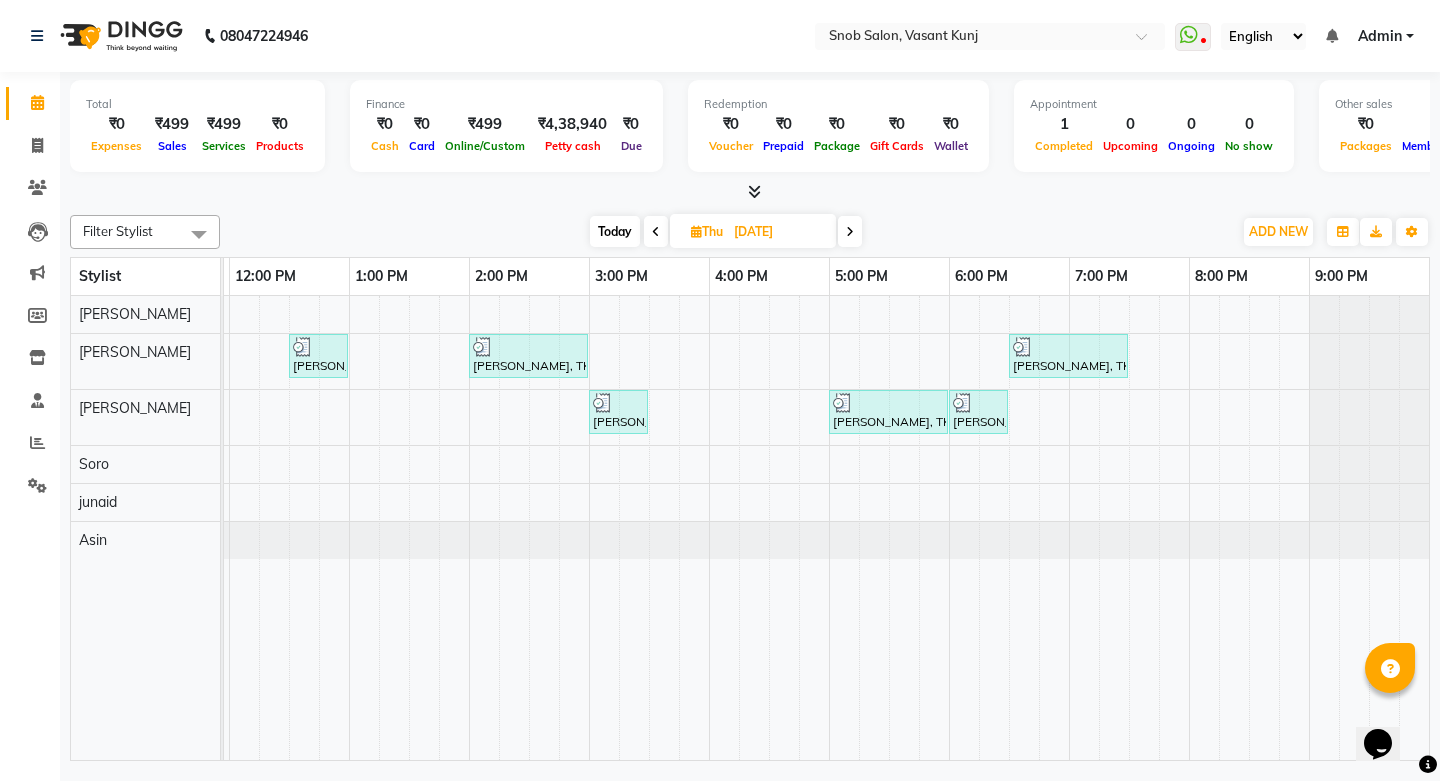 click at bounding box center (850, 232) 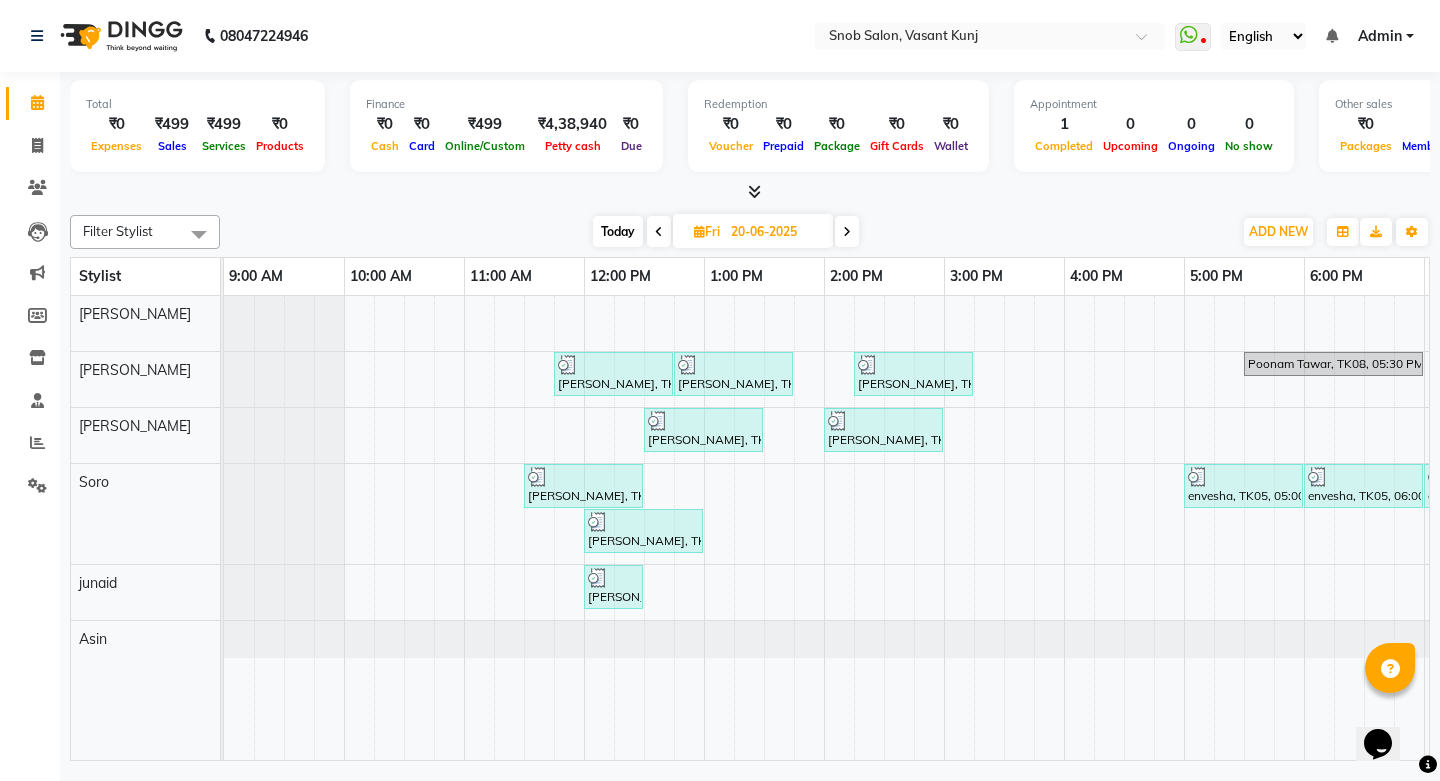 click at bounding box center (847, 231) 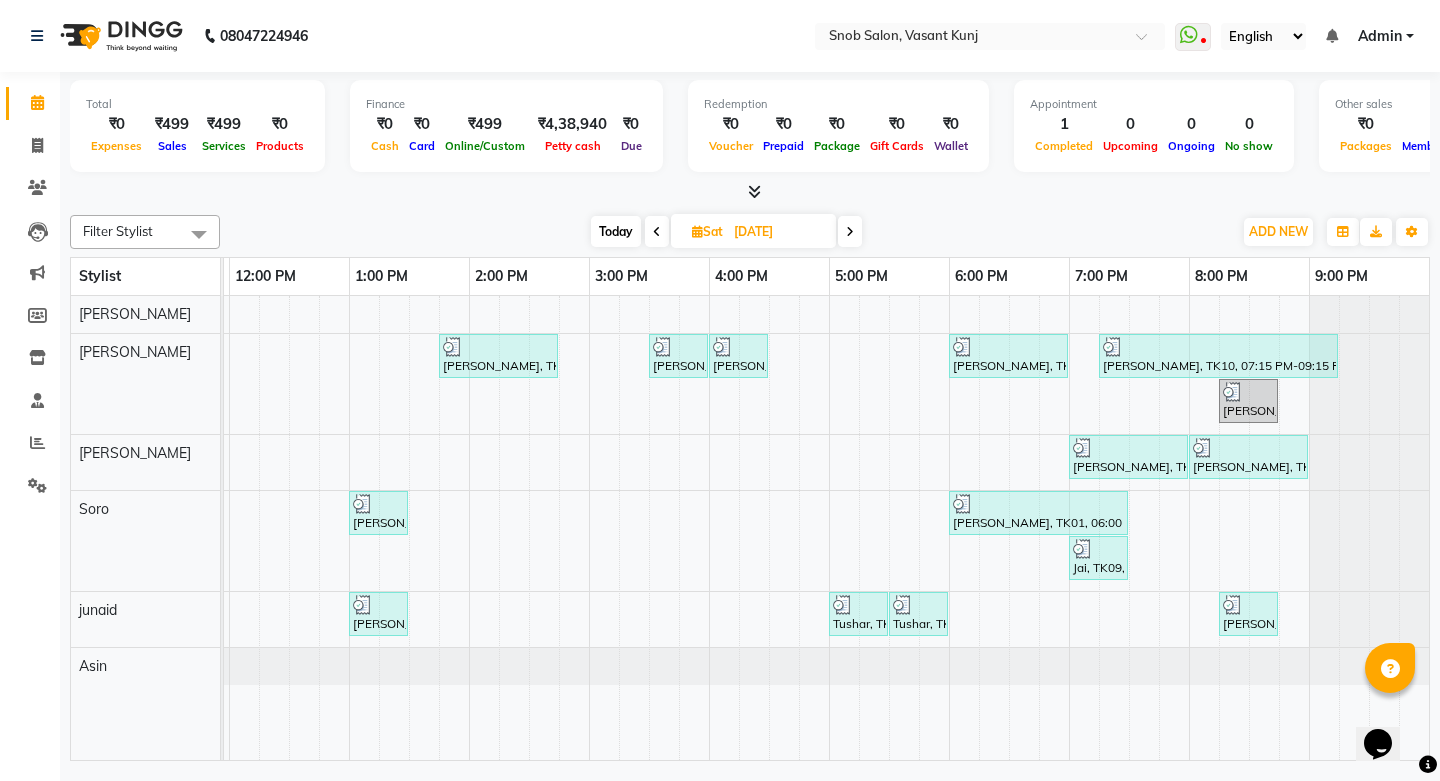 click at bounding box center [850, 231] 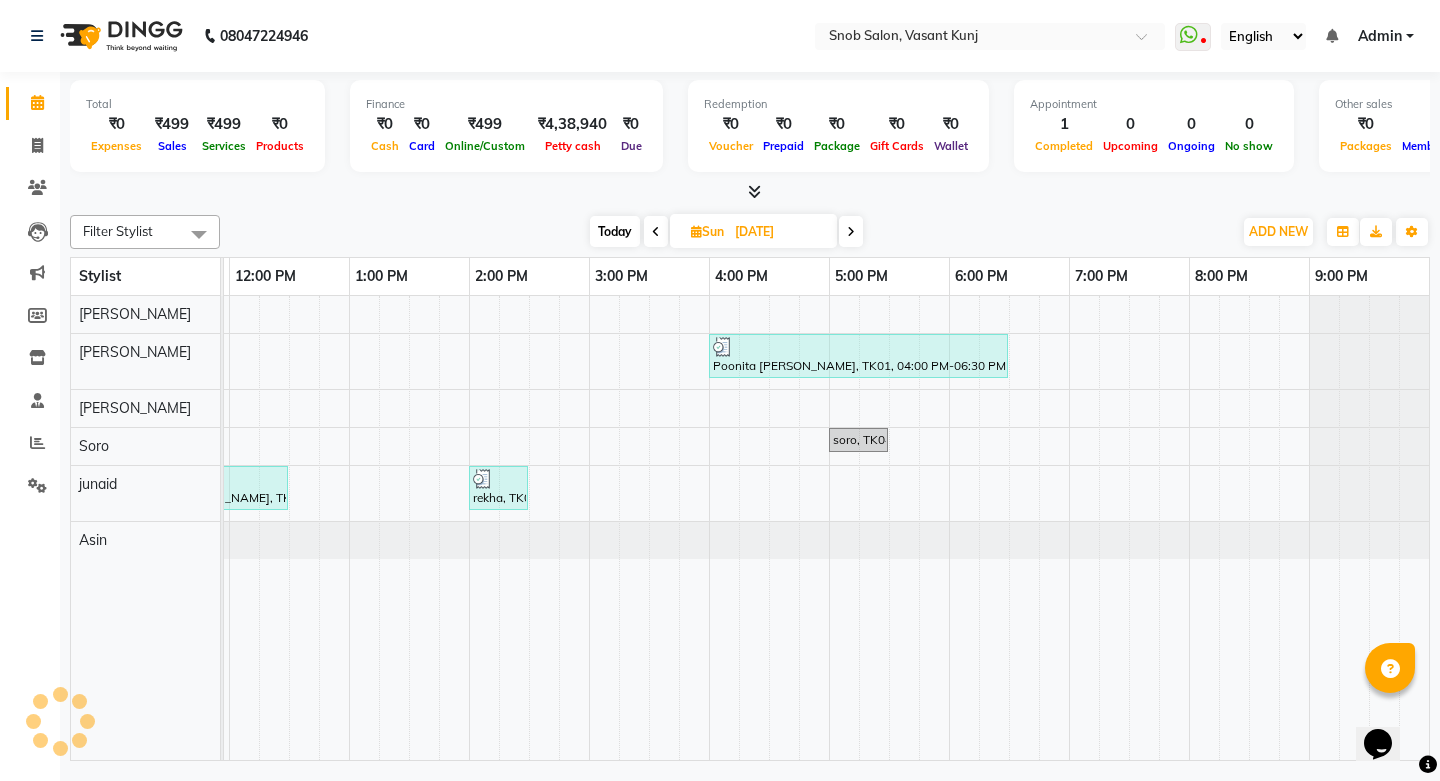 click at bounding box center [851, 231] 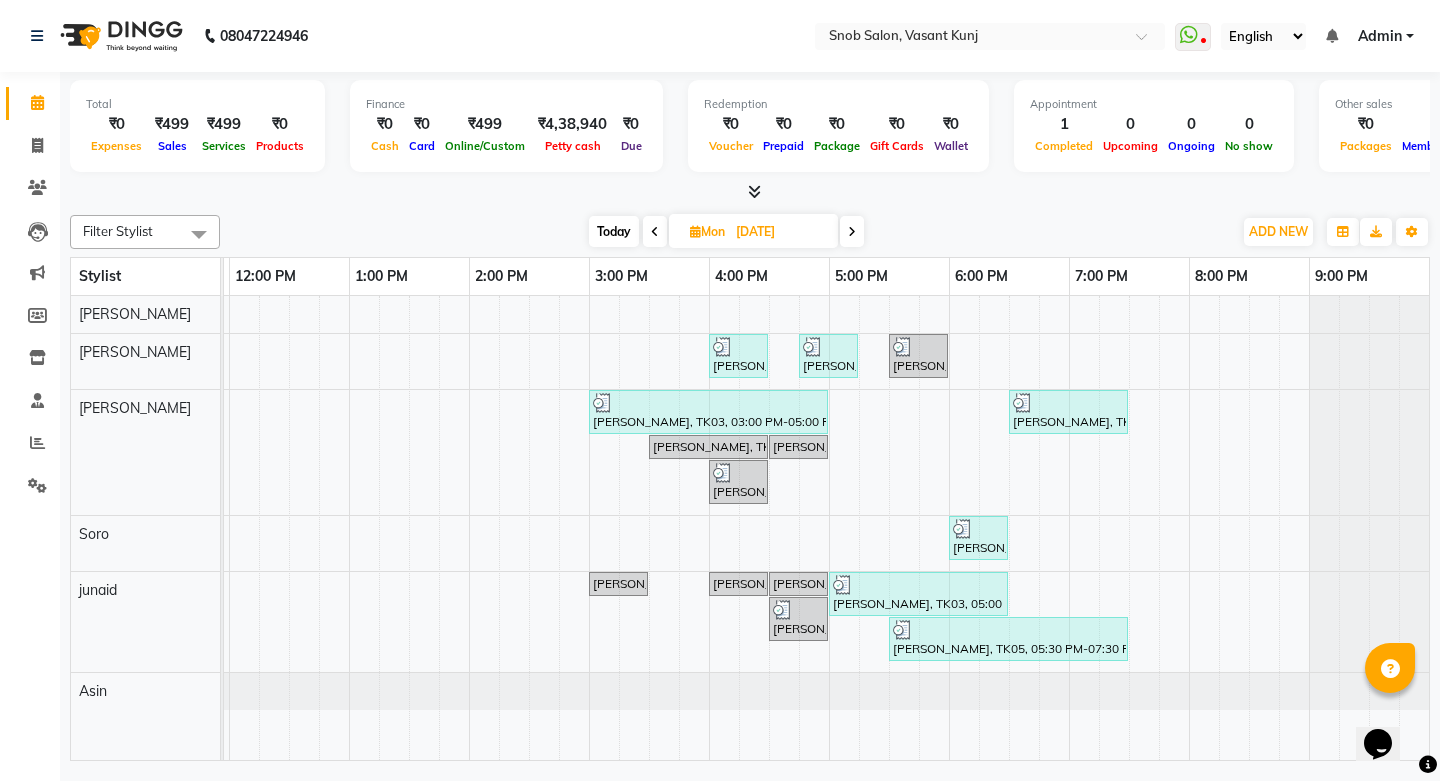 click at bounding box center [852, 231] 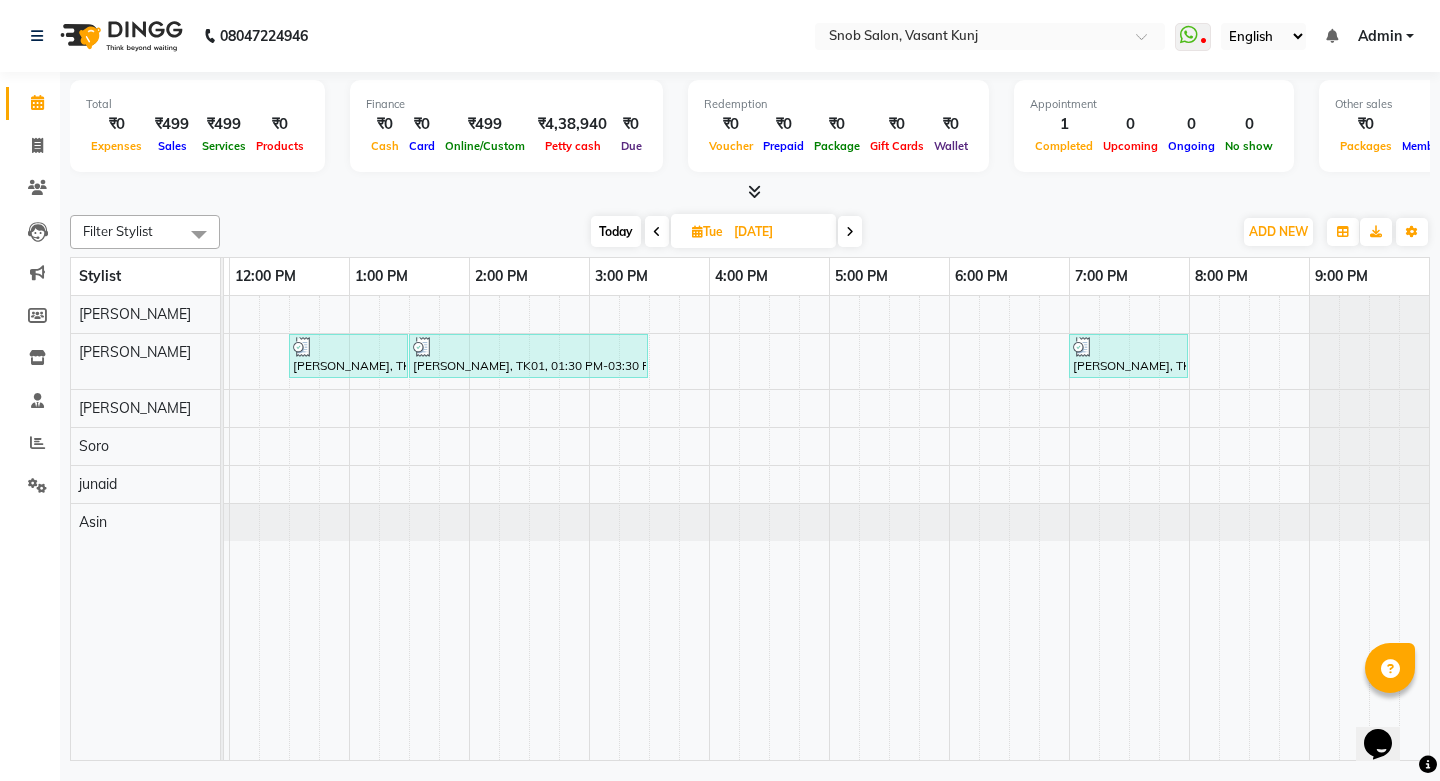 click at bounding box center (850, 231) 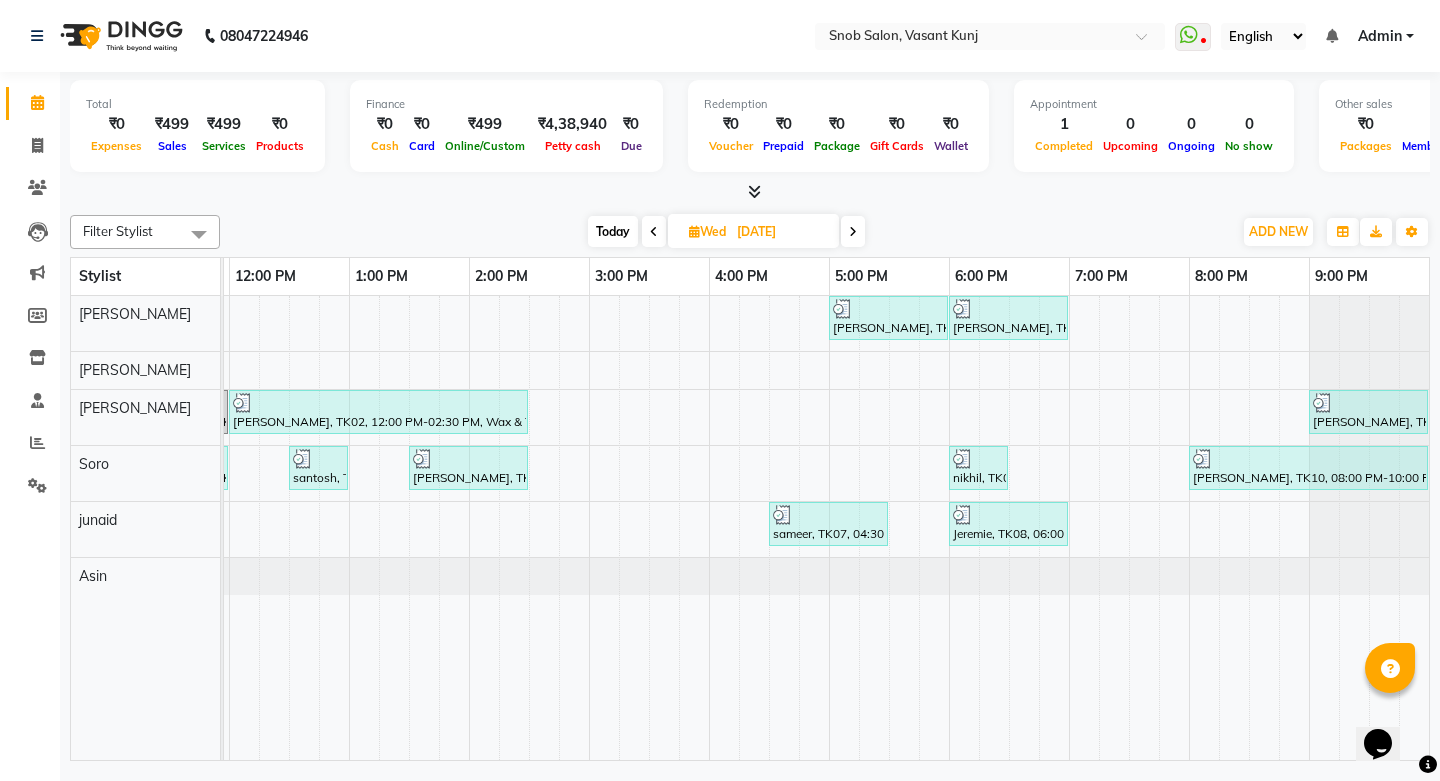 click on "[PERSON_NAME], TK06, 05:00 PM-06:00 PM, Luxury Nail Extensions With Gel Paint     [PERSON_NAME], TK01, 06:00 PM-07:00 PM, Luxury Nail Extensions With Gel Paint     [PERSON_NAME], TK02, 11:00 AM-12:00 PM, Inoa Root Touch Up [DEMOGRAPHIC_DATA]     [PERSON_NAME], TK02, 12:00 PM-02:30 PM, Wax & Threading Hands And Legs [DEMOGRAPHIC_DATA],Wax & Threading Forehead [DEMOGRAPHIC_DATA],Clean Up With Silver Skills [DEMOGRAPHIC_DATA]     [PERSON_NAME], TK10, 09:00 PM-10:00 PM, Wax & Threading Hands And Legs [DEMOGRAPHIC_DATA]     [PERSON_NAME], TK02, 11:00 AM-12:00 PM, Inoa Root Touch Up [DEMOGRAPHIC_DATA]     santosh, TK03, 12:30 PM-01:00 PM, [PERSON_NAME] [DEMOGRAPHIC_DATA]     [PERSON_NAME], TK04, 01:30 PM-02:30 PM, Hair Cut [DEMOGRAPHIC_DATA]     nikhil, TK09, 06:00 PM-06:30 PM, Hair Cut [DEMOGRAPHIC_DATA]     [PERSON_NAME], TK10, 08:00 PM-10:00 PM, Inoa Root Touch Up [DEMOGRAPHIC_DATA],Hair Cut [DEMOGRAPHIC_DATA]     sameer, TK07, 04:30 PM-05:30 PM, Body Massage Swedish [DEMOGRAPHIC_DATA]     Jeremie, TK08, 06:00 PM-07:00 PM, Luxury Papa Pedicure" at bounding box center (826, 528) 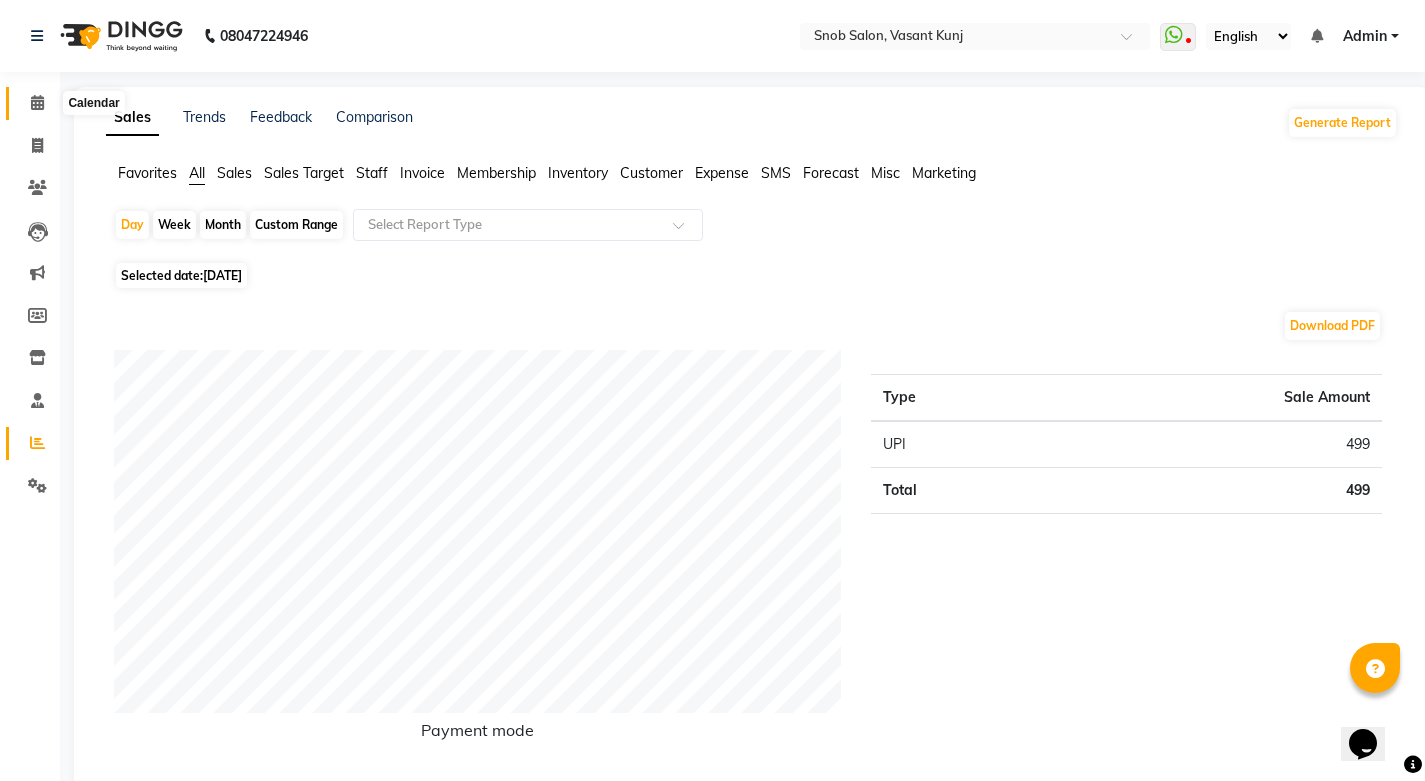 click 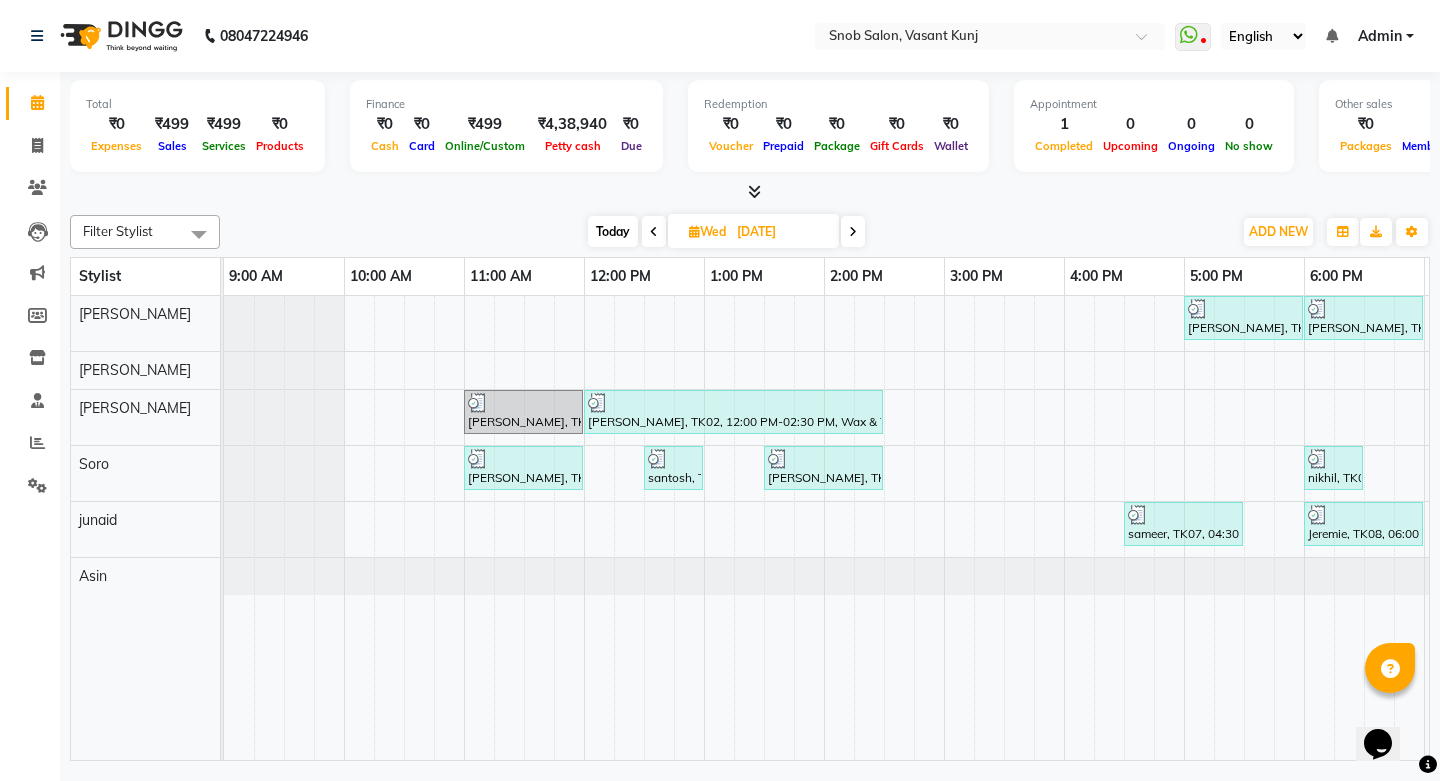 click on "Wed" at bounding box center [707, 231] 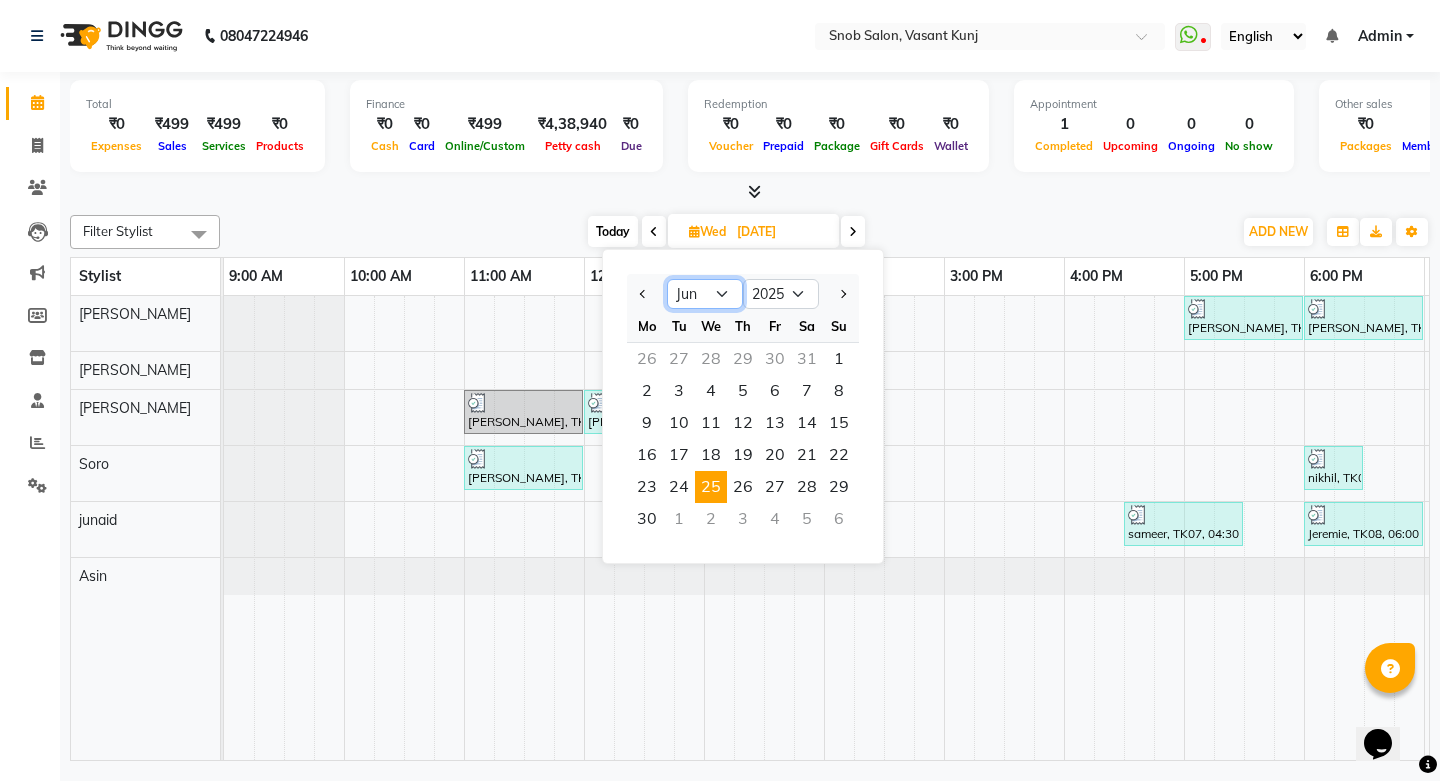 click on "Jan Feb Mar Apr May Jun [DATE] Aug Sep Oct Nov Dec" at bounding box center (705, 294) 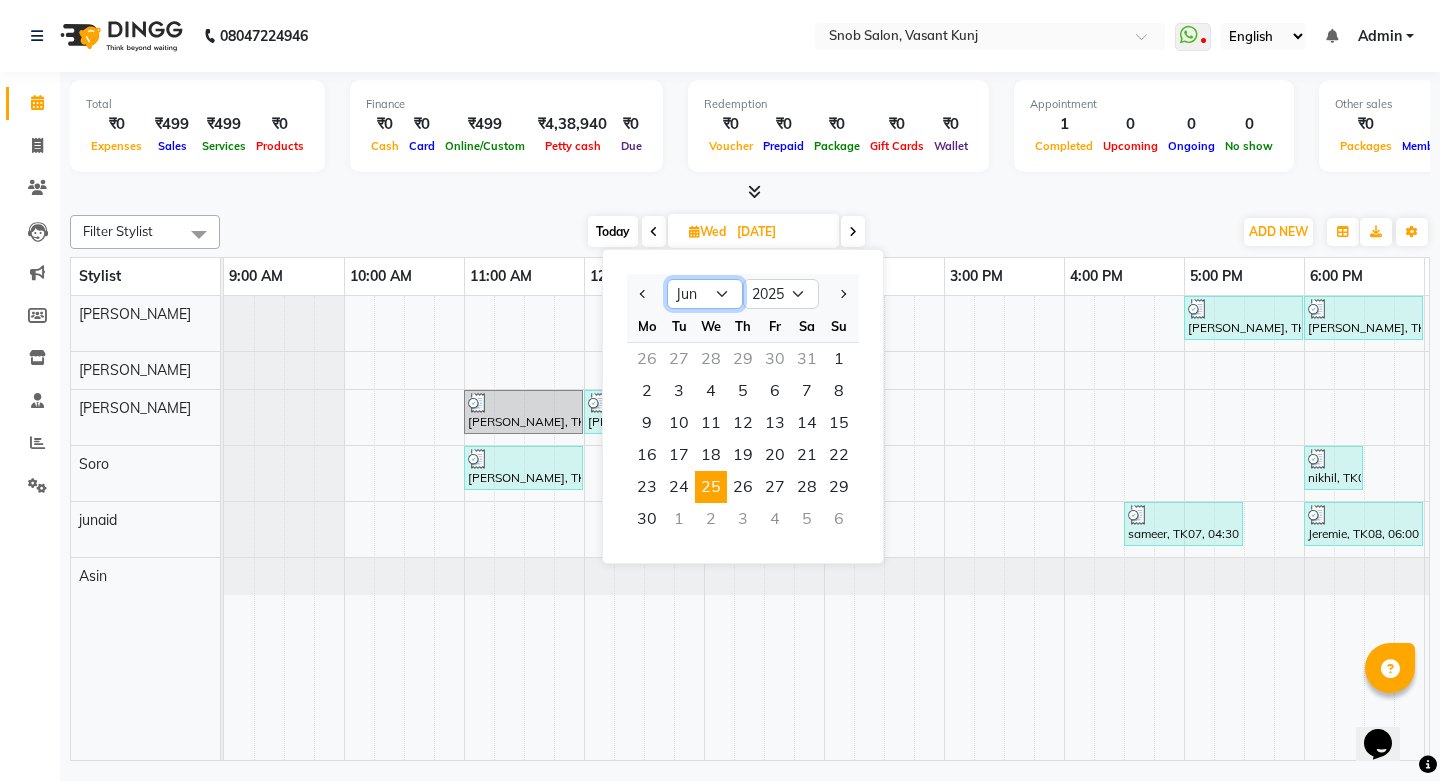 click on "Jan Feb Mar Apr May Jun [DATE] Aug Sep Oct Nov Dec" at bounding box center (705, 294) 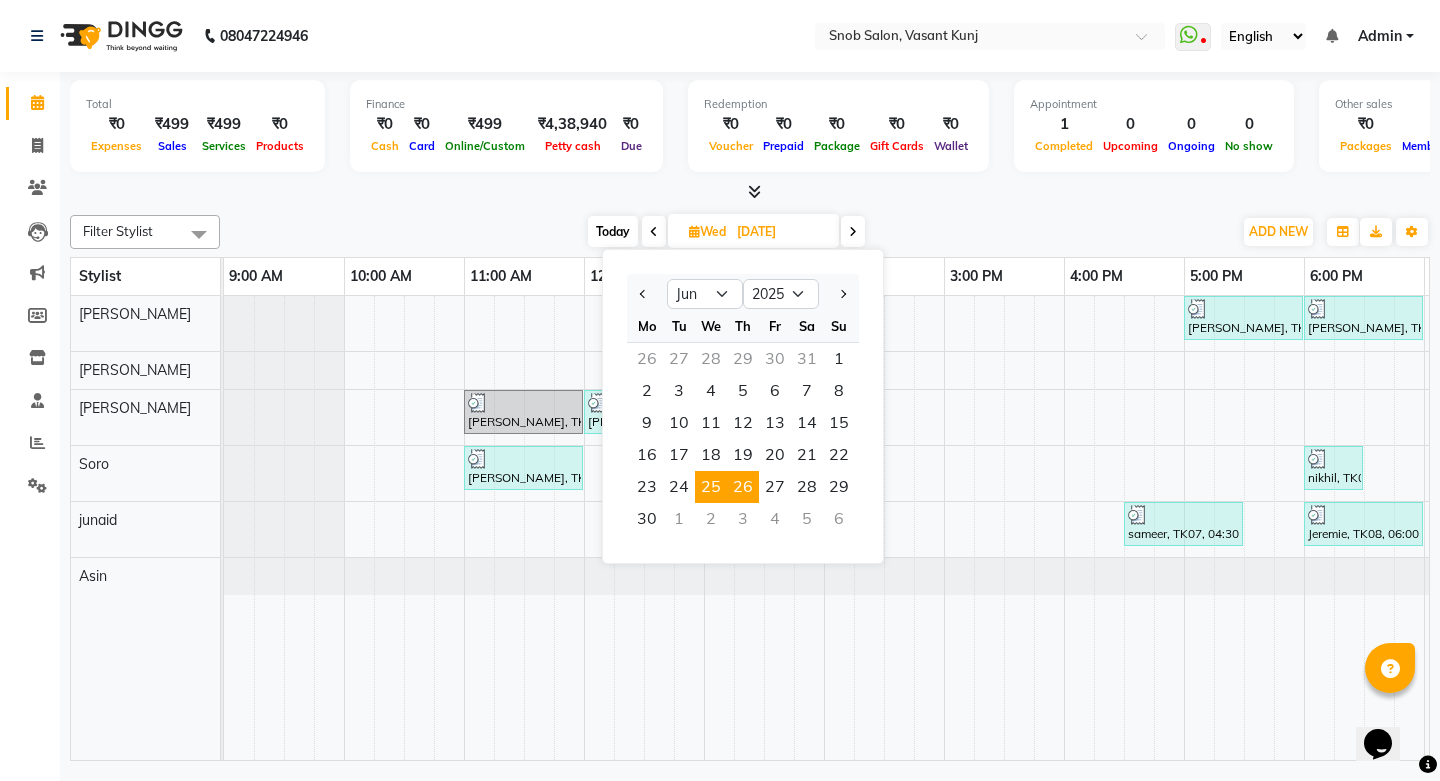 click on "26" at bounding box center (743, 487) 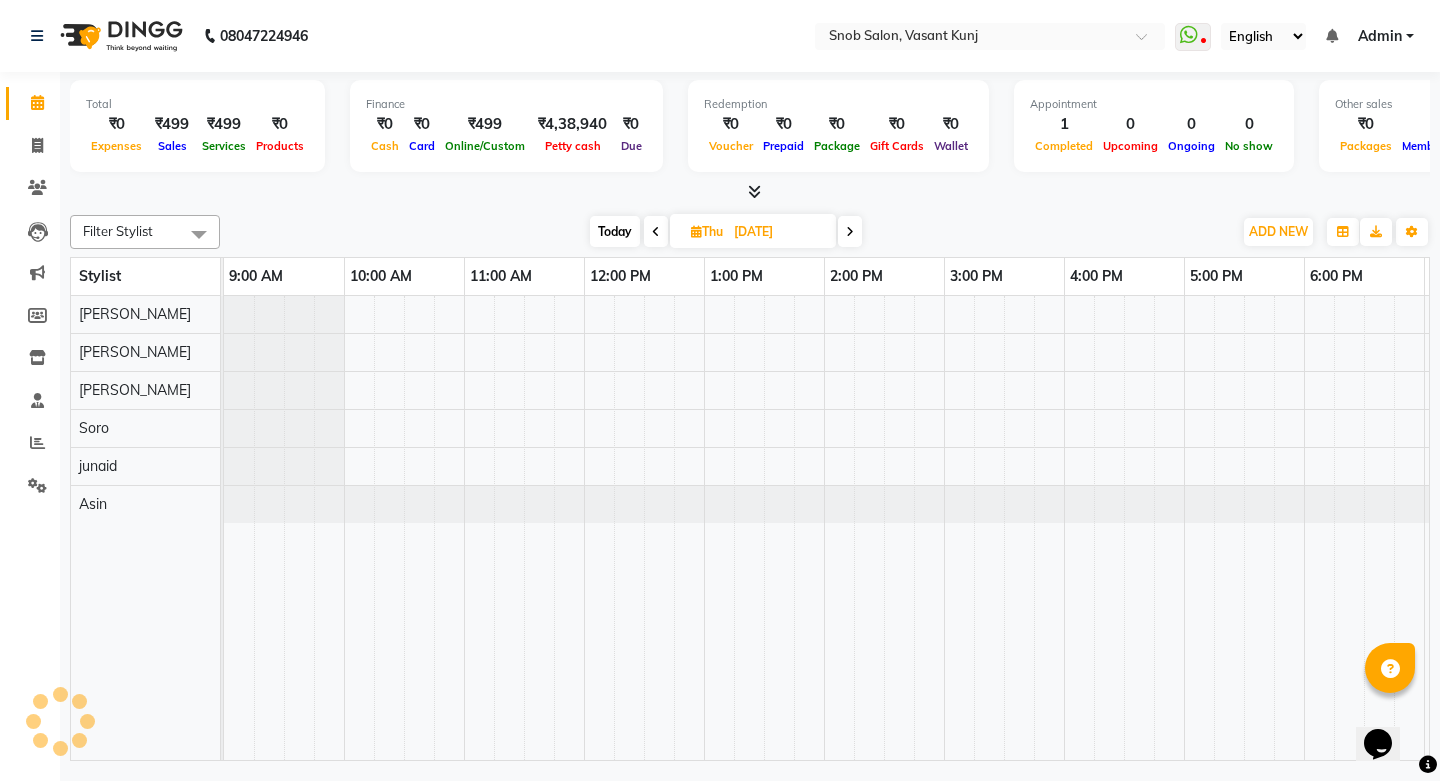 scroll, scrollTop: 0, scrollLeft: 355, axis: horizontal 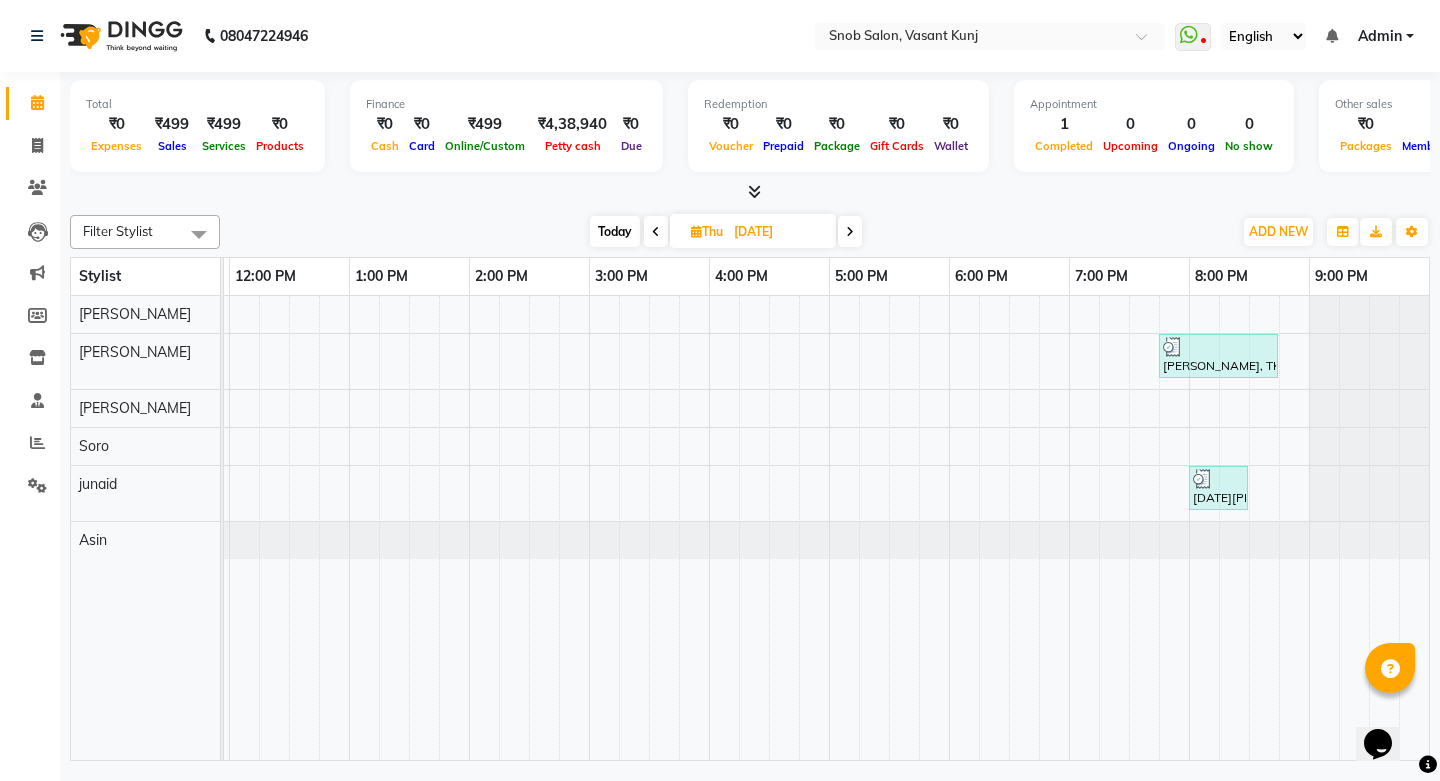 click at bounding box center (850, 232) 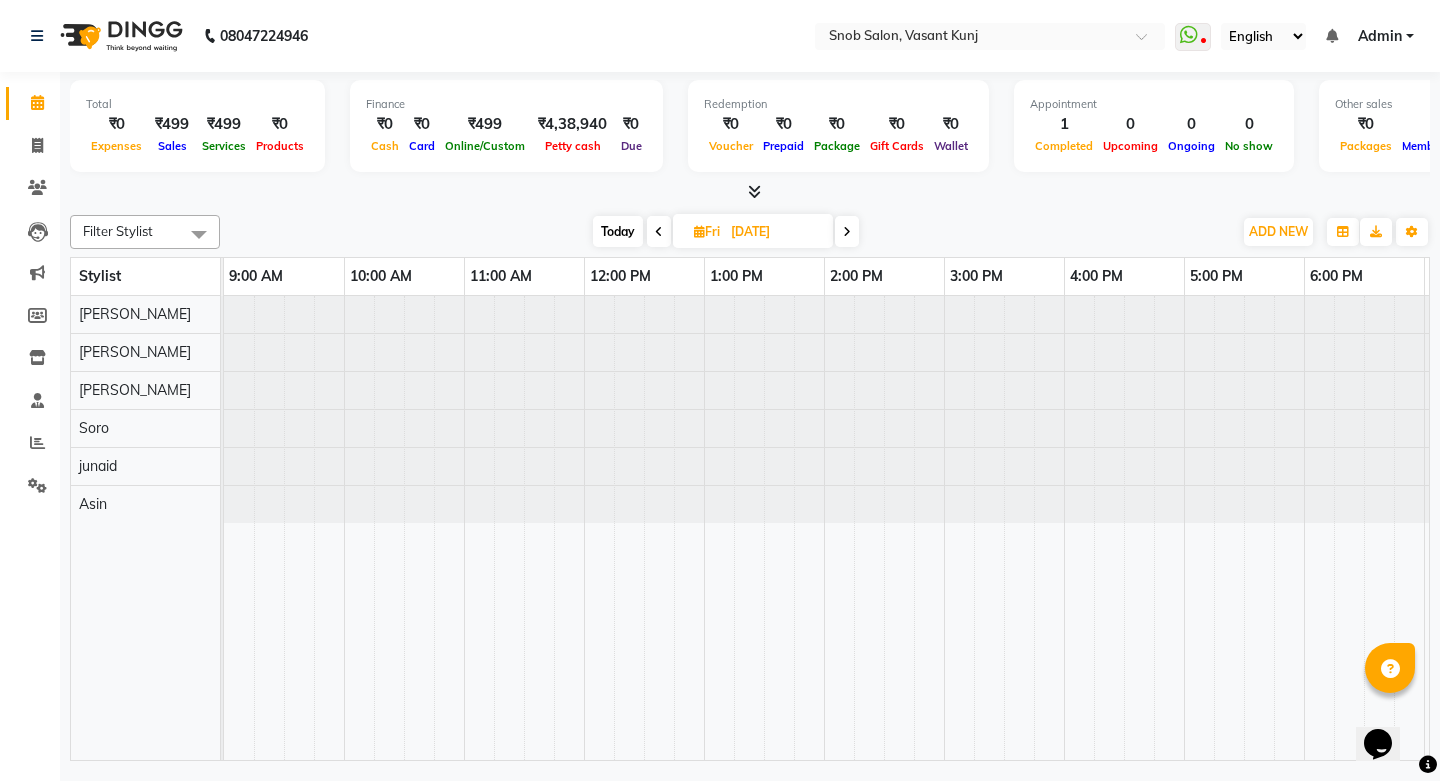 scroll, scrollTop: 0, scrollLeft: 355, axis: horizontal 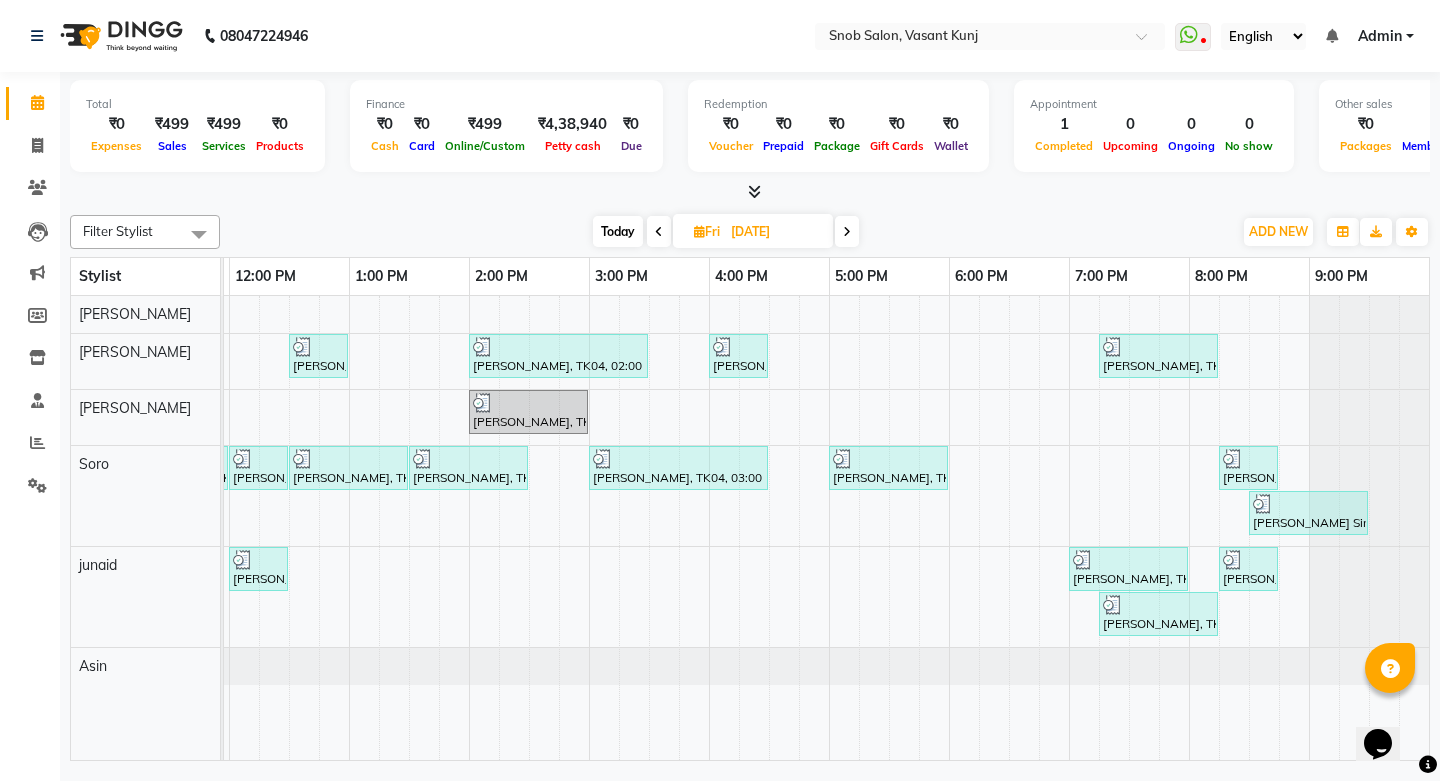 click at bounding box center (847, 232) 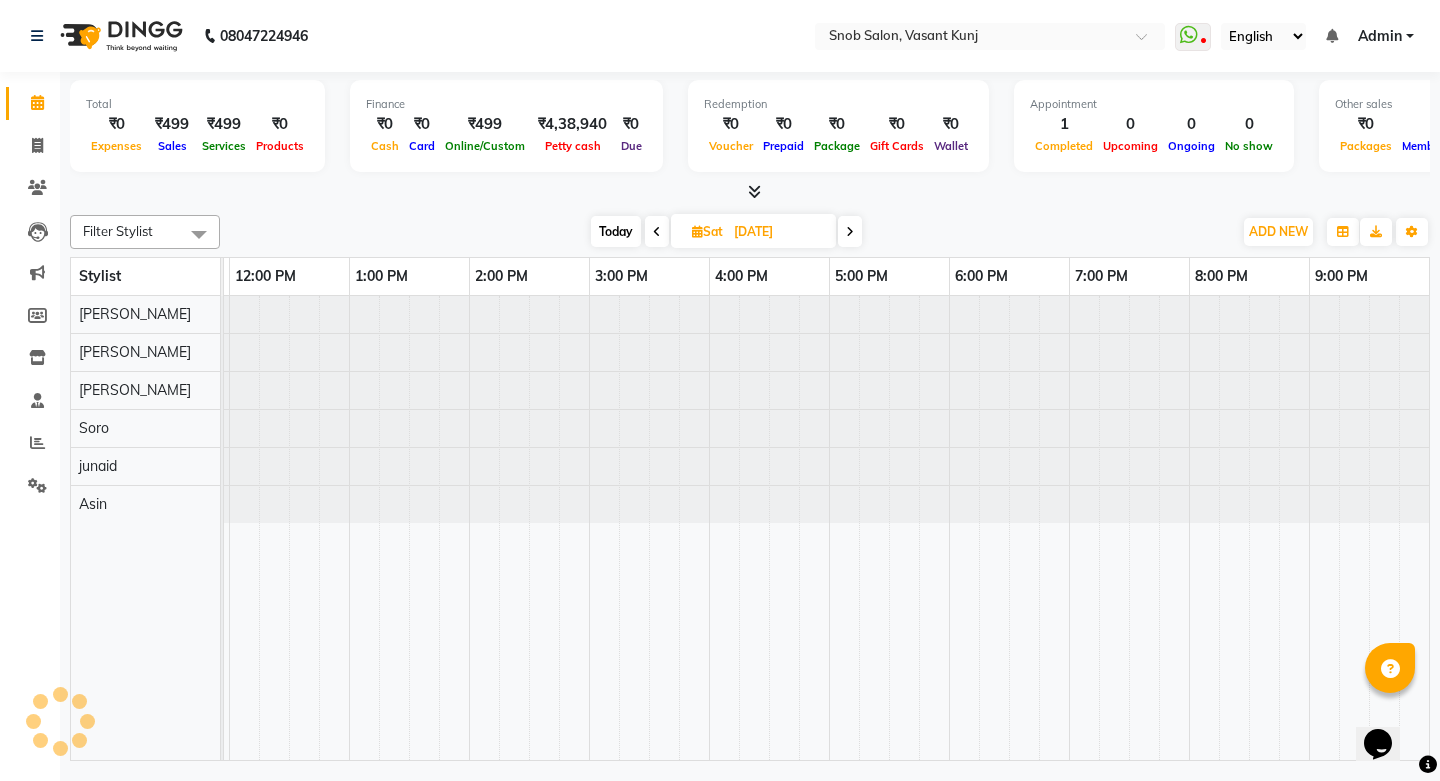 scroll, scrollTop: 0, scrollLeft: 0, axis: both 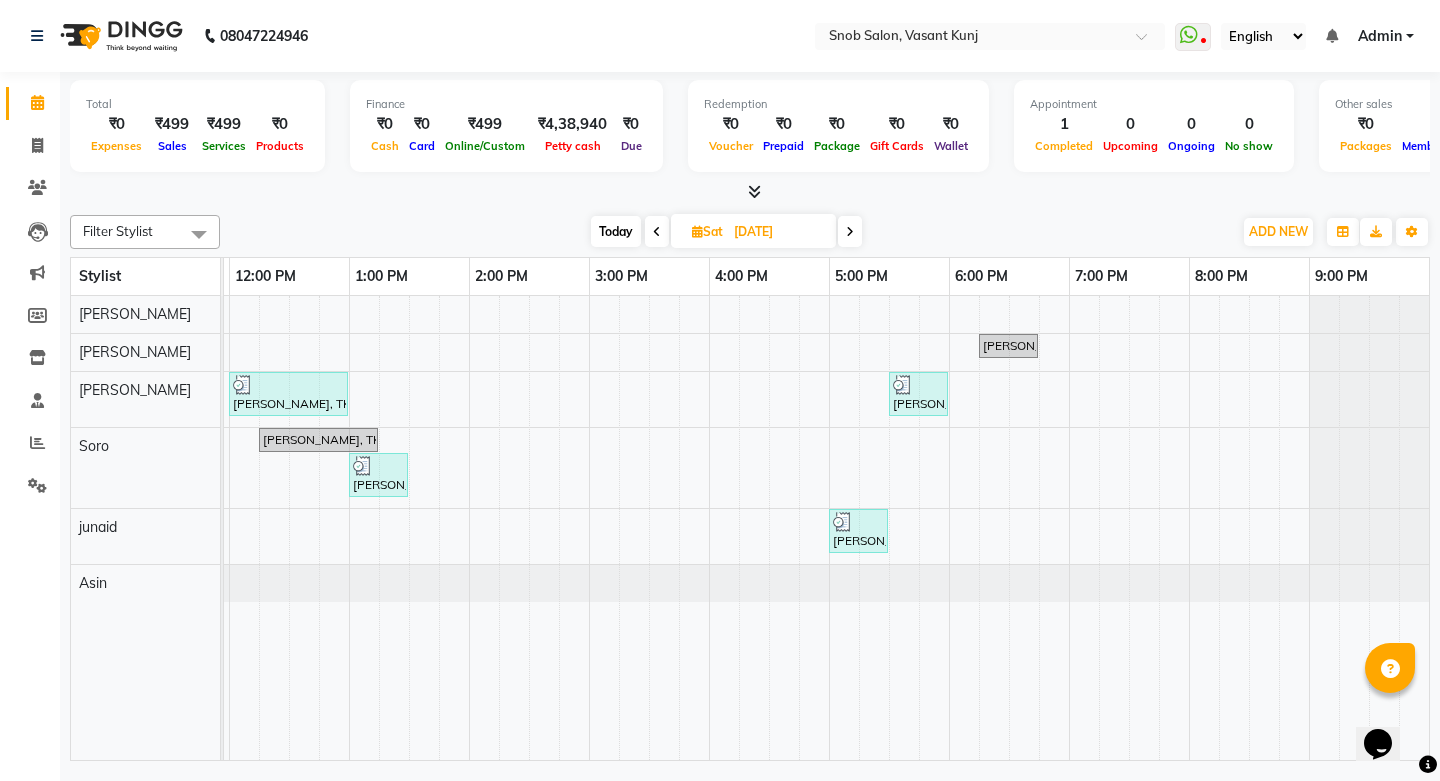 click at bounding box center (850, 232) 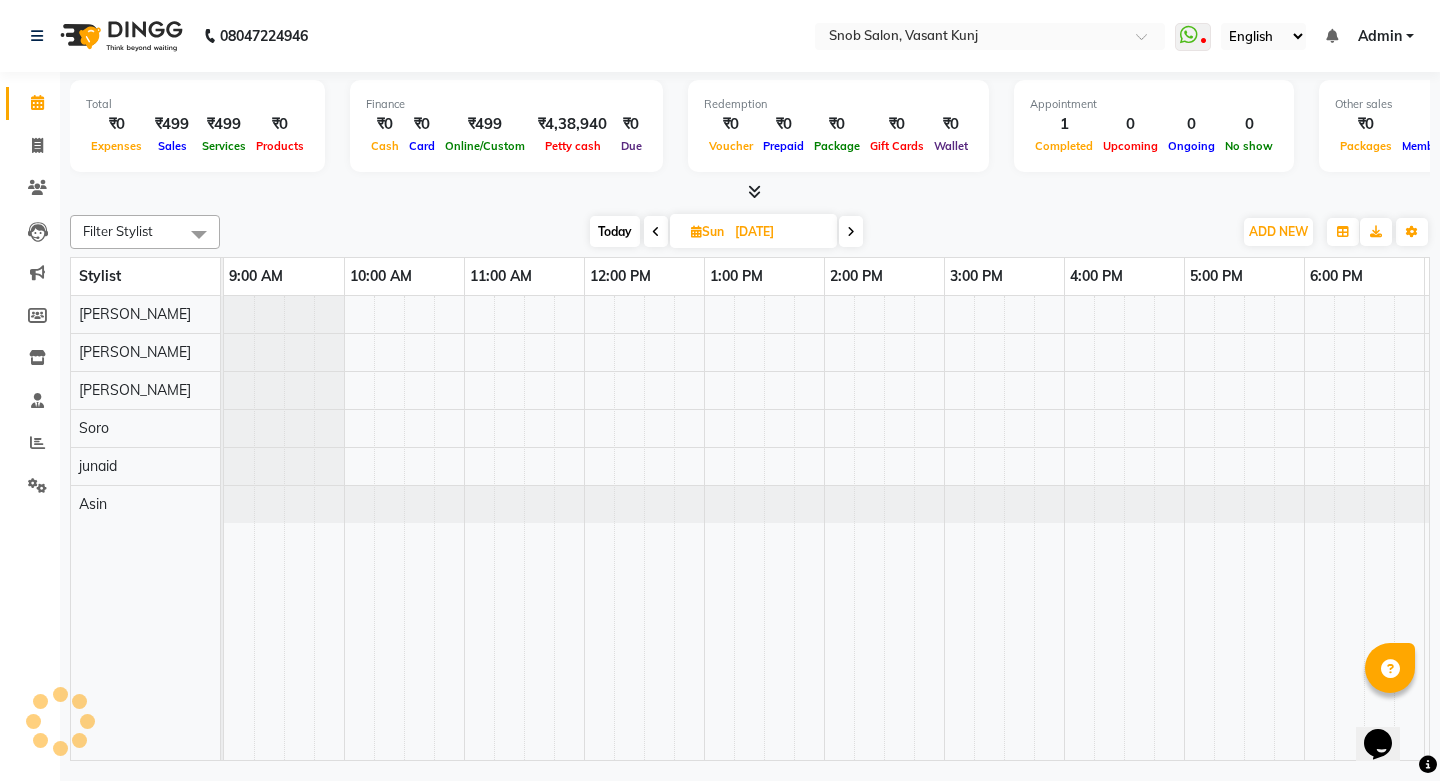 scroll, scrollTop: 0, scrollLeft: 355, axis: horizontal 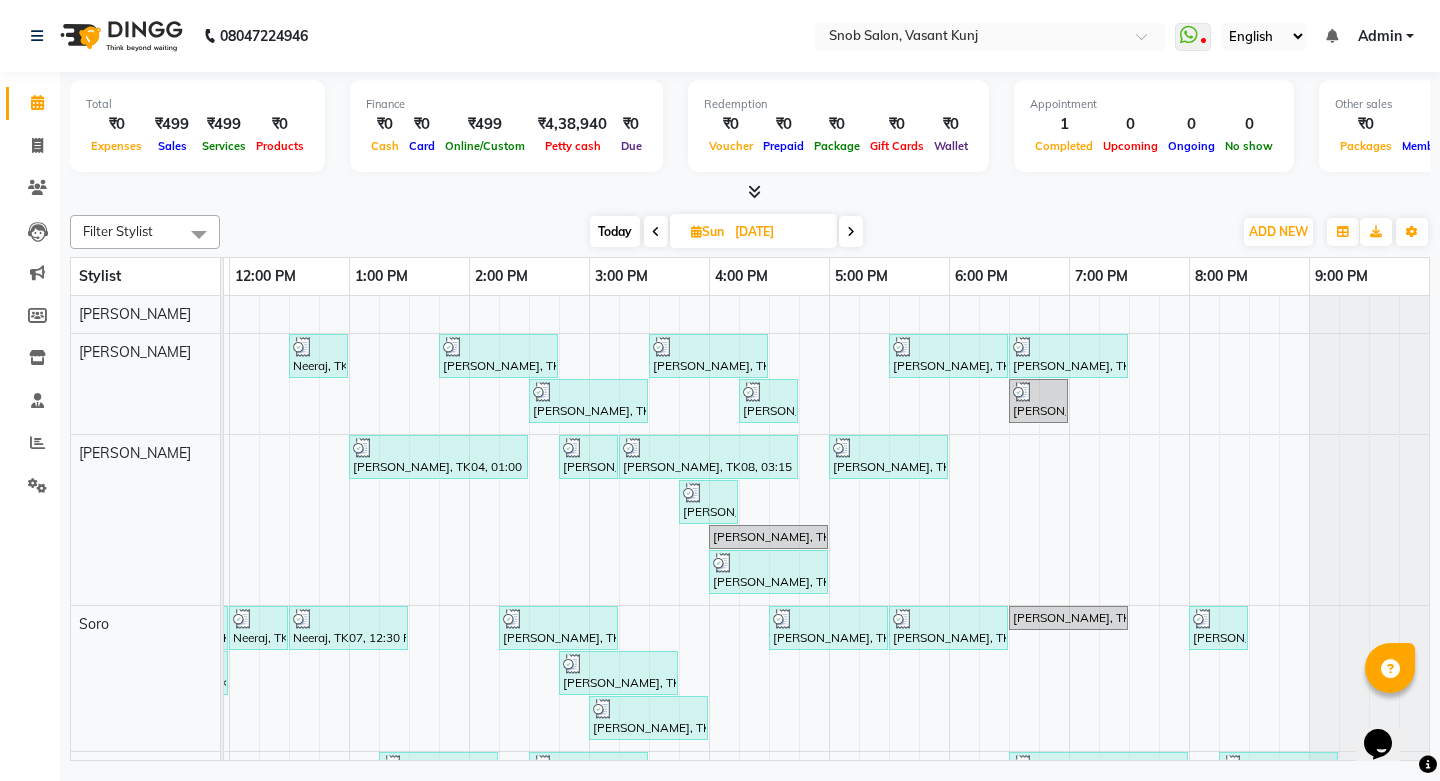 click at bounding box center (851, 232) 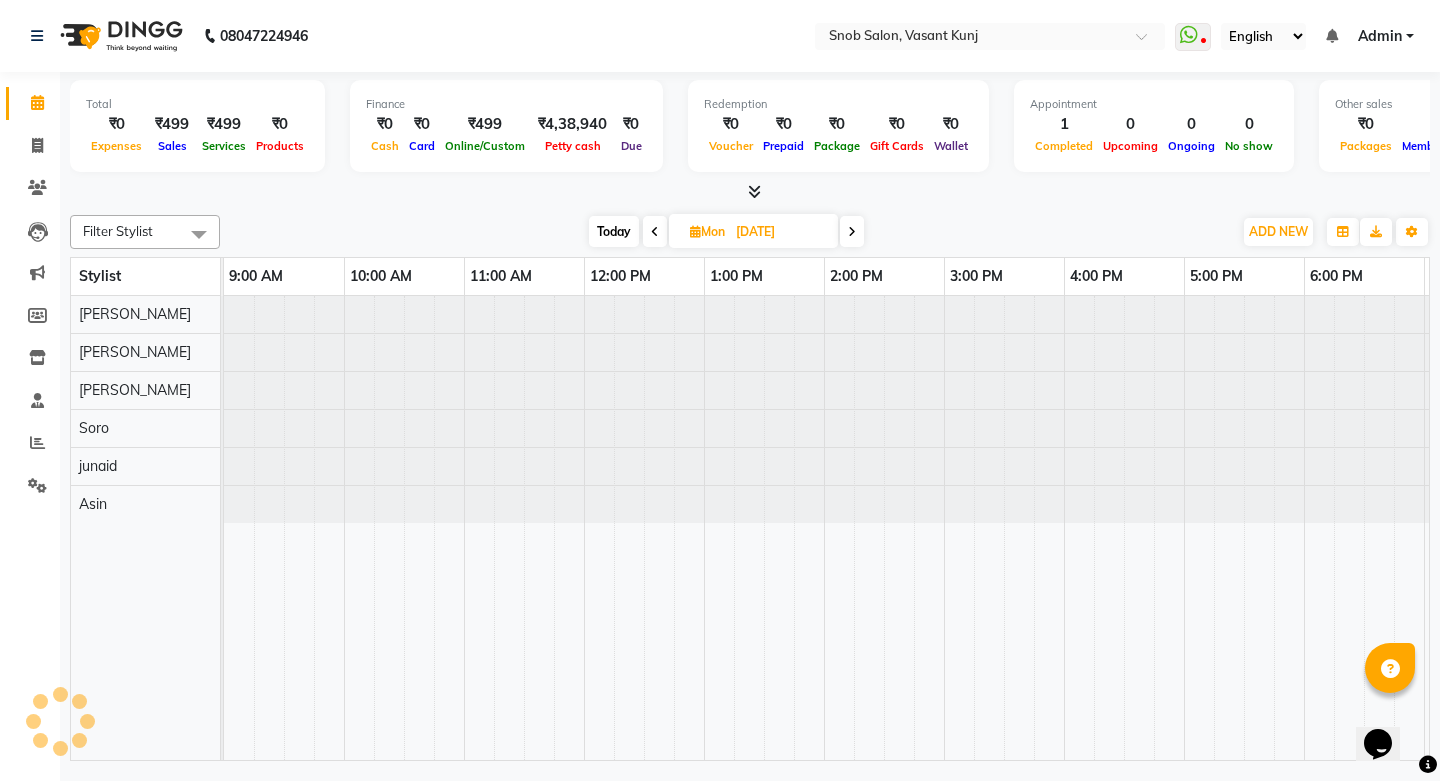 scroll, scrollTop: 0, scrollLeft: 355, axis: horizontal 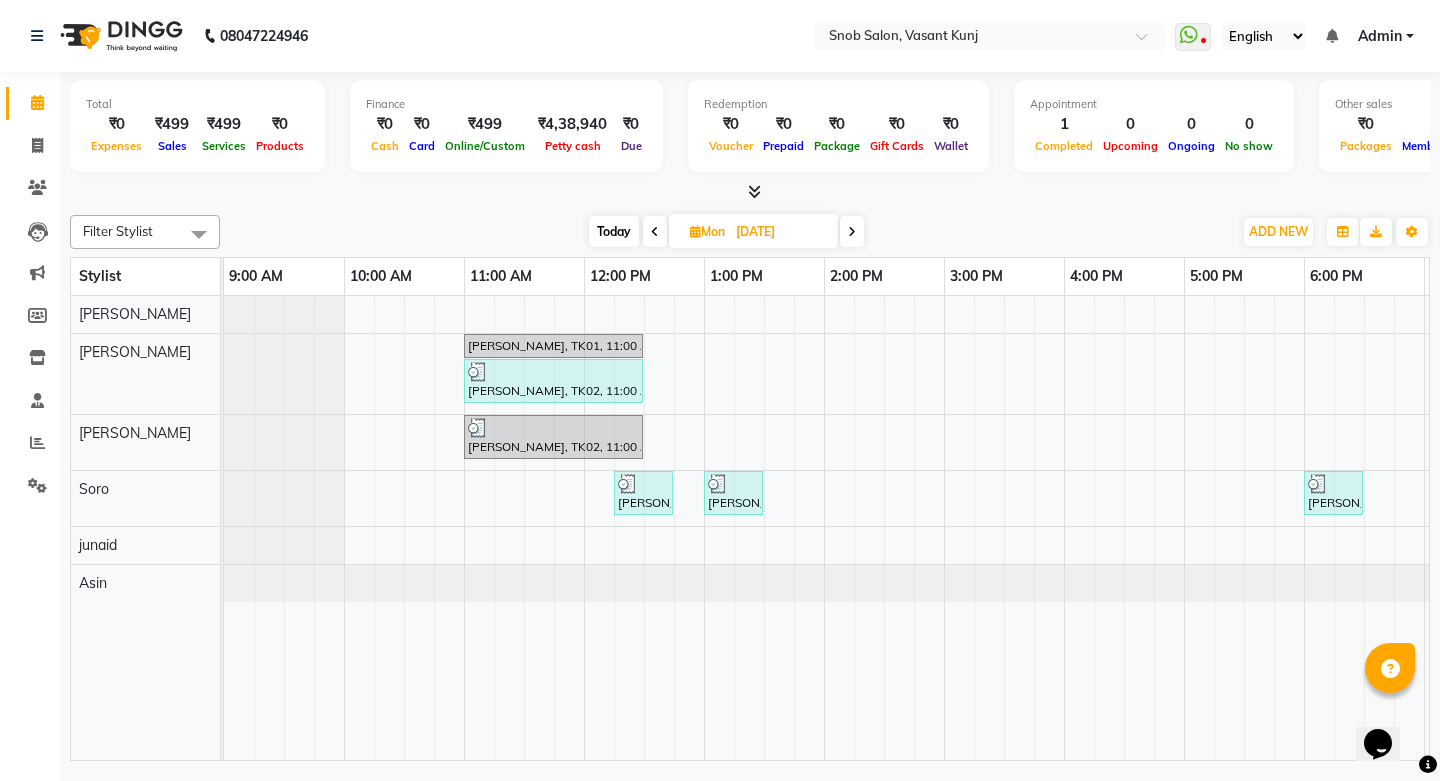 click at bounding box center (852, 232) 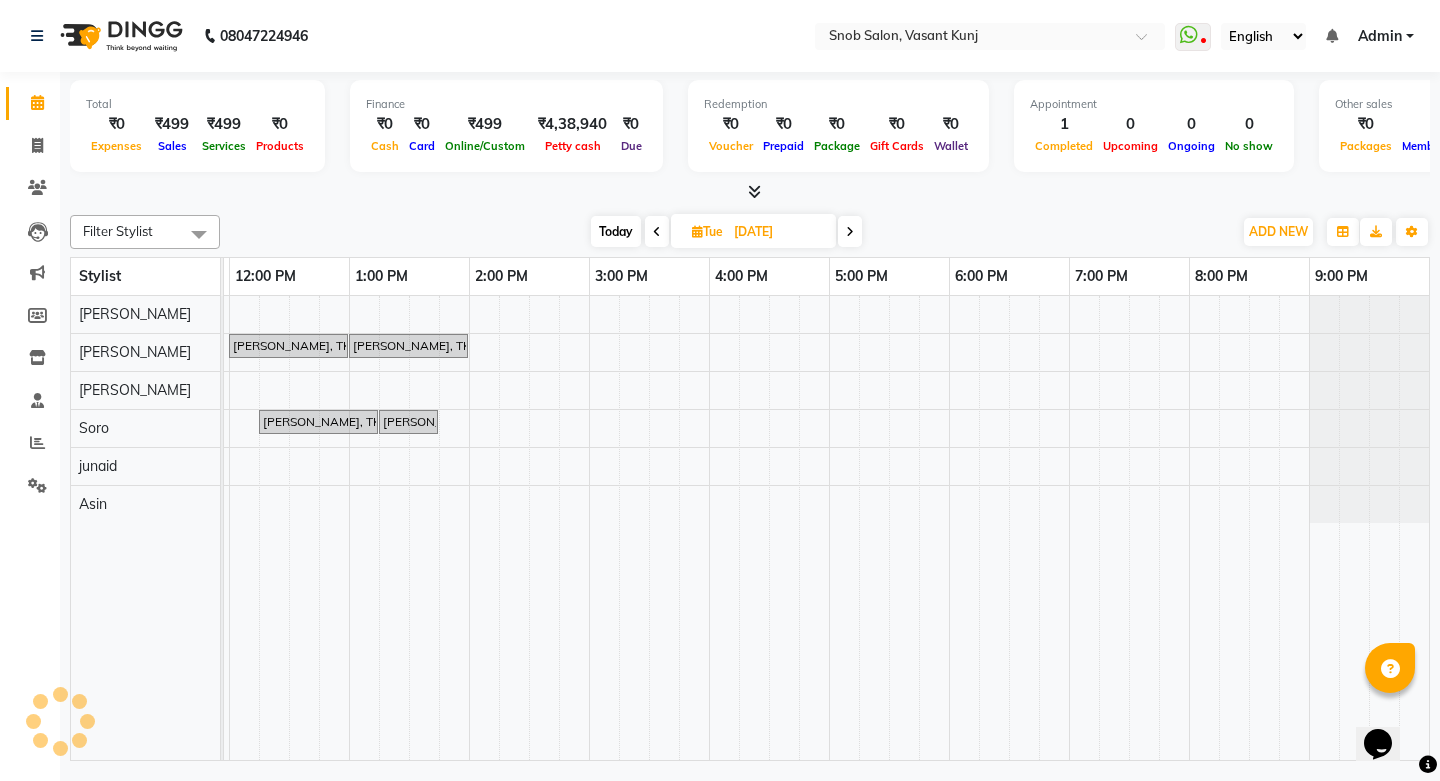 click at bounding box center [850, 231] 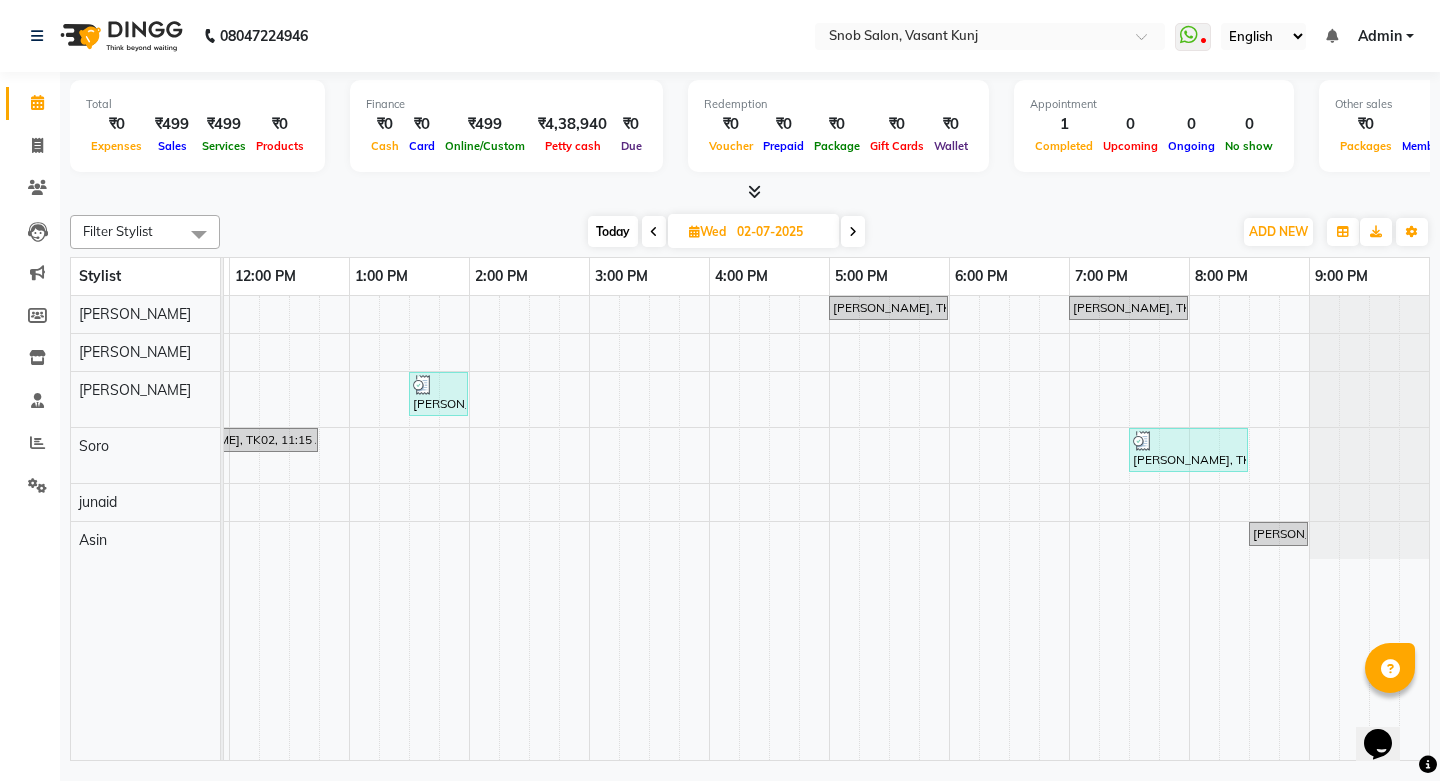 click at bounding box center [654, 232] 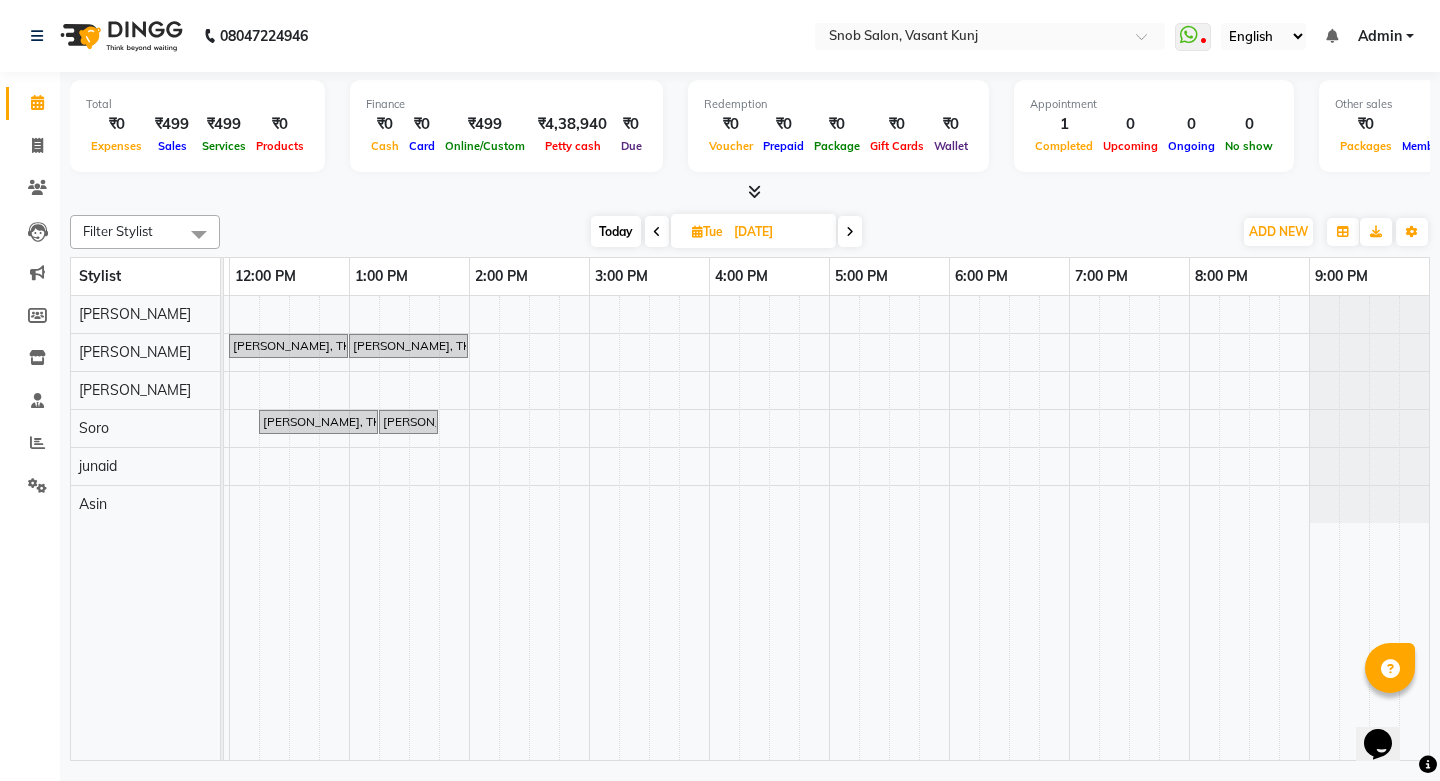 click at bounding box center [657, 232] 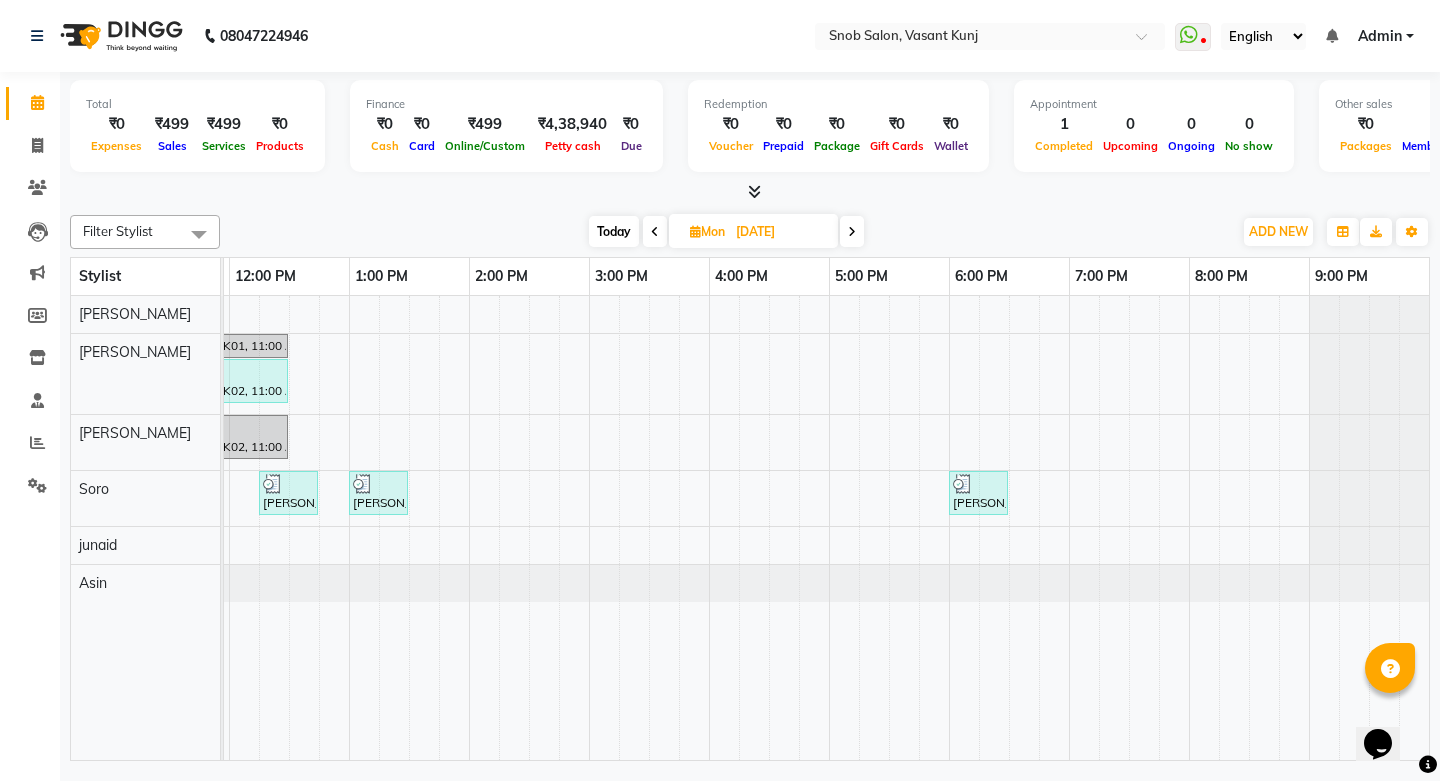 click on "Mon" at bounding box center [707, 231] 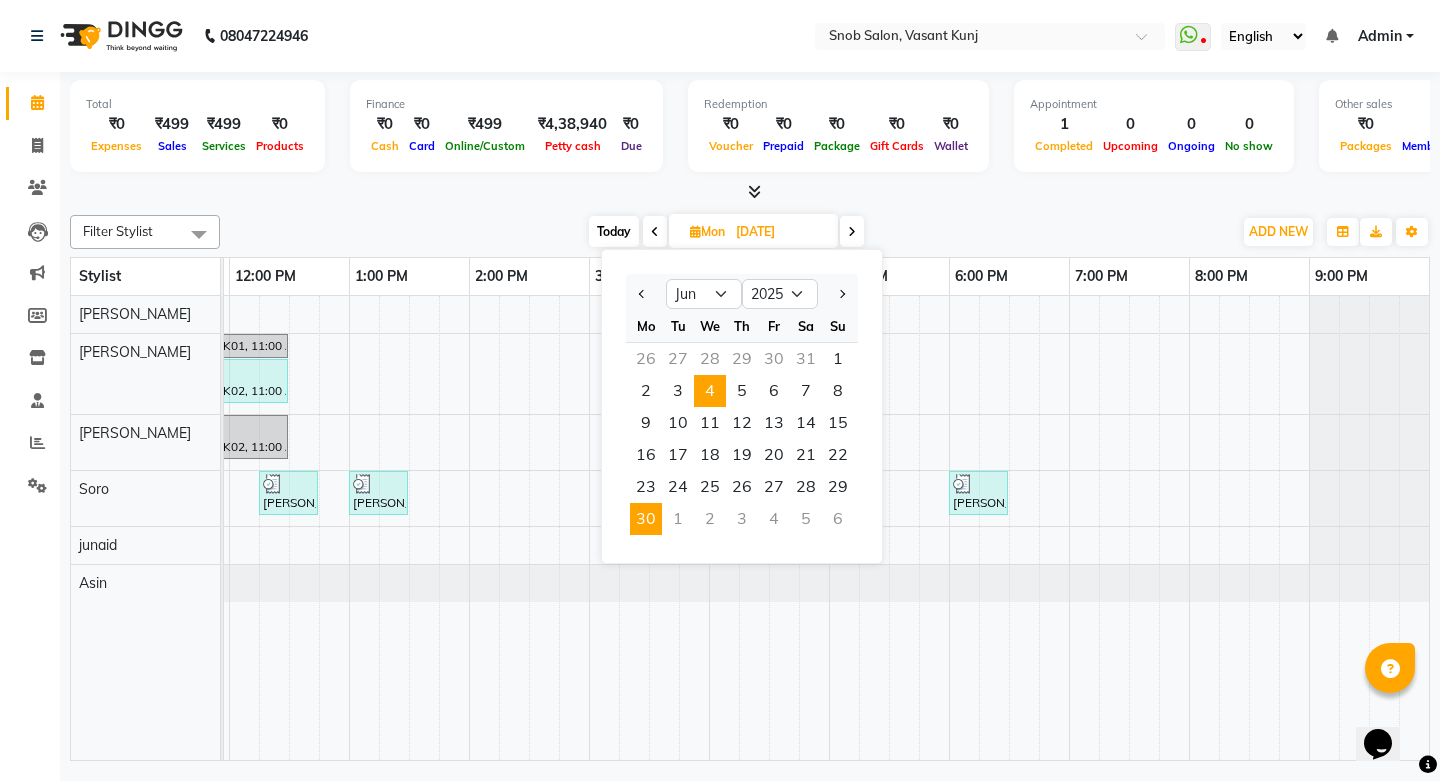 click on "4" at bounding box center [710, 391] 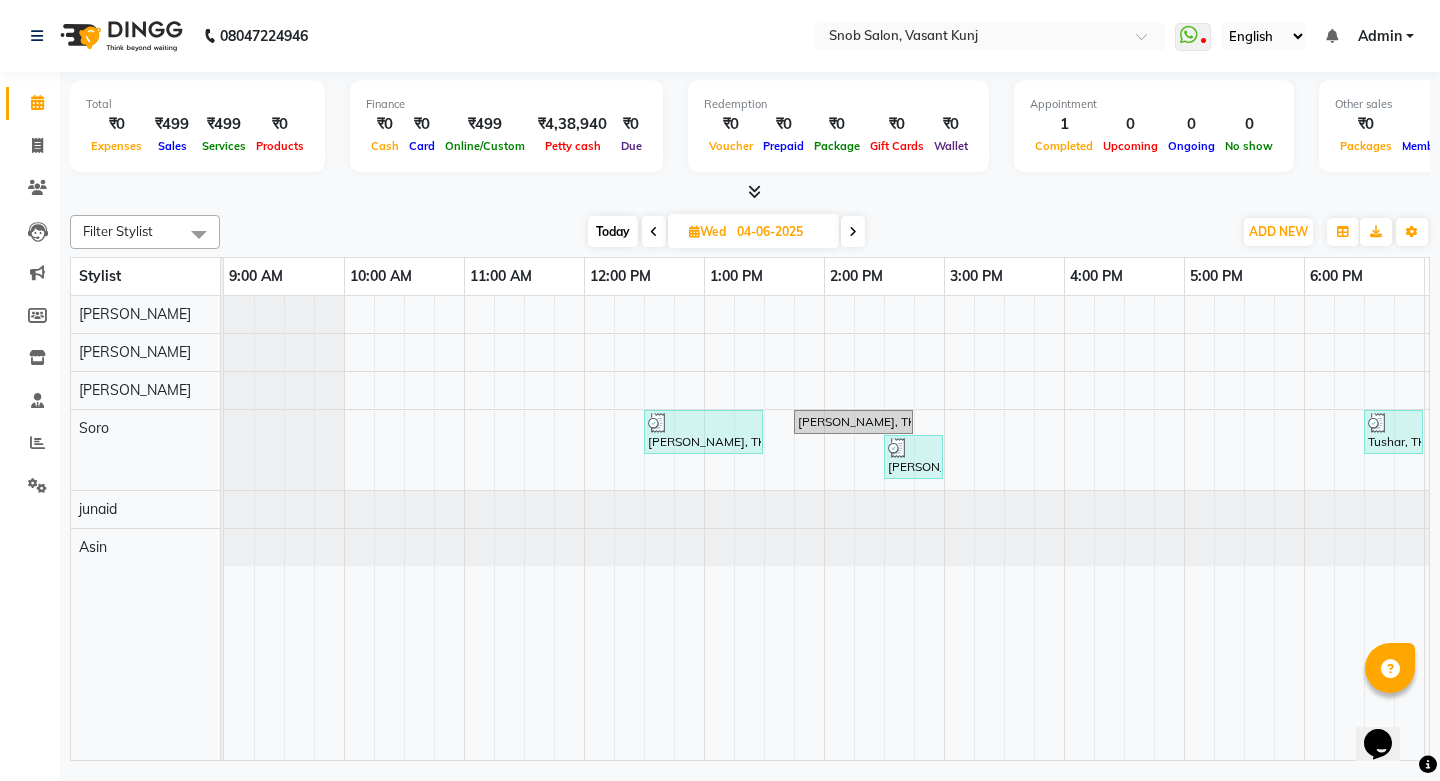 click on "04-06-2025" at bounding box center (781, 232) 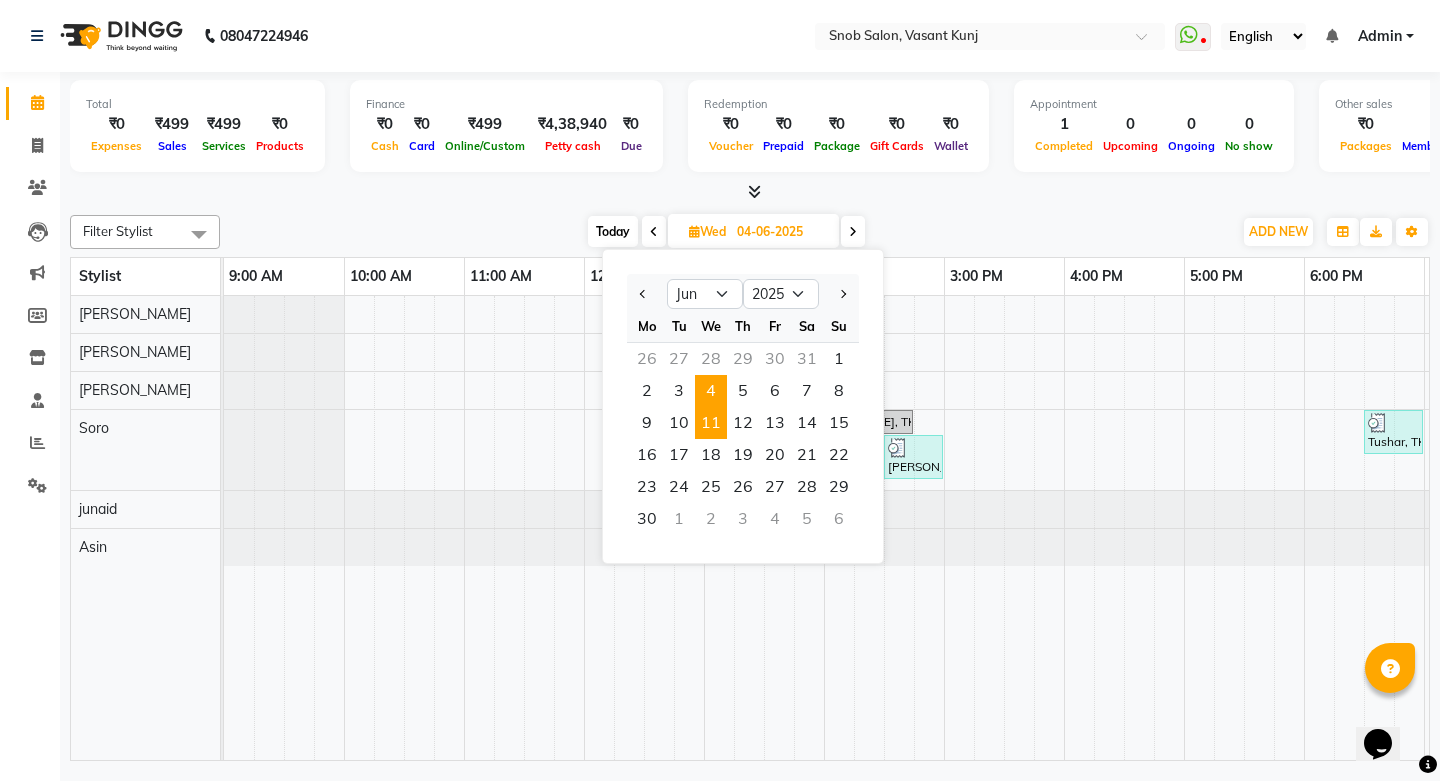 click on "11" at bounding box center [711, 423] 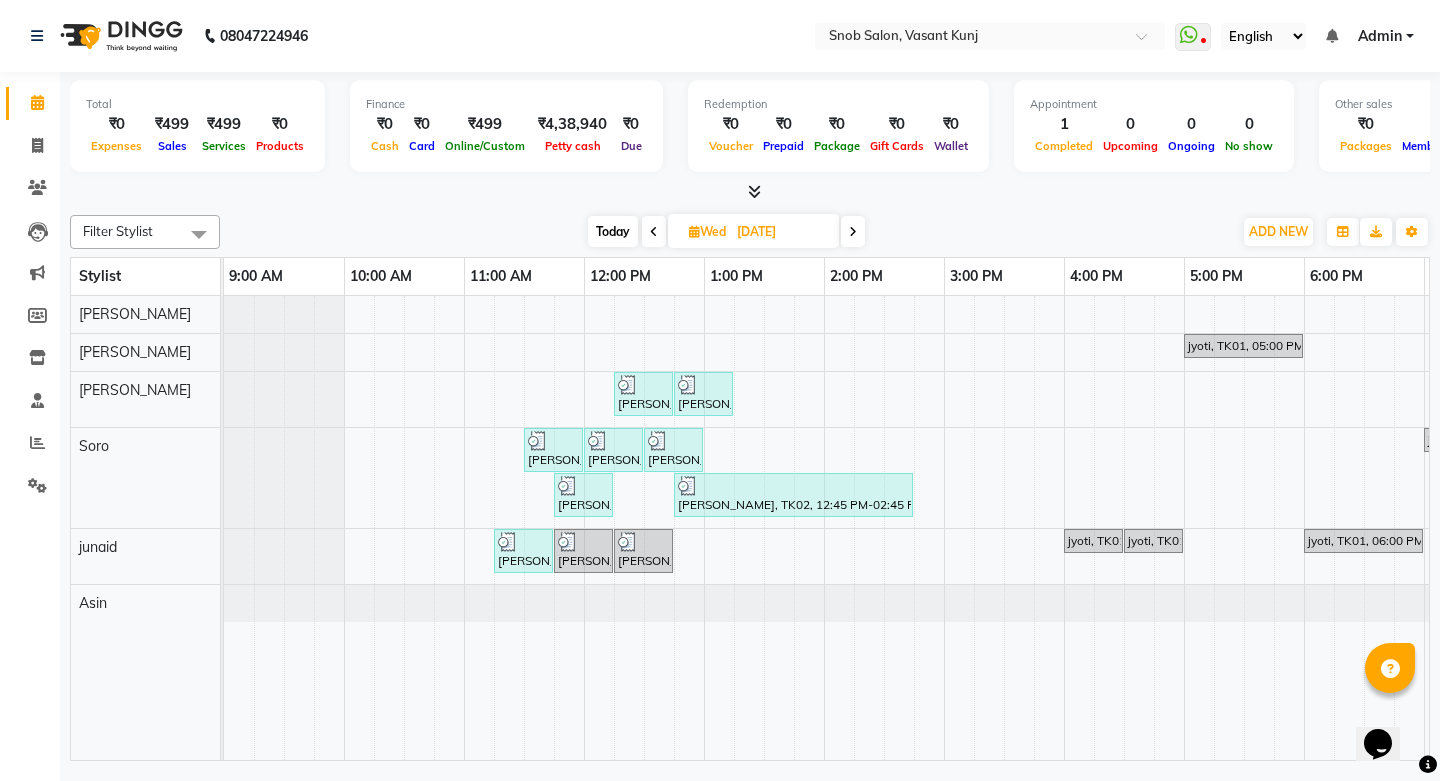 click on "[DATE]" at bounding box center [781, 232] 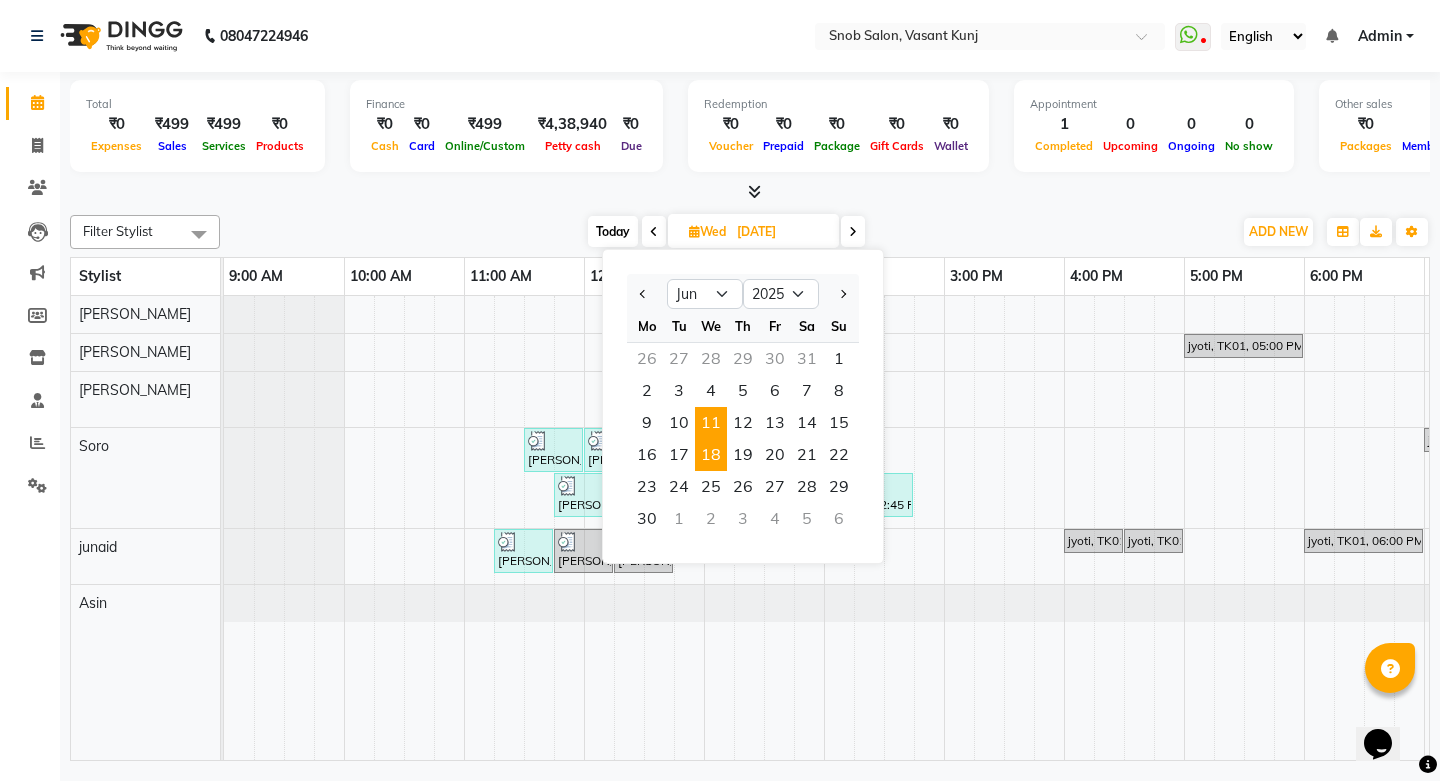 click on "18" at bounding box center [711, 455] 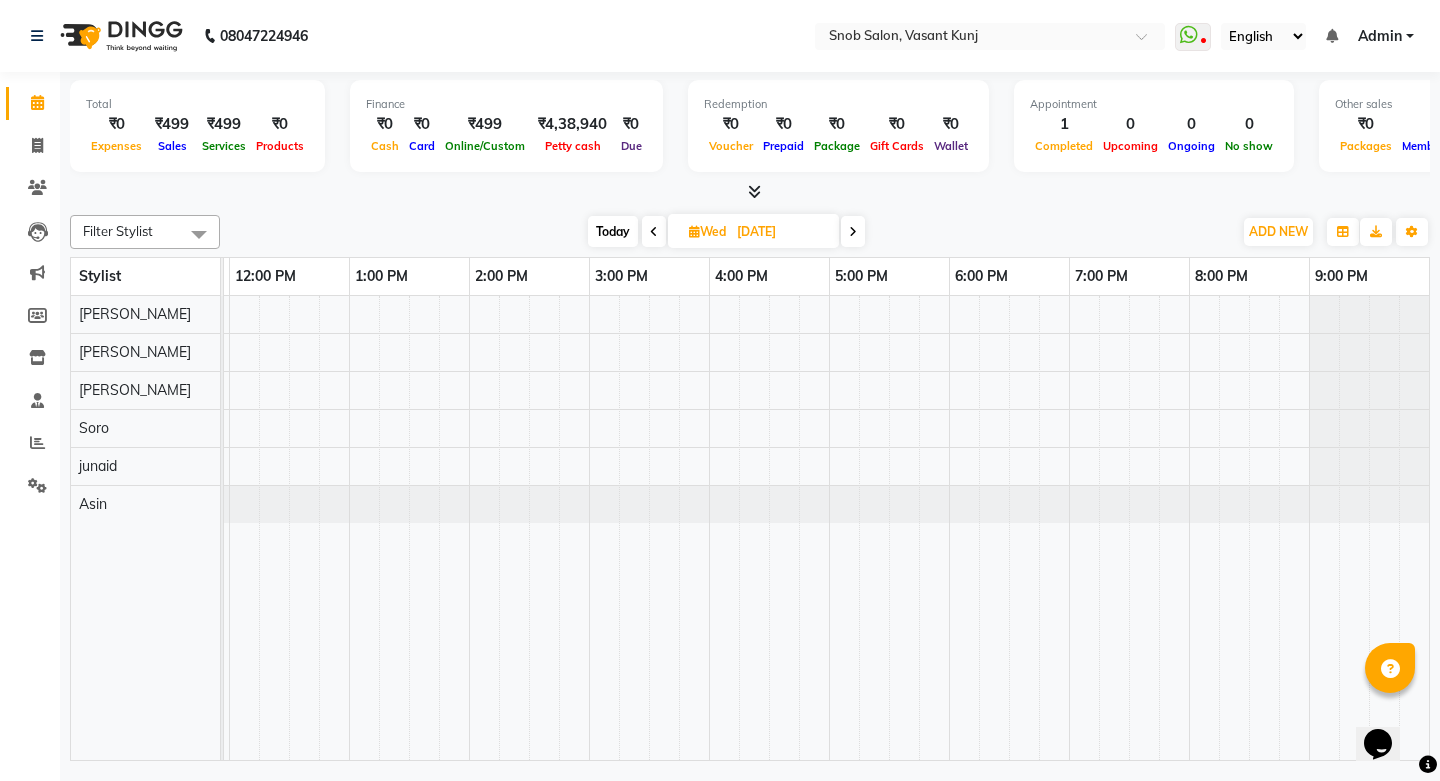 click on "[DATE]" at bounding box center (781, 232) 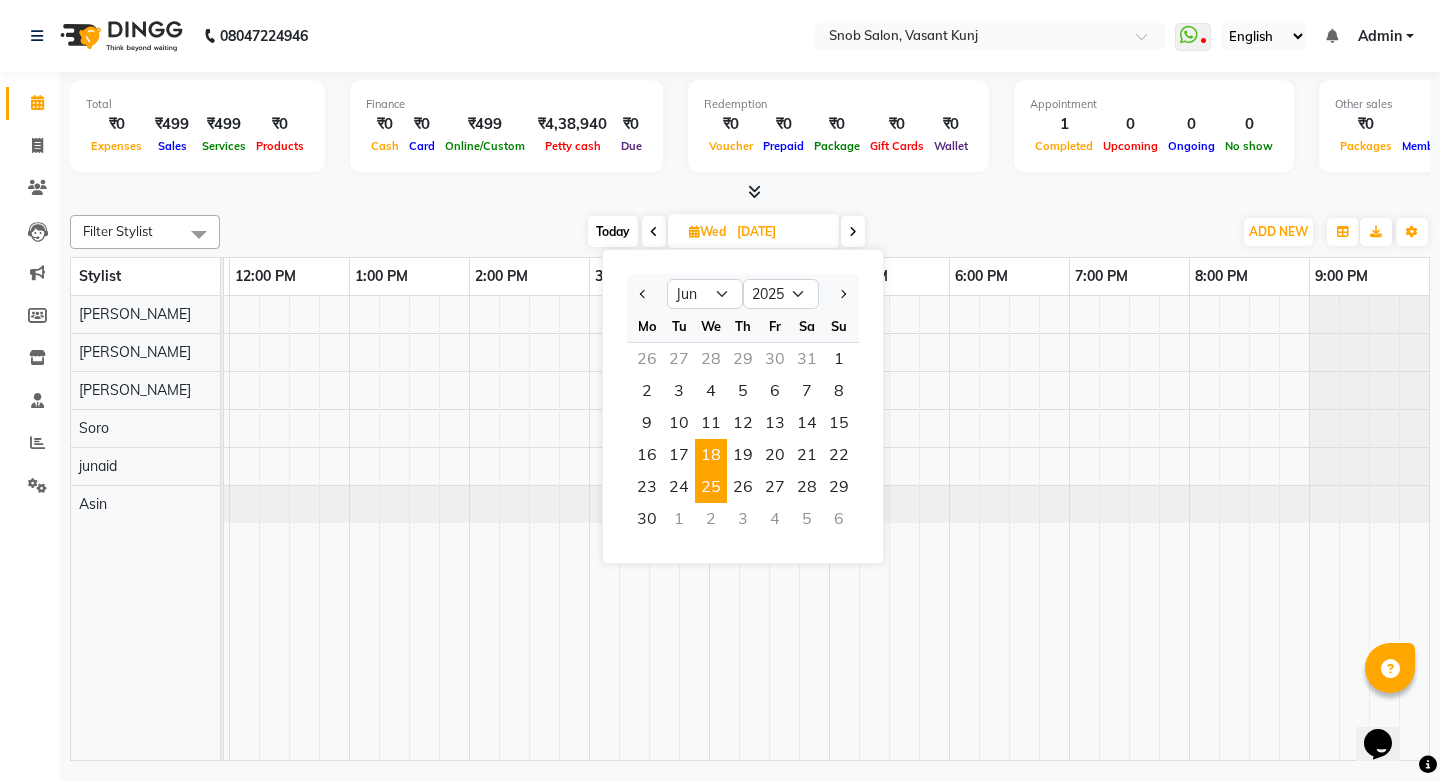 click on "25" at bounding box center [711, 487] 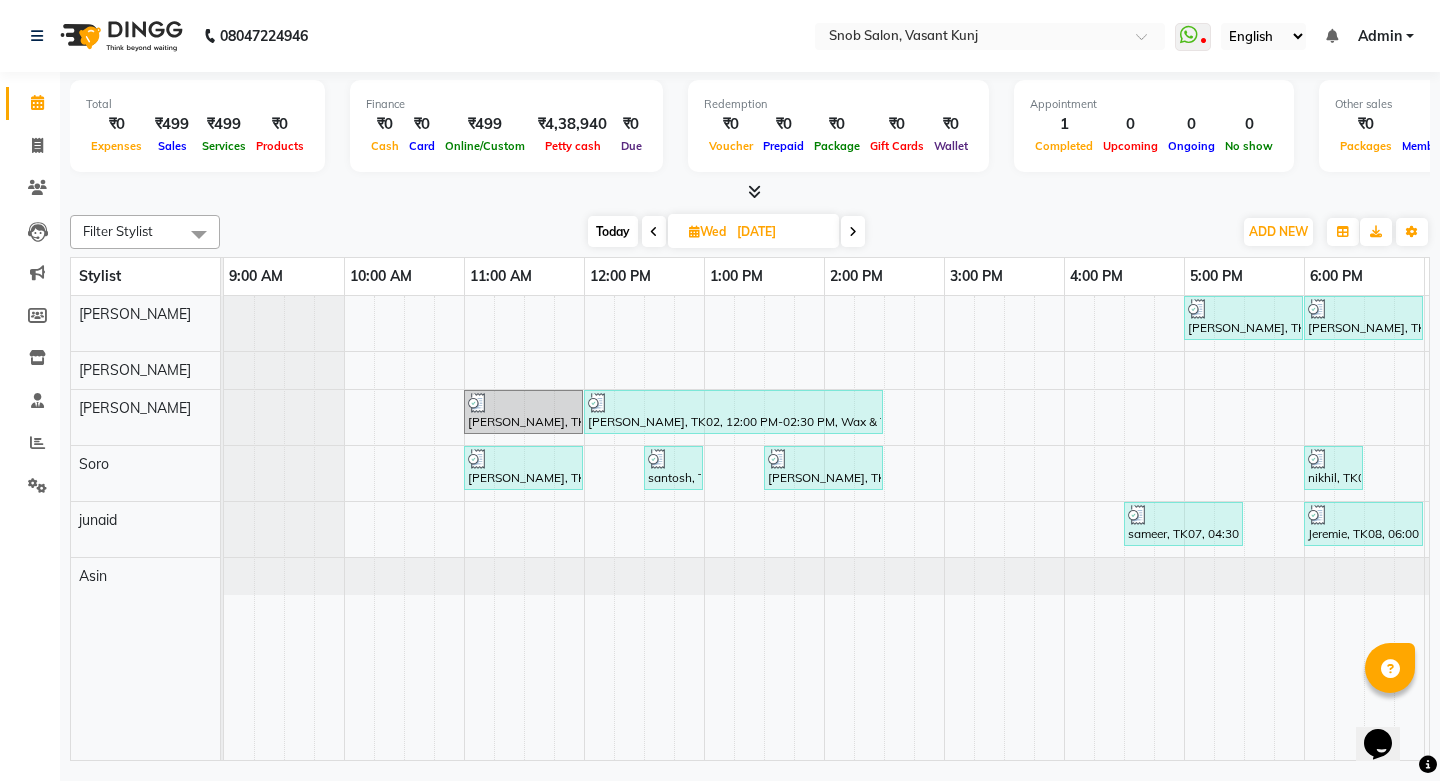 click on "Opens Chat This icon Opens the chat window." at bounding box center [1388, 709] 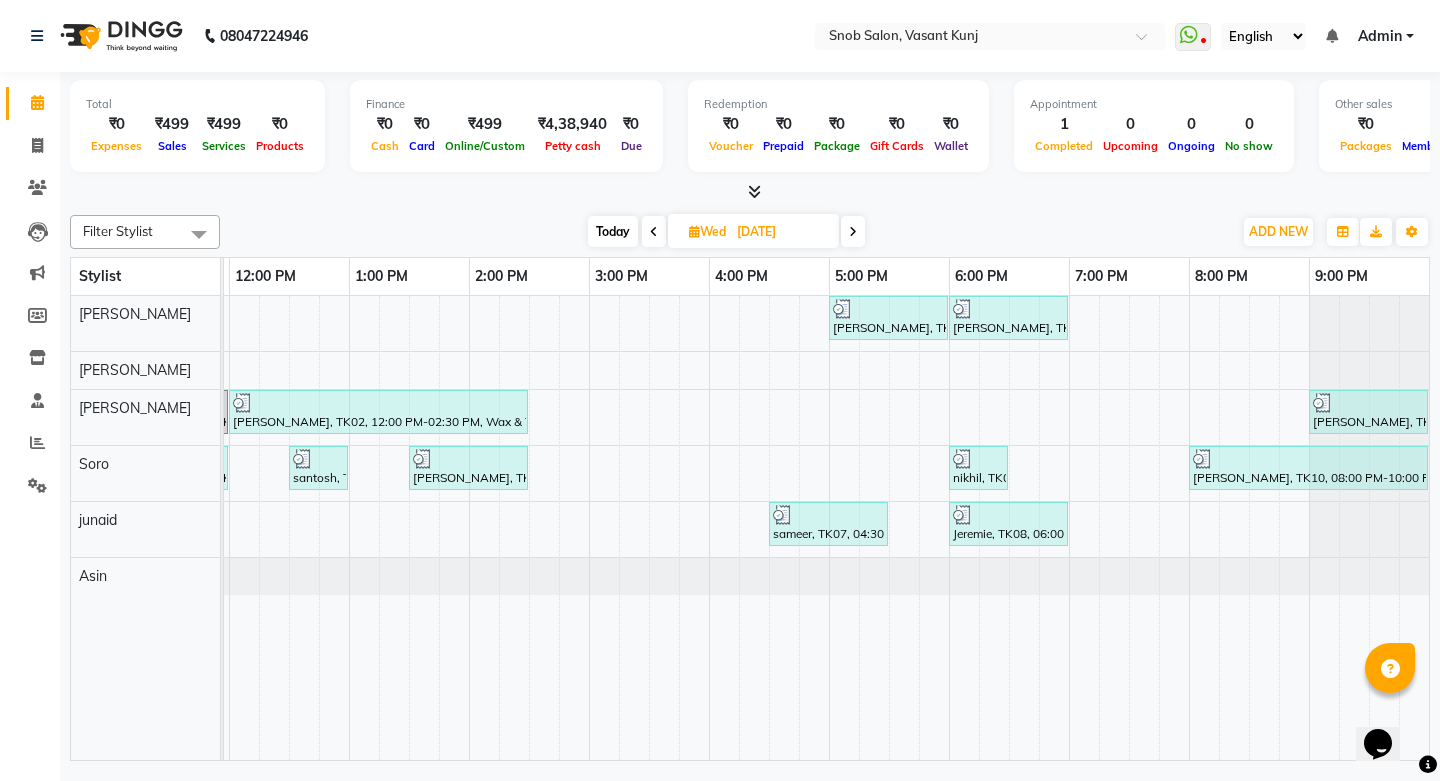 click on "[DATE]" at bounding box center [781, 232] 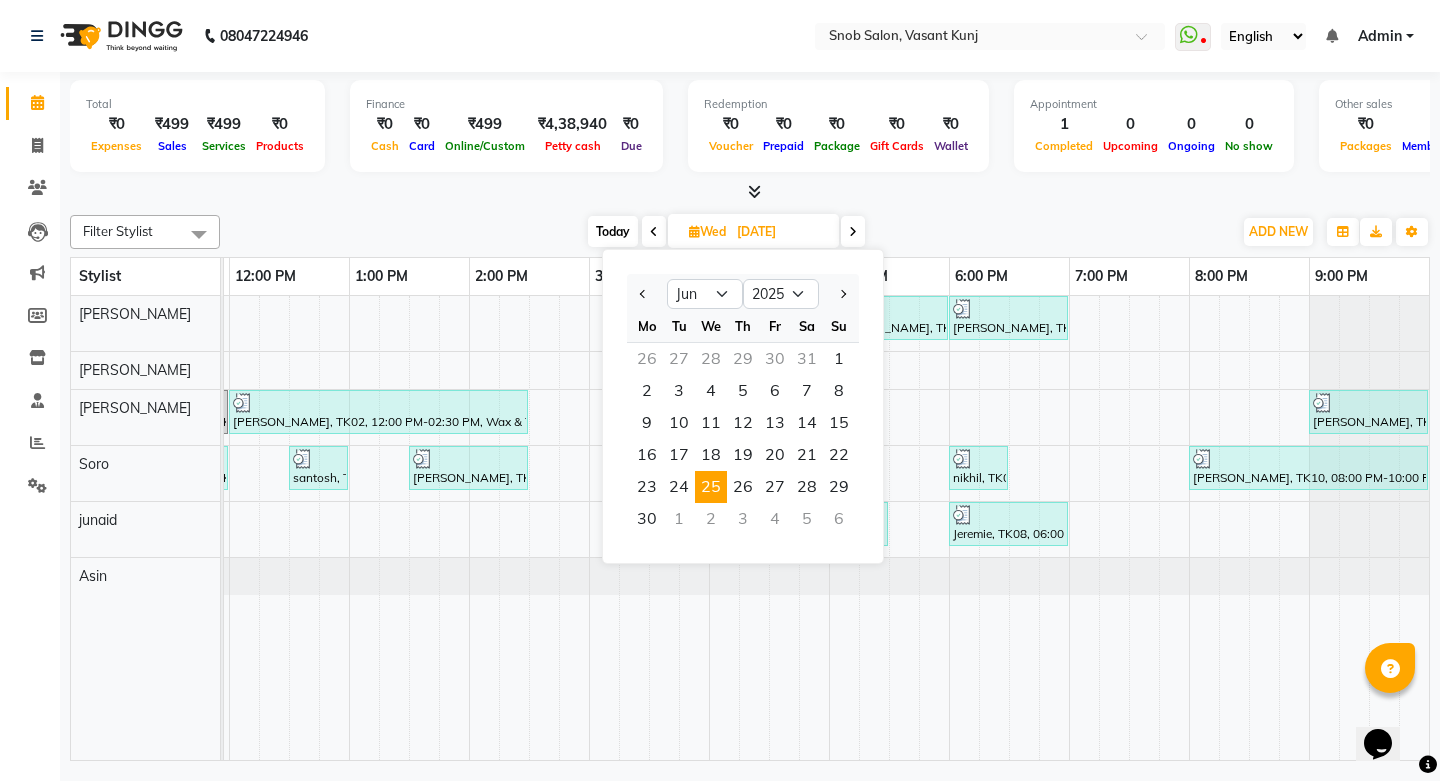 drag, startPoint x: 836, startPoint y: 610, endPoint x: 839, endPoint y: 597, distance: 13.341664 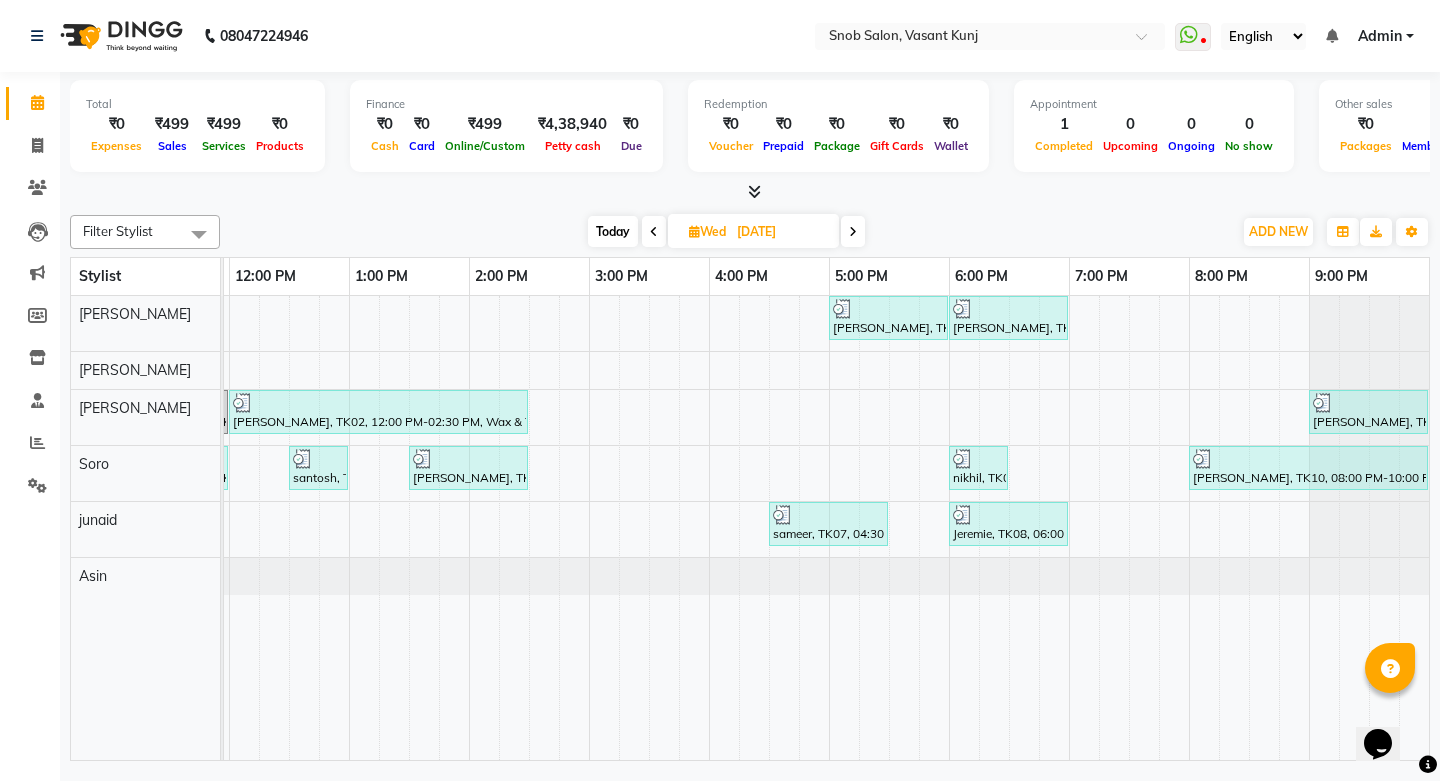 click at bounding box center (853, 231) 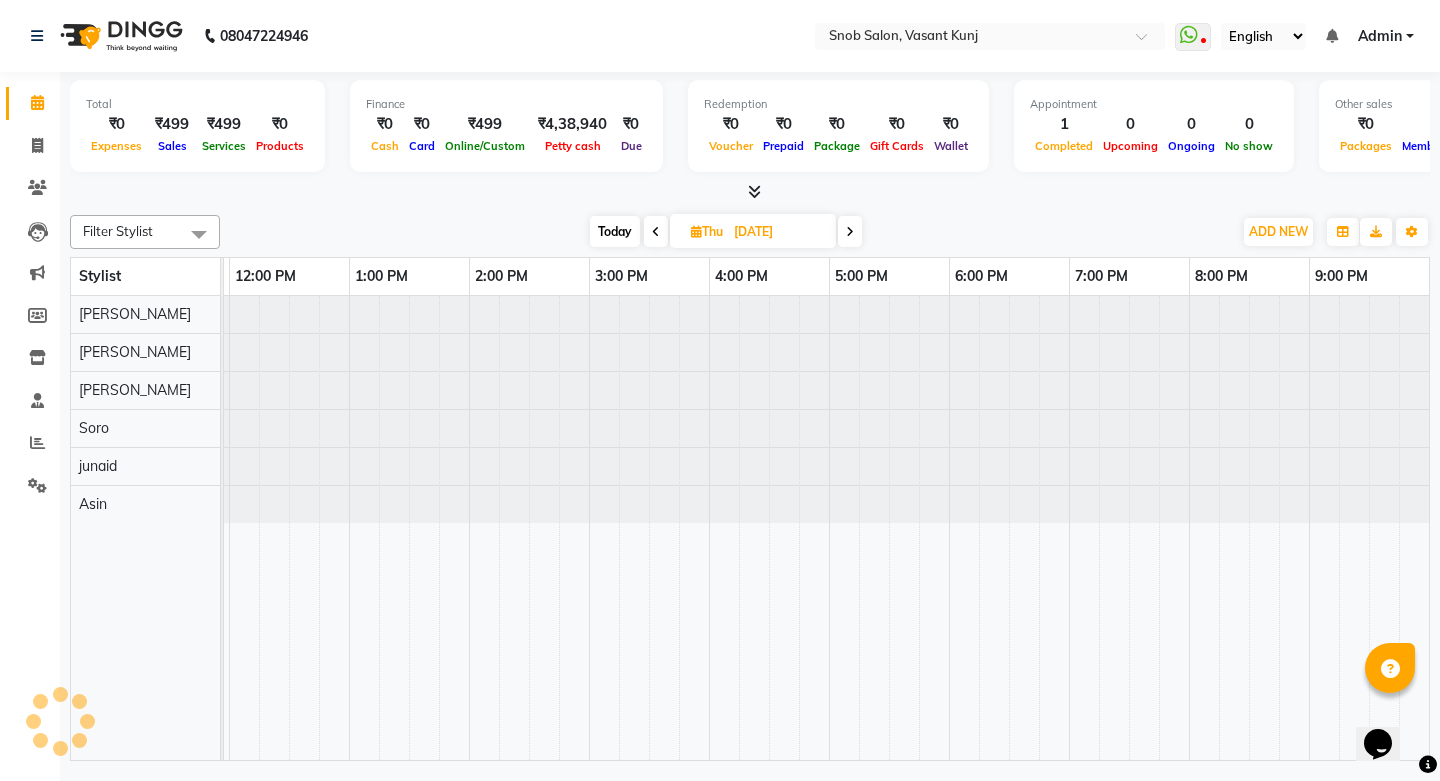 scroll, scrollTop: 0, scrollLeft: 355, axis: horizontal 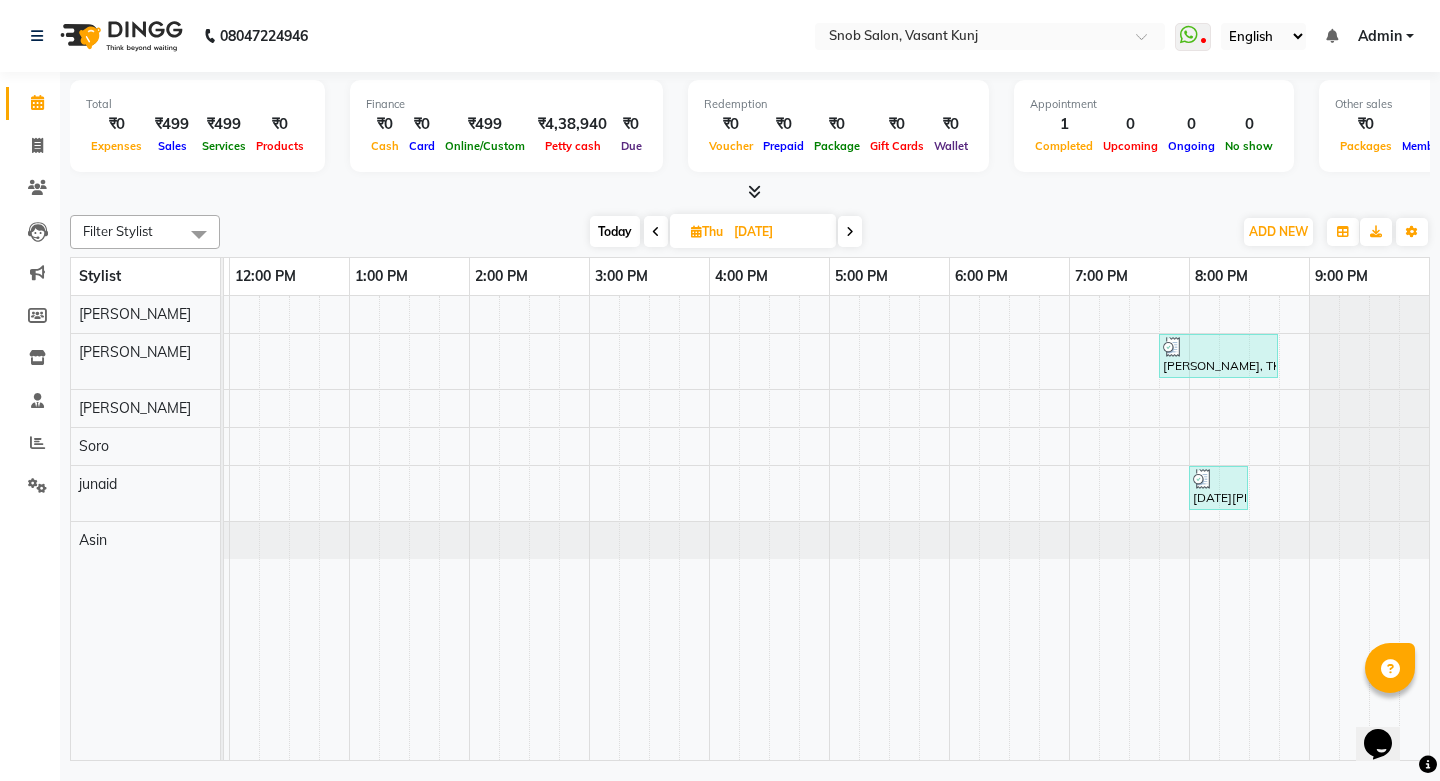 click on "[DATE]" at bounding box center [778, 232] 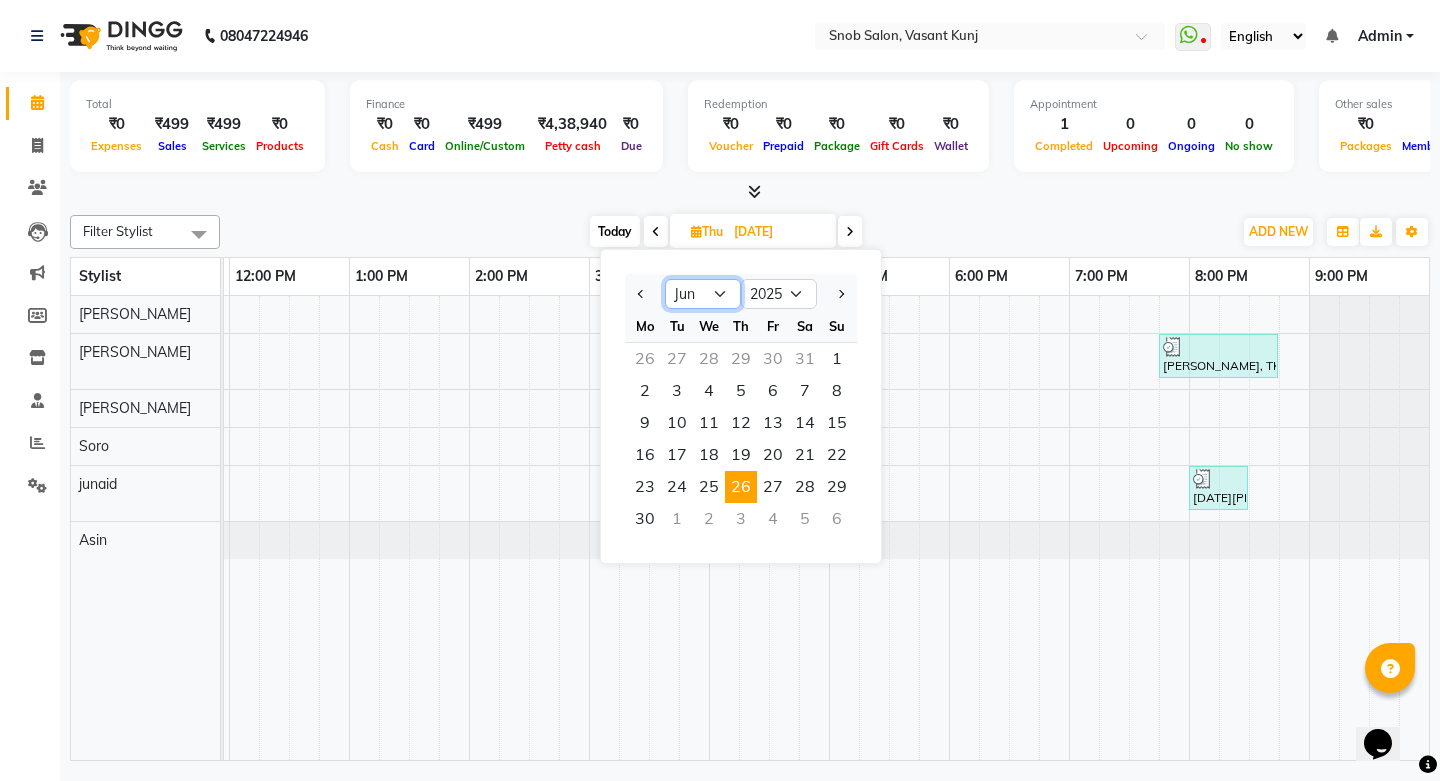 click on "Jan Feb Mar Apr May Jun [DATE] Aug Sep Oct Nov Dec" at bounding box center [703, 294] 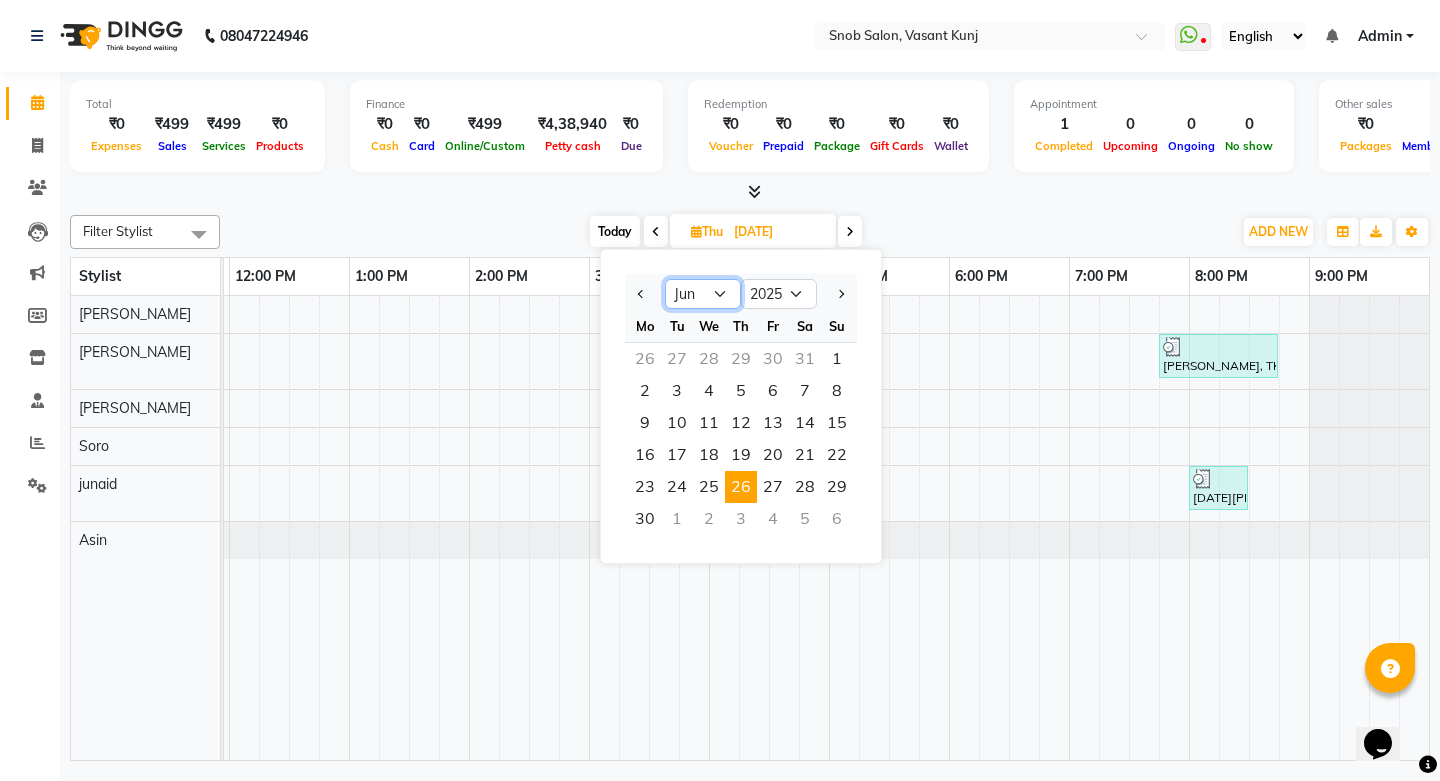 select on "7" 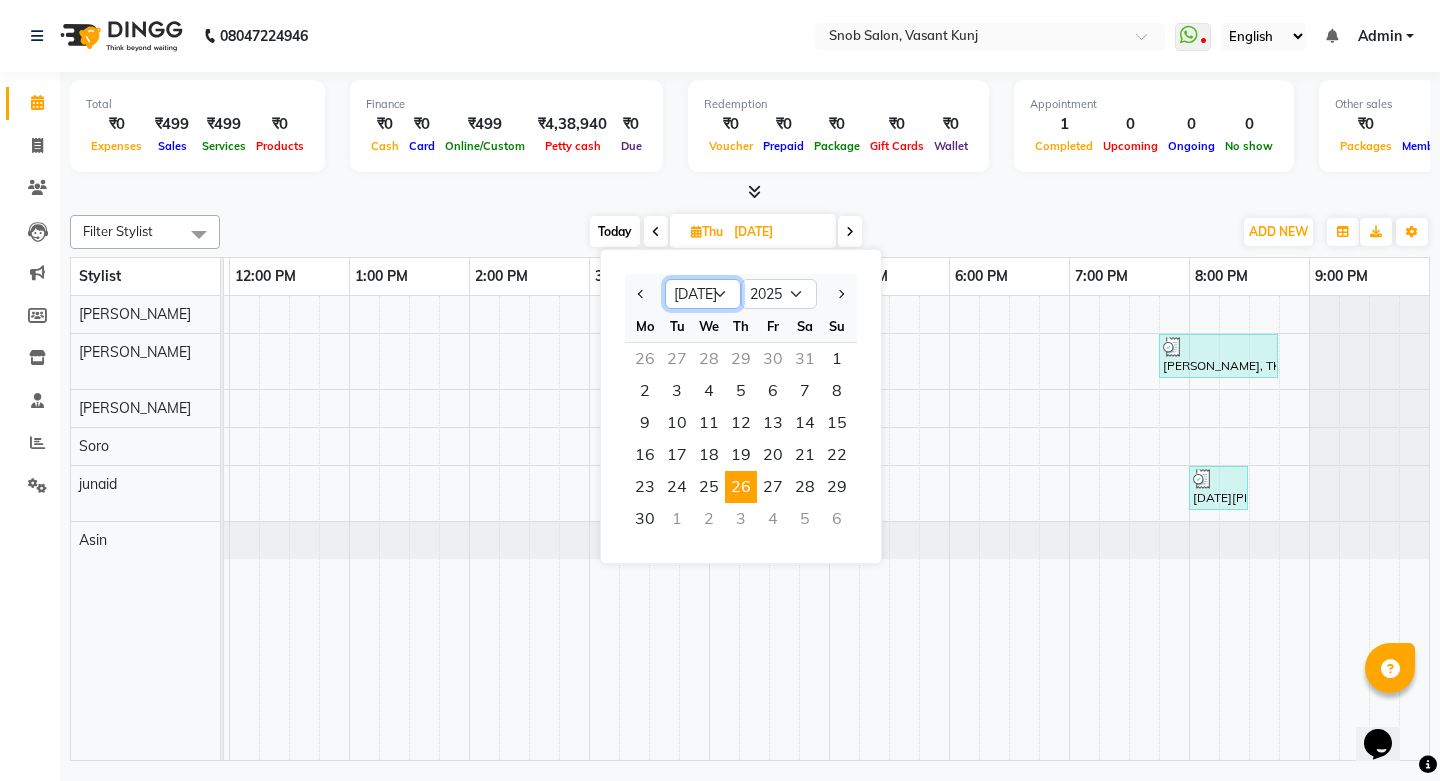 click on "Jan Feb Mar Apr May Jun [DATE] Aug Sep Oct Nov Dec" at bounding box center [703, 294] 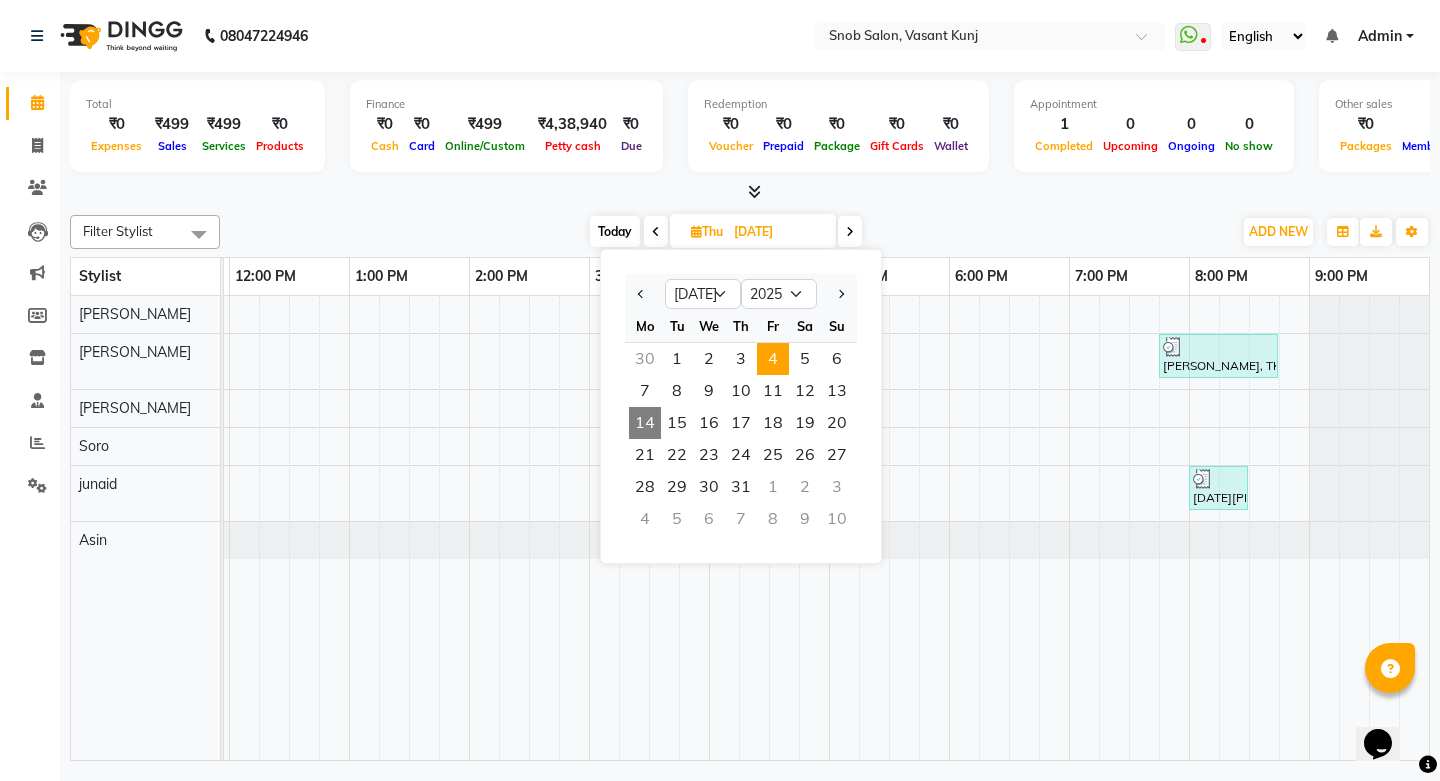 click on "4" at bounding box center [773, 359] 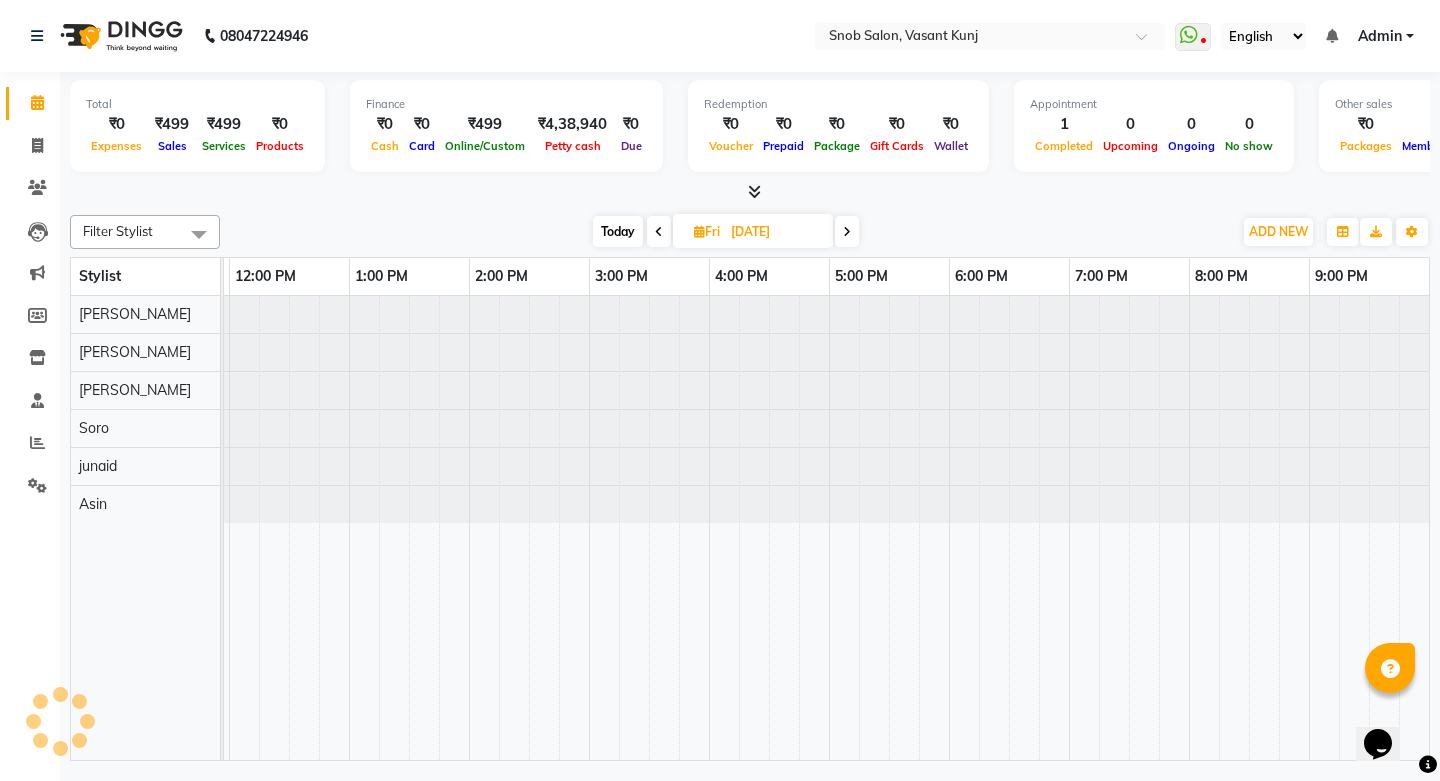 scroll, scrollTop: 0, scrollLeft: 0, axis: both 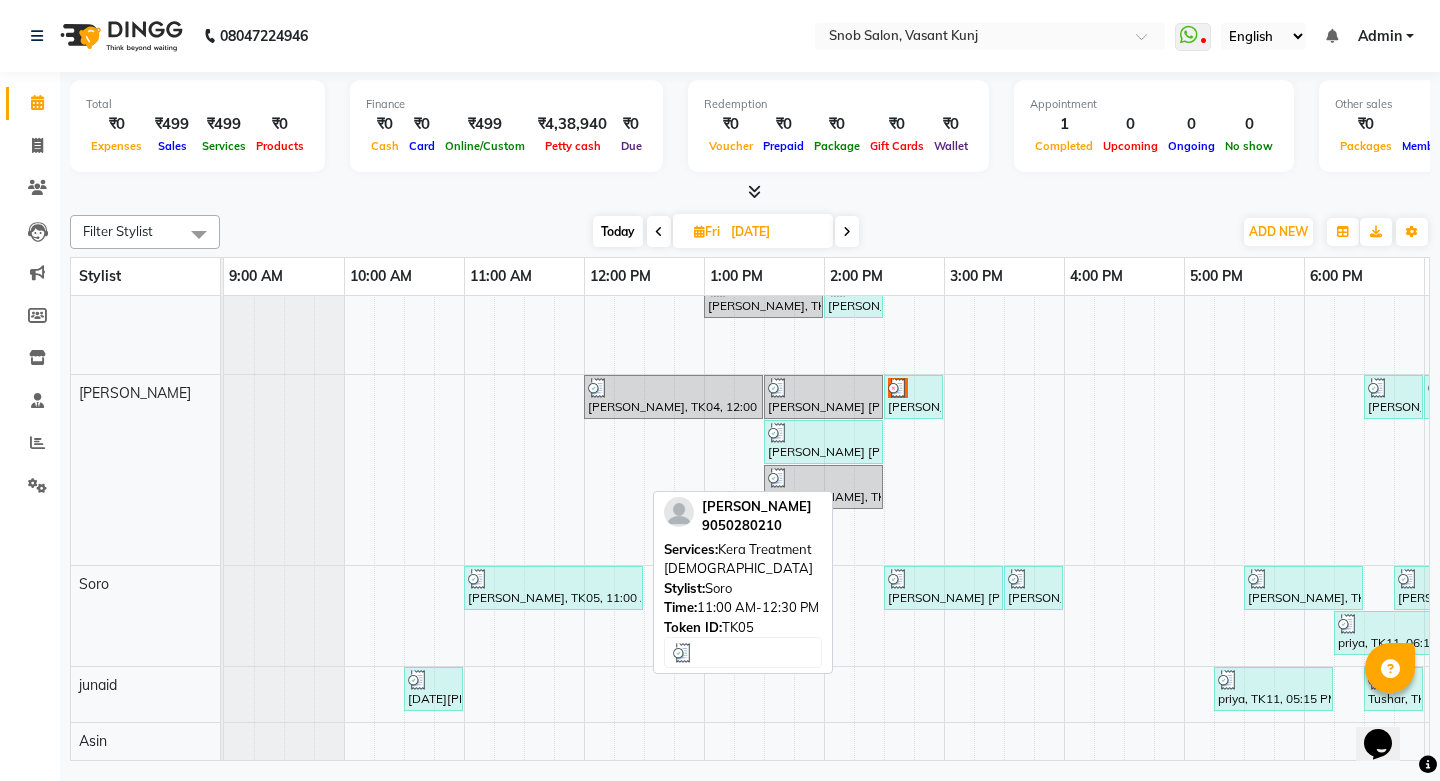click on "[PERSON_NAME], TK05, 11:00 AM-12:30 PM, Kera Treatment [DEMOGRAPHIC_DATA]" at bounding box center [553, 588] 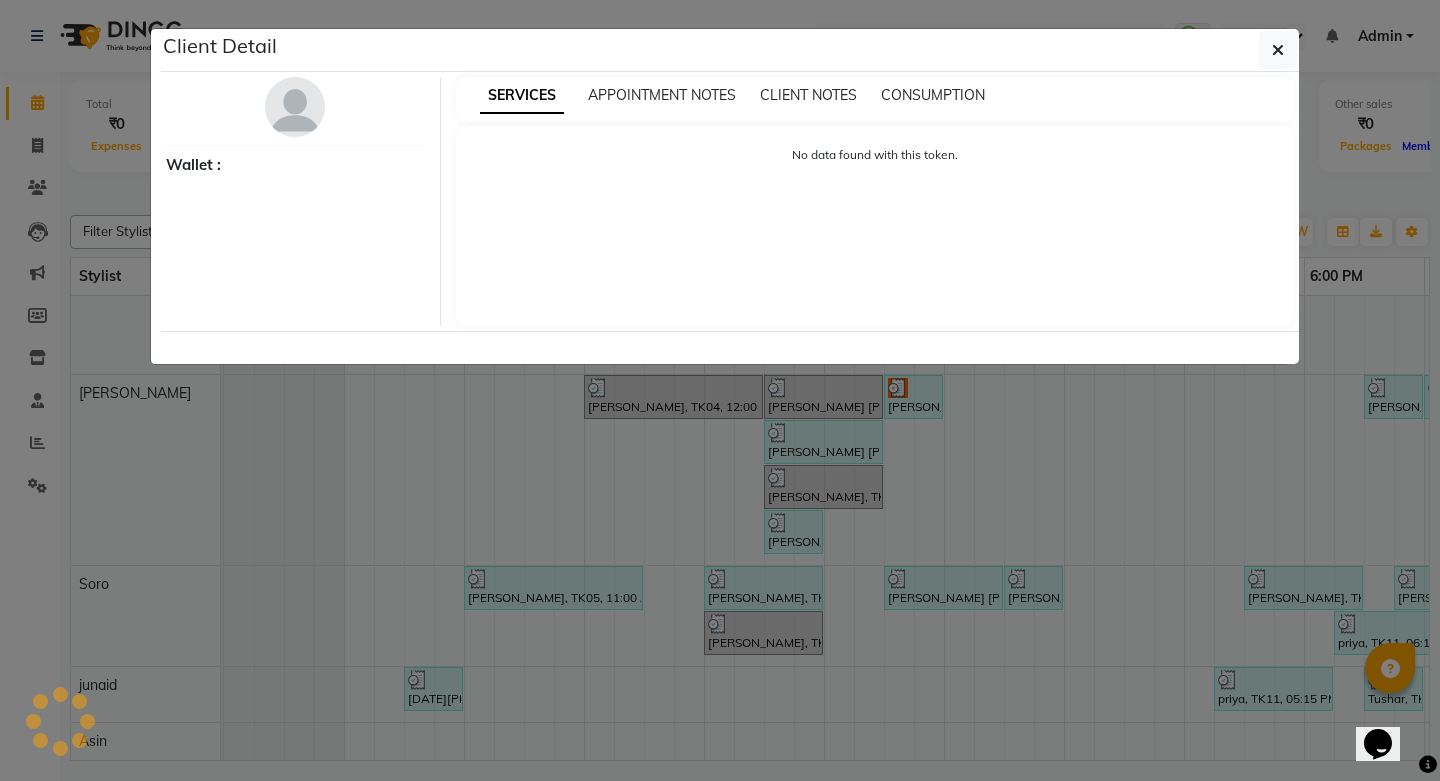 select on "3" 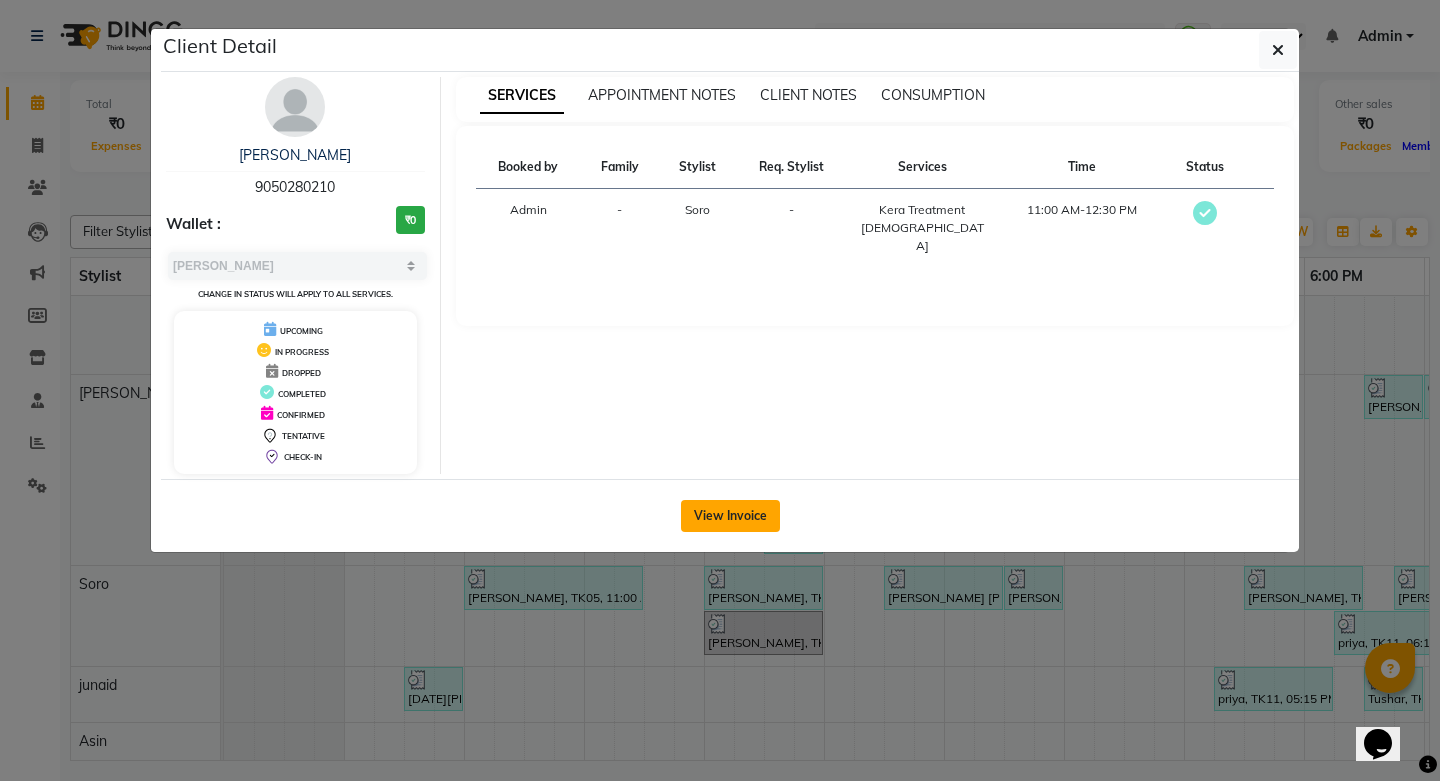click on "View Invoice" 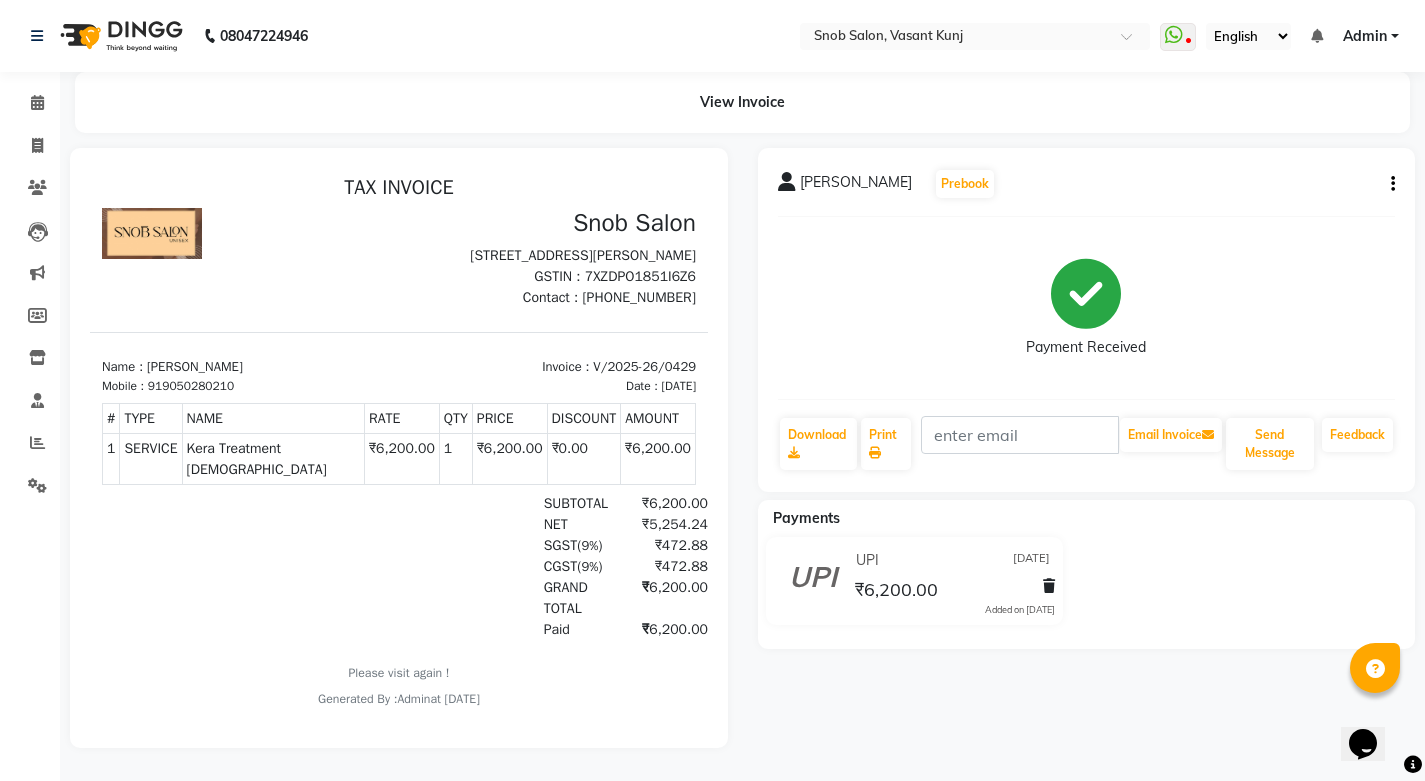 scroll, scrollTop: 16, scrollLeft: 0, axis: vertical 